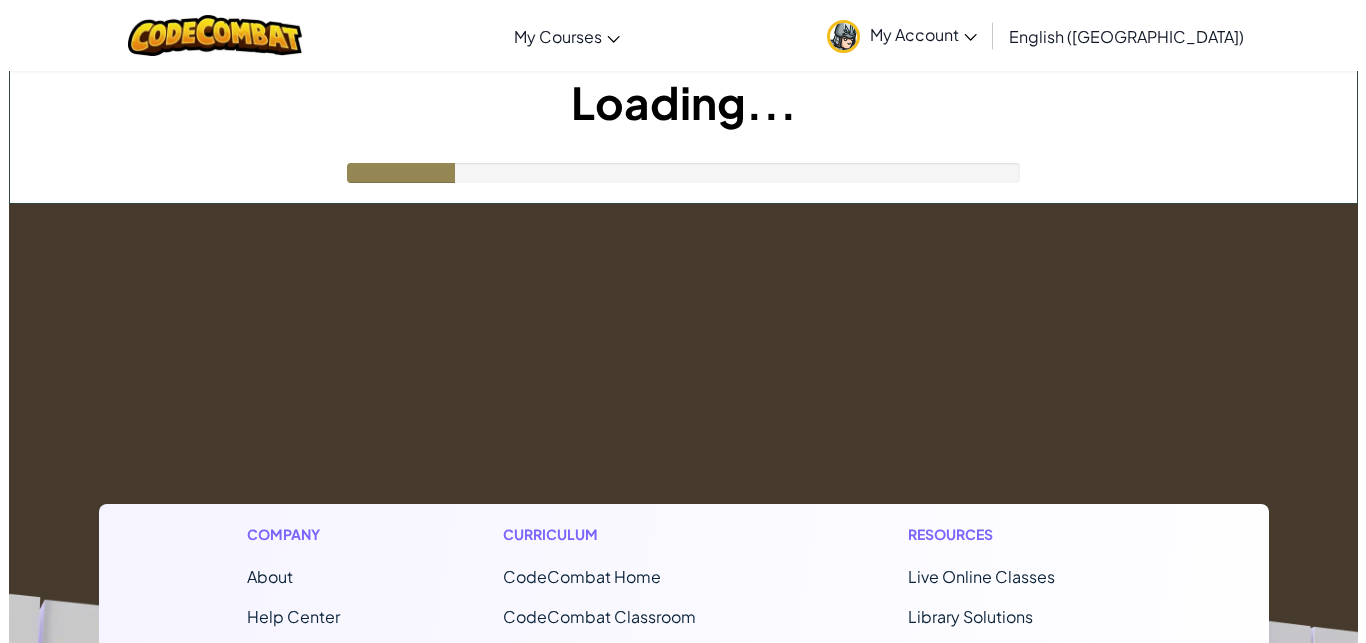 scroll, scrollTop: 0, scrollLeft: 0, axis: both 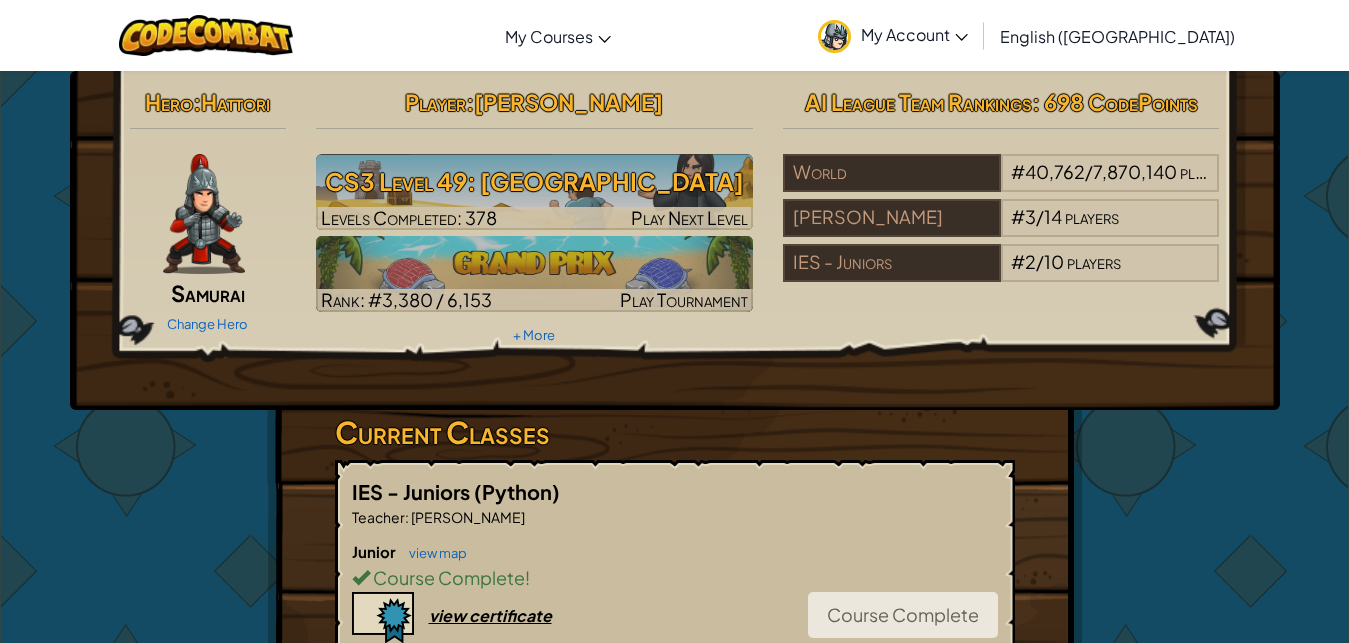 click on "CS3 Level 49: Sarven Road" at bounding box center [534, 181] 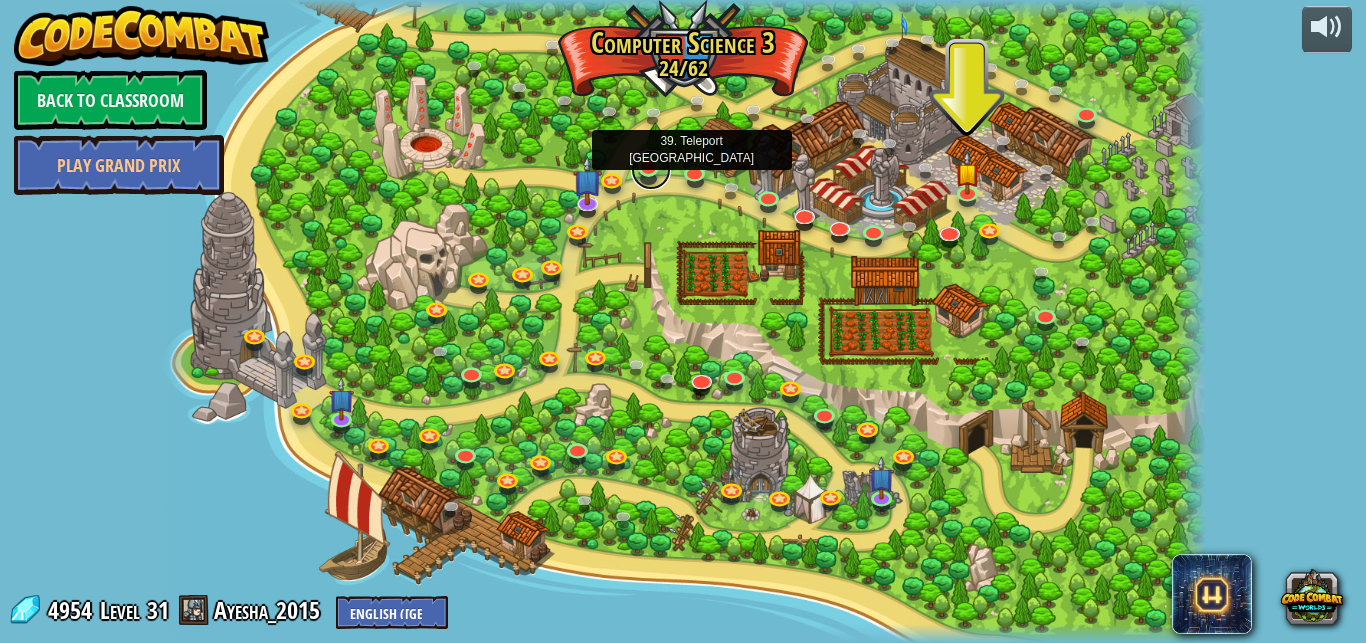 click at bounding box center (651, 170) 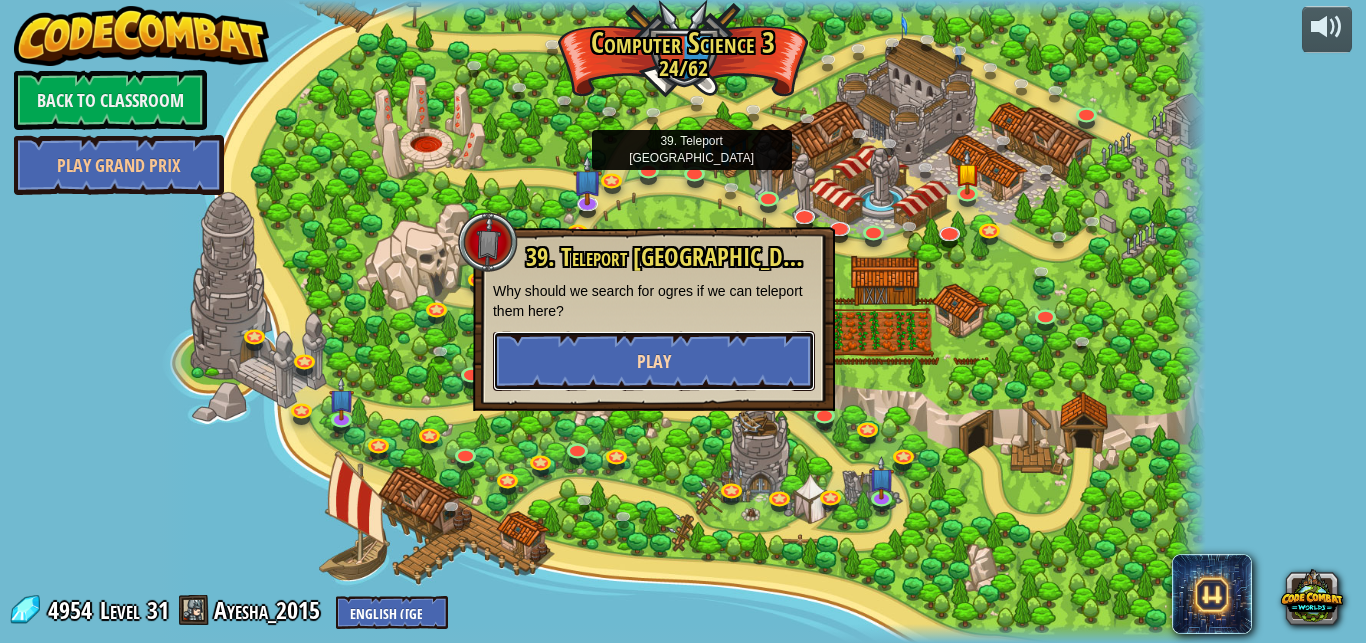 click on "Play" at bounding box center (654, 361) 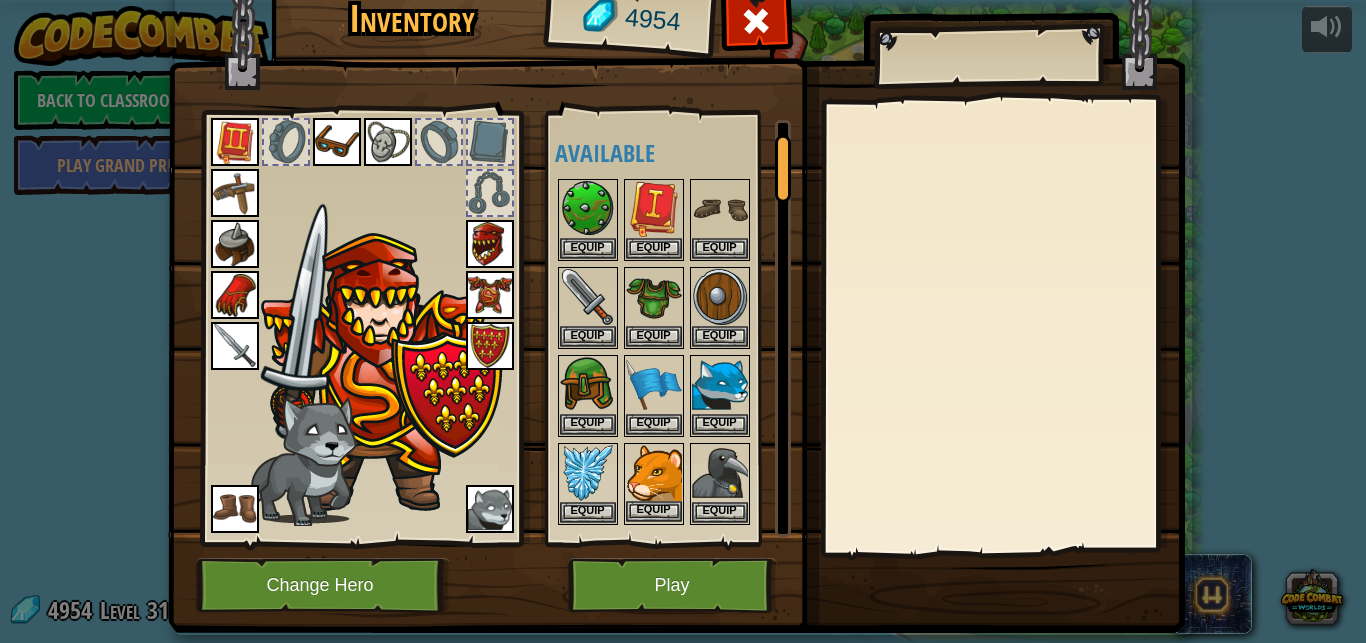 scroll, scrollTop: 145, scrollLeft: 0, axis: vertical 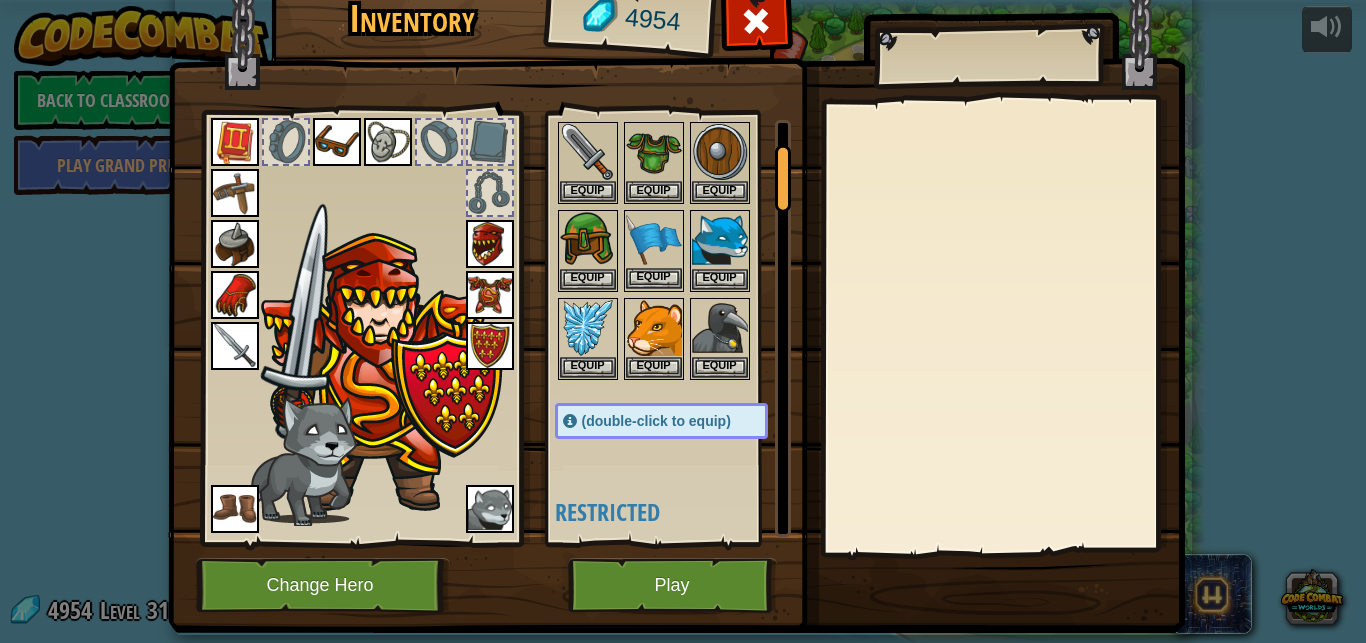 click at bounding box center (654, 240) 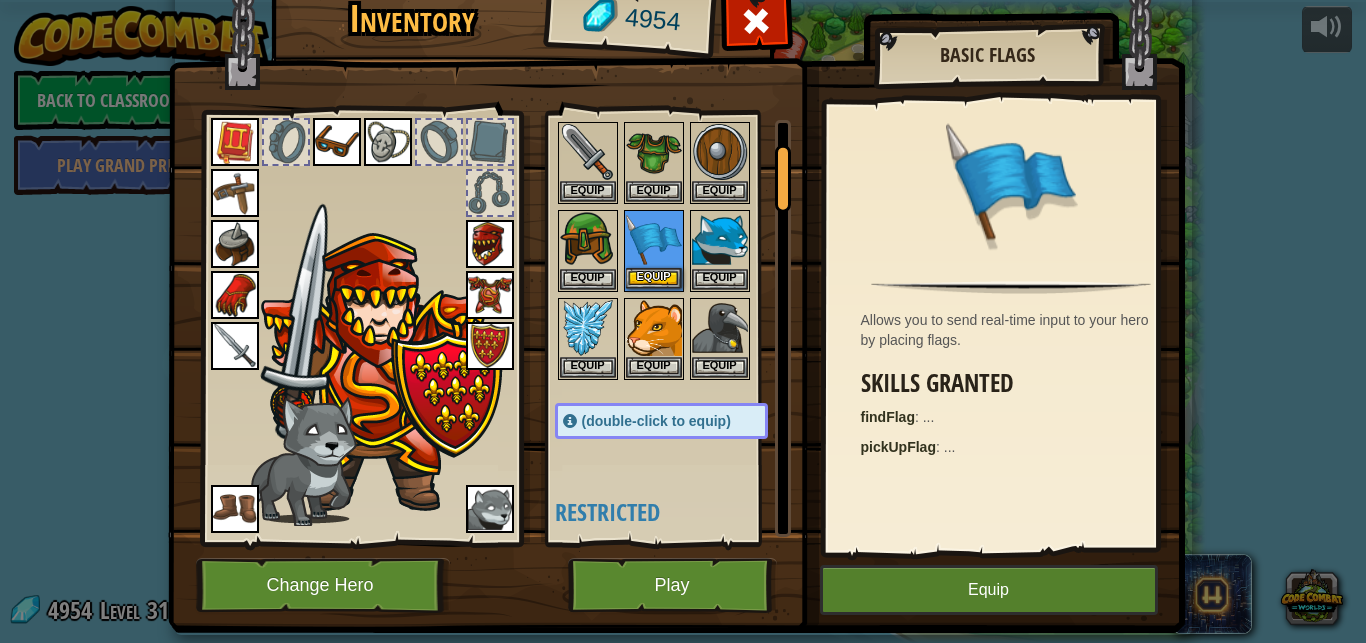 click at bounding box center (654, 240) 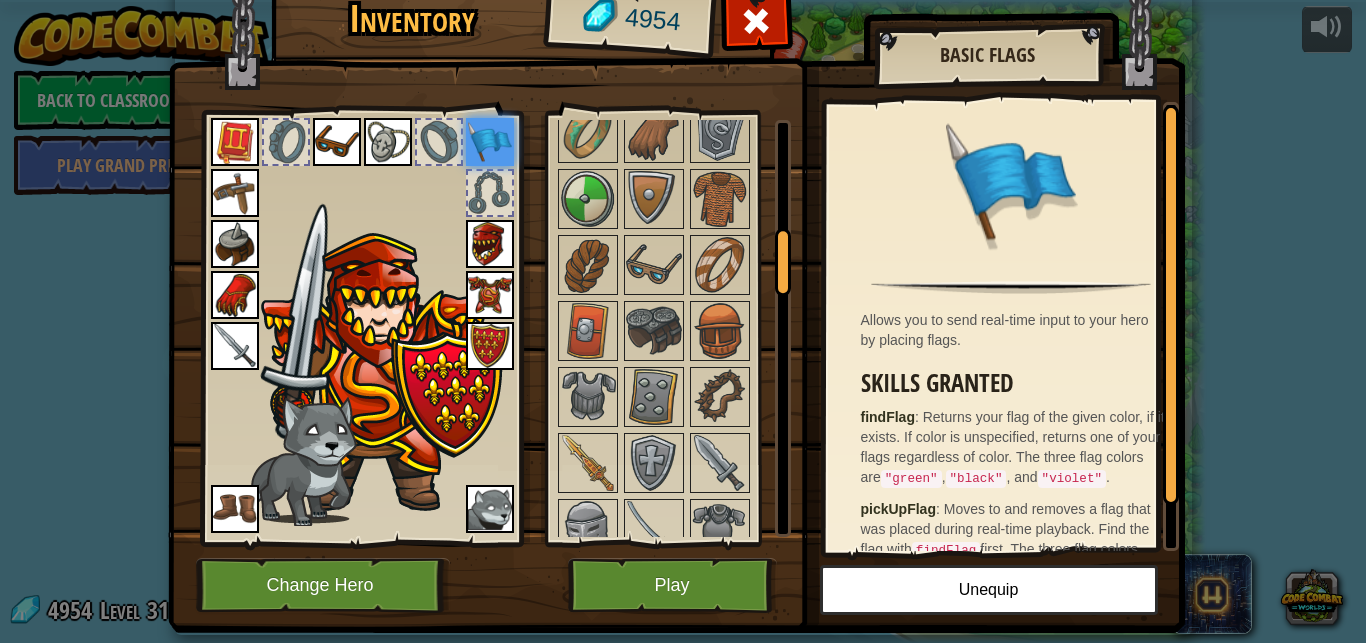 scroll, scrollTop: 705, scrollLeft: 0, axis: vertical 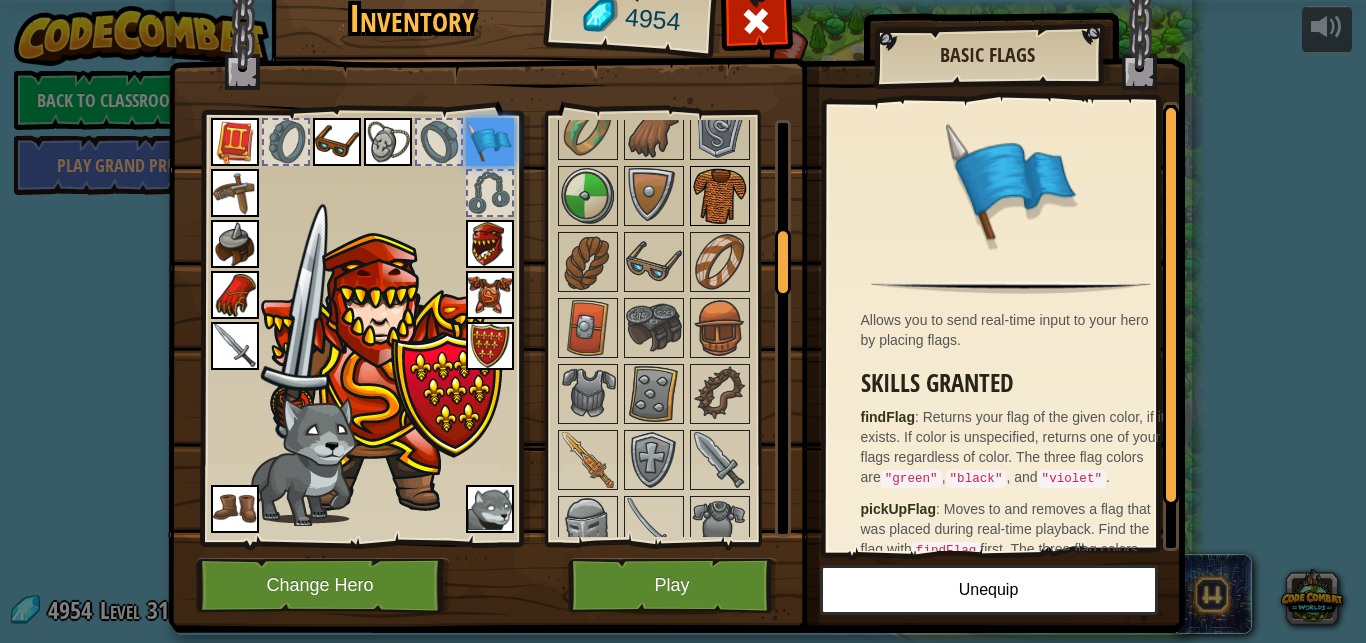 click at bounding box center [720, 196] 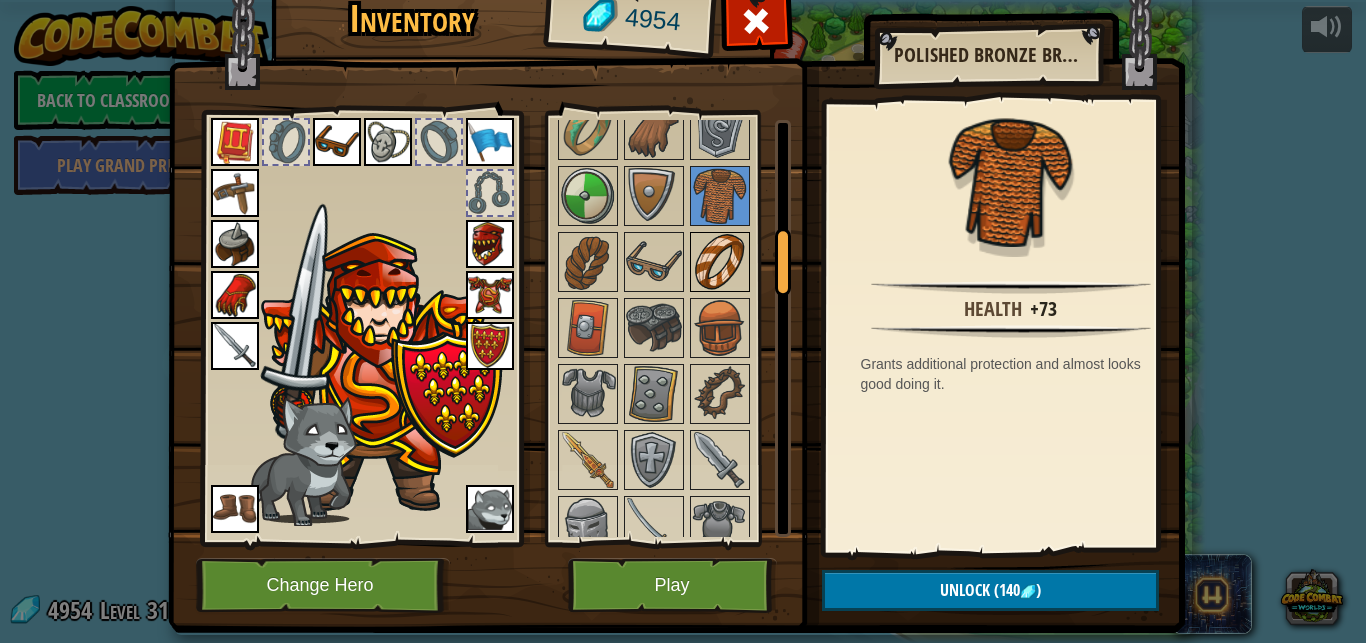 click at bounding box center [720, 262] 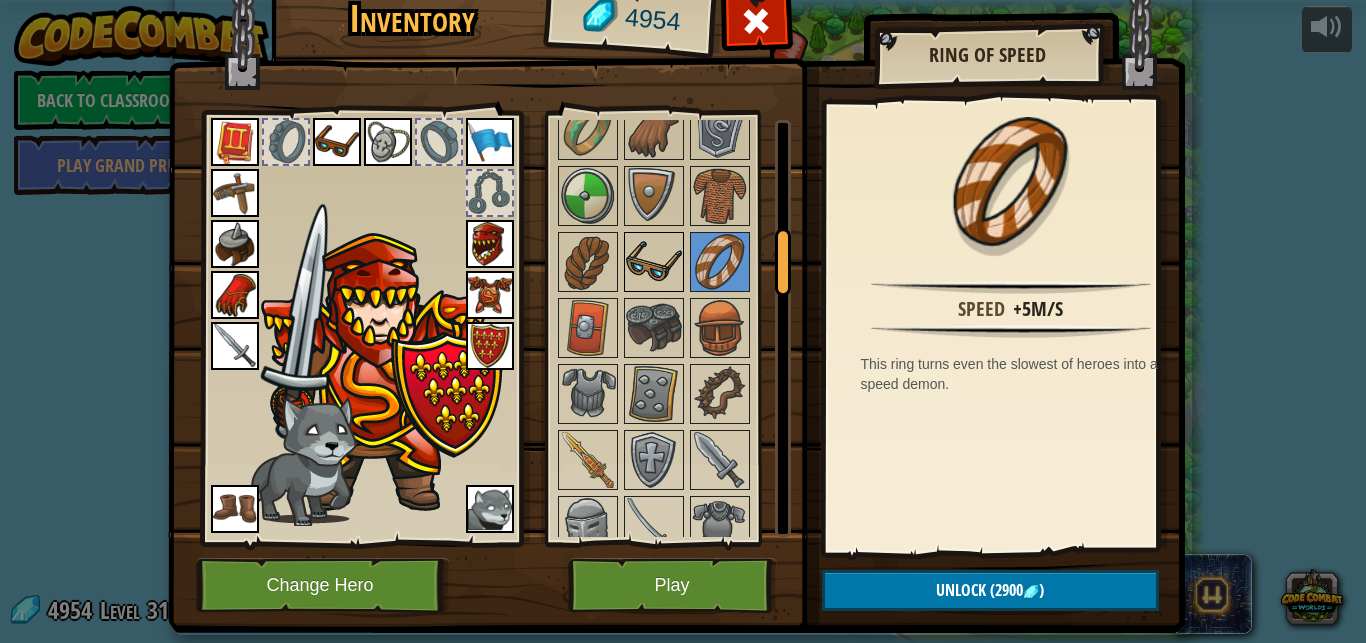 click at bounding box center (654, 262) 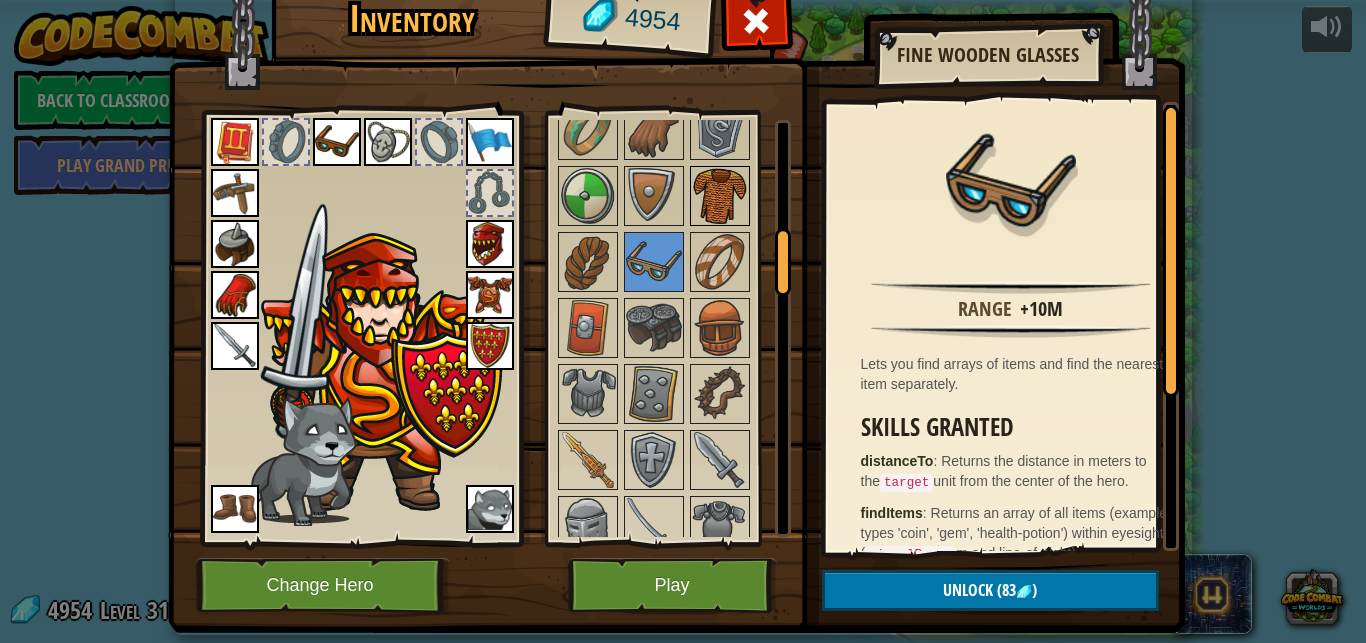 click at bounding box center [720, 196] 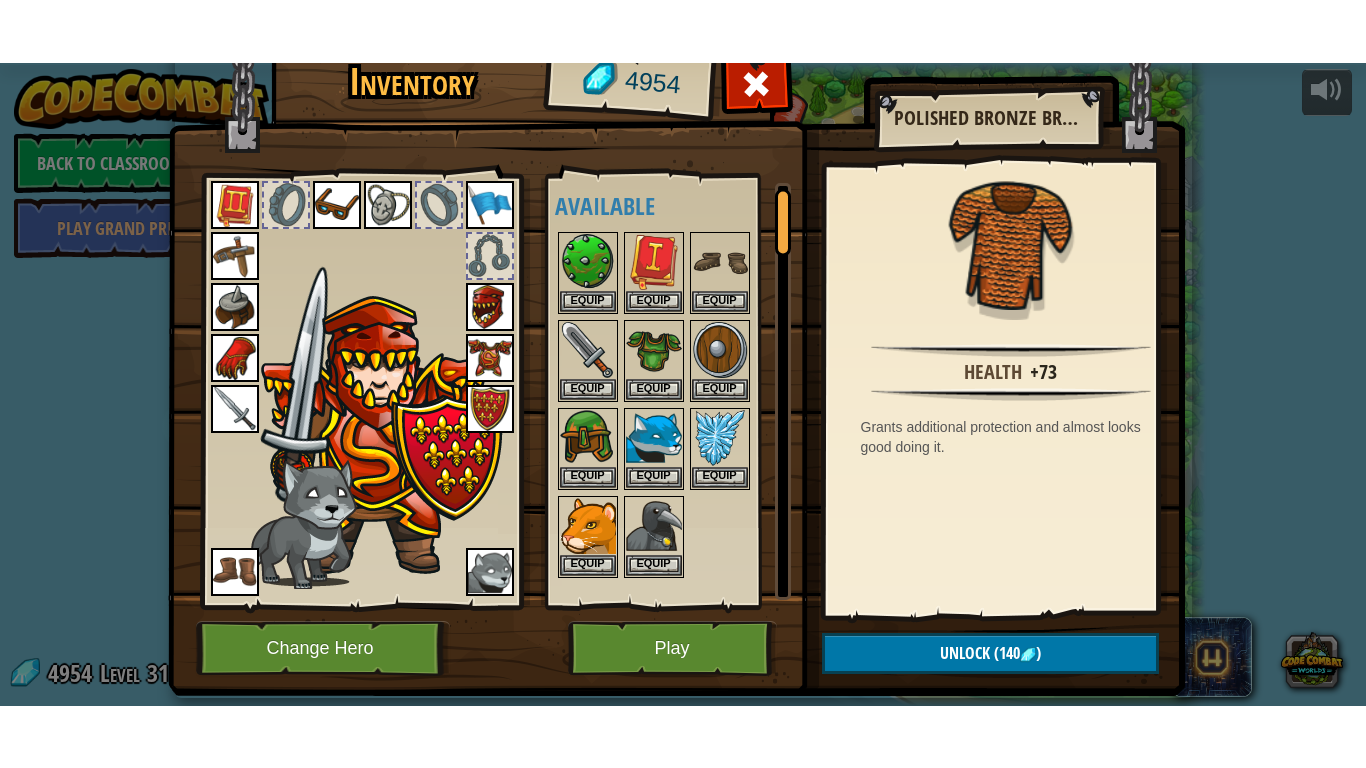 scroll, scrollTop: 0, scrollLeft: 0, axis: both 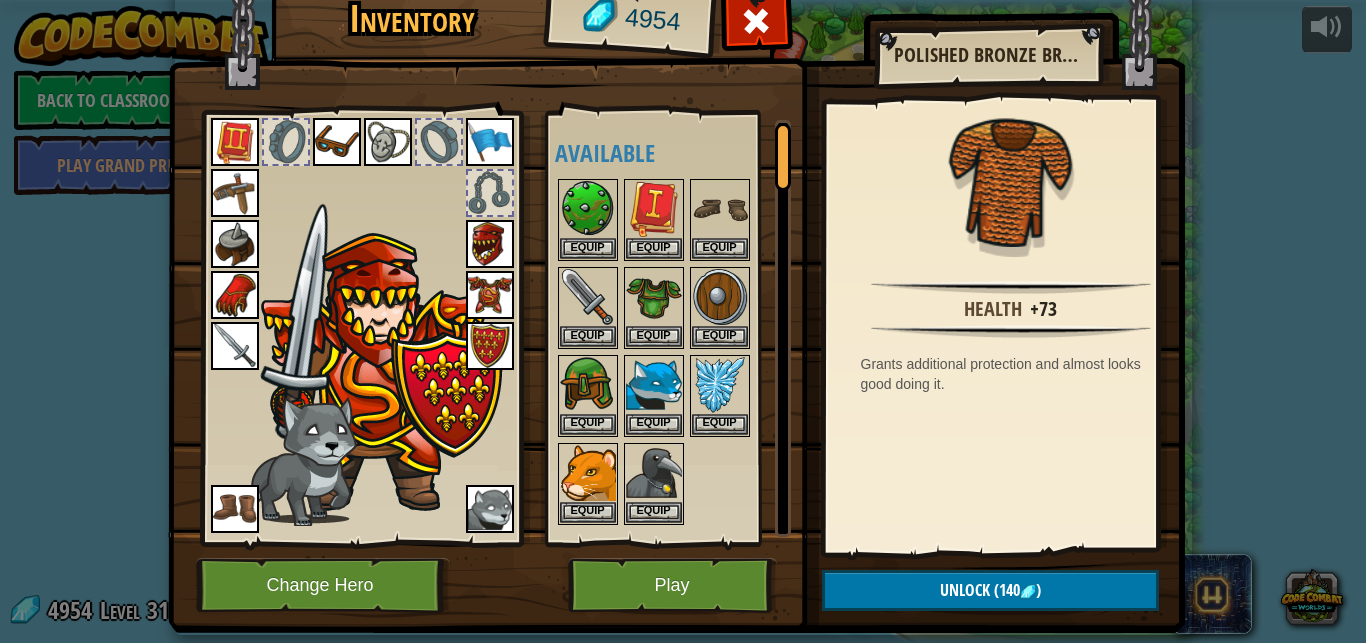 click at bounding box center (490, 295) 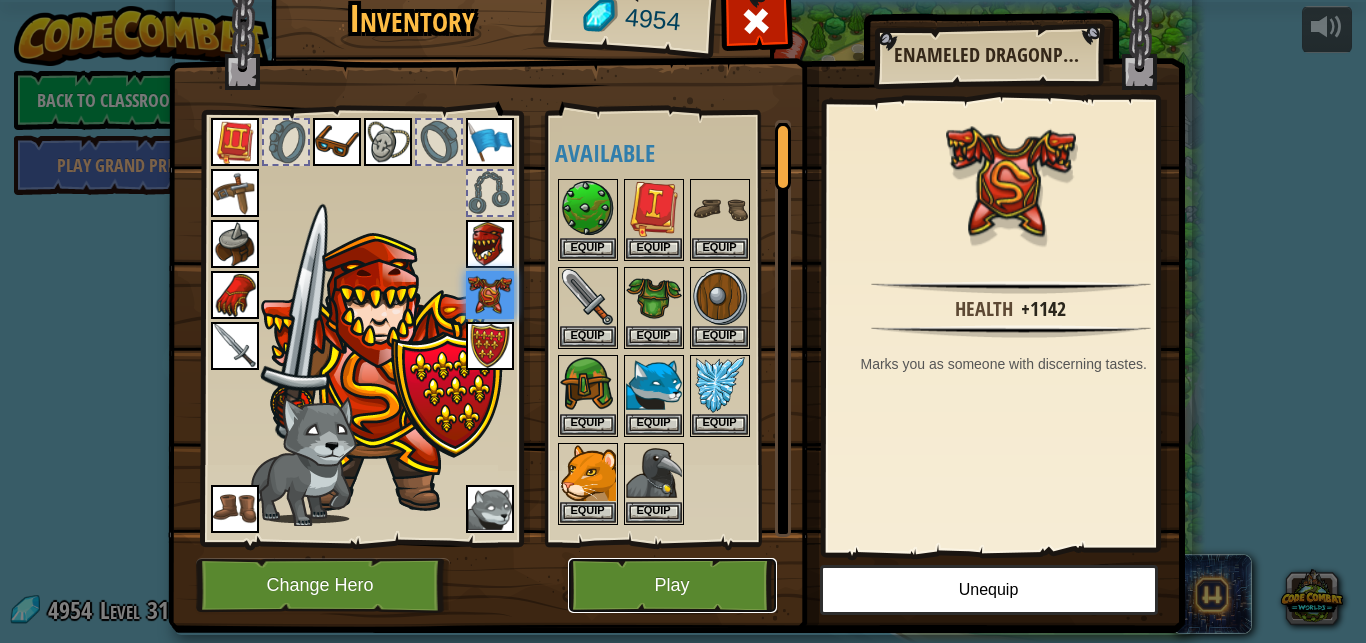 click on "Play" at bounding box center (672, 585) 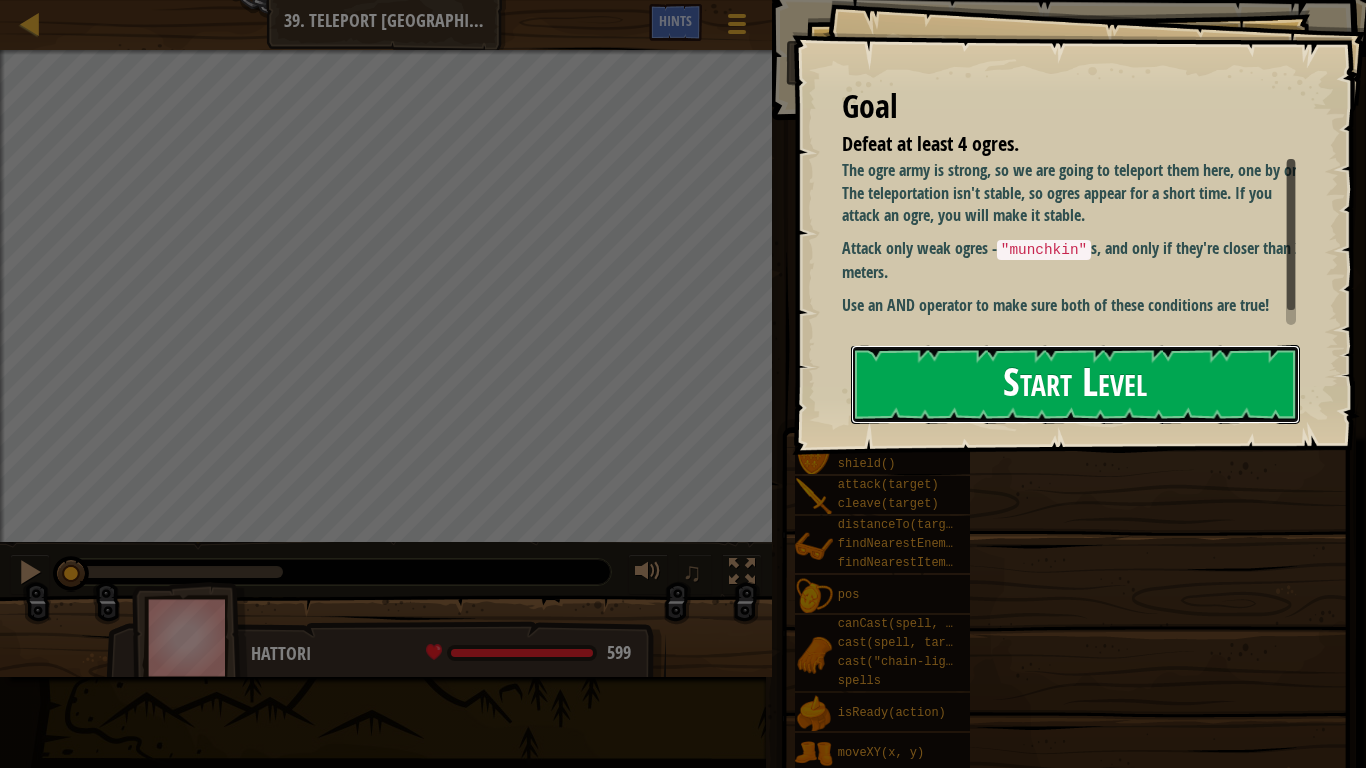 click on "Start Level" at bounding box center [1075, 384] 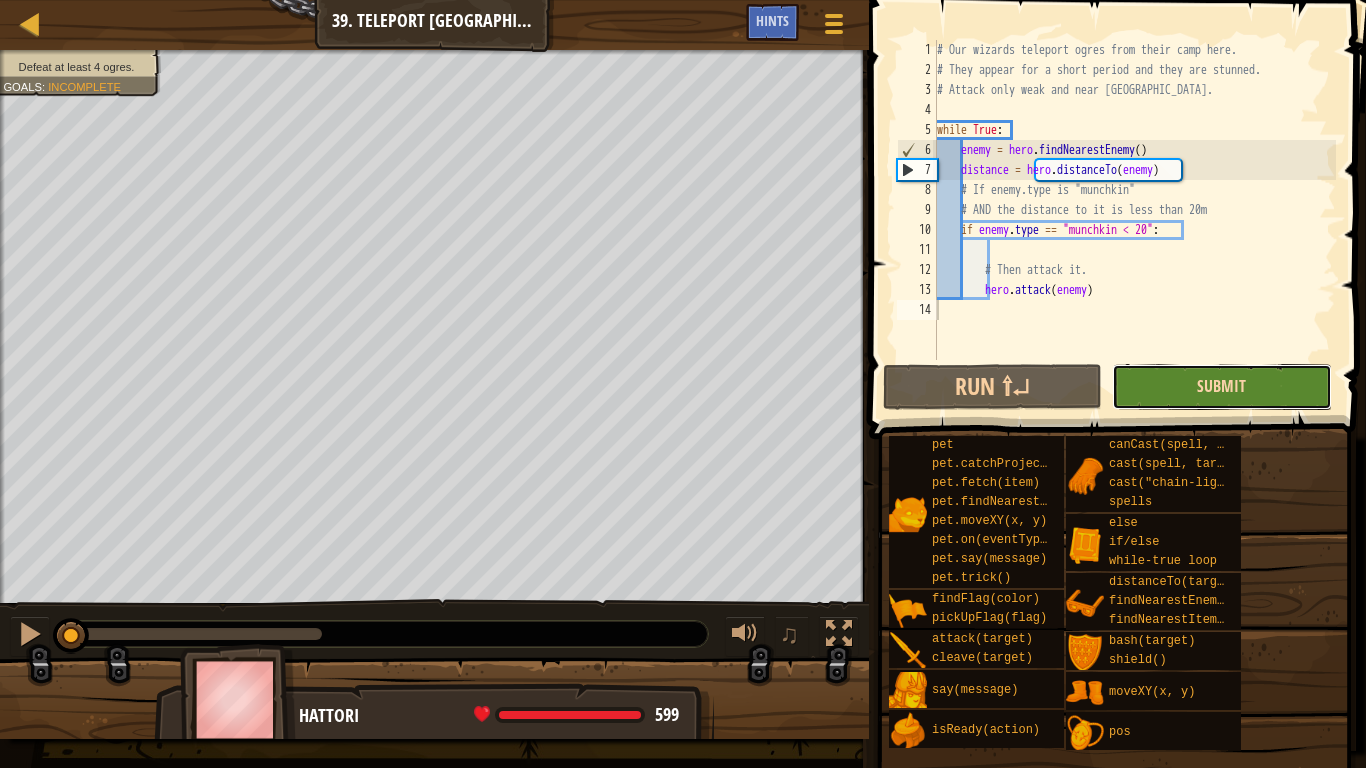 click on "Submit" at bounding box center (1221, 386) 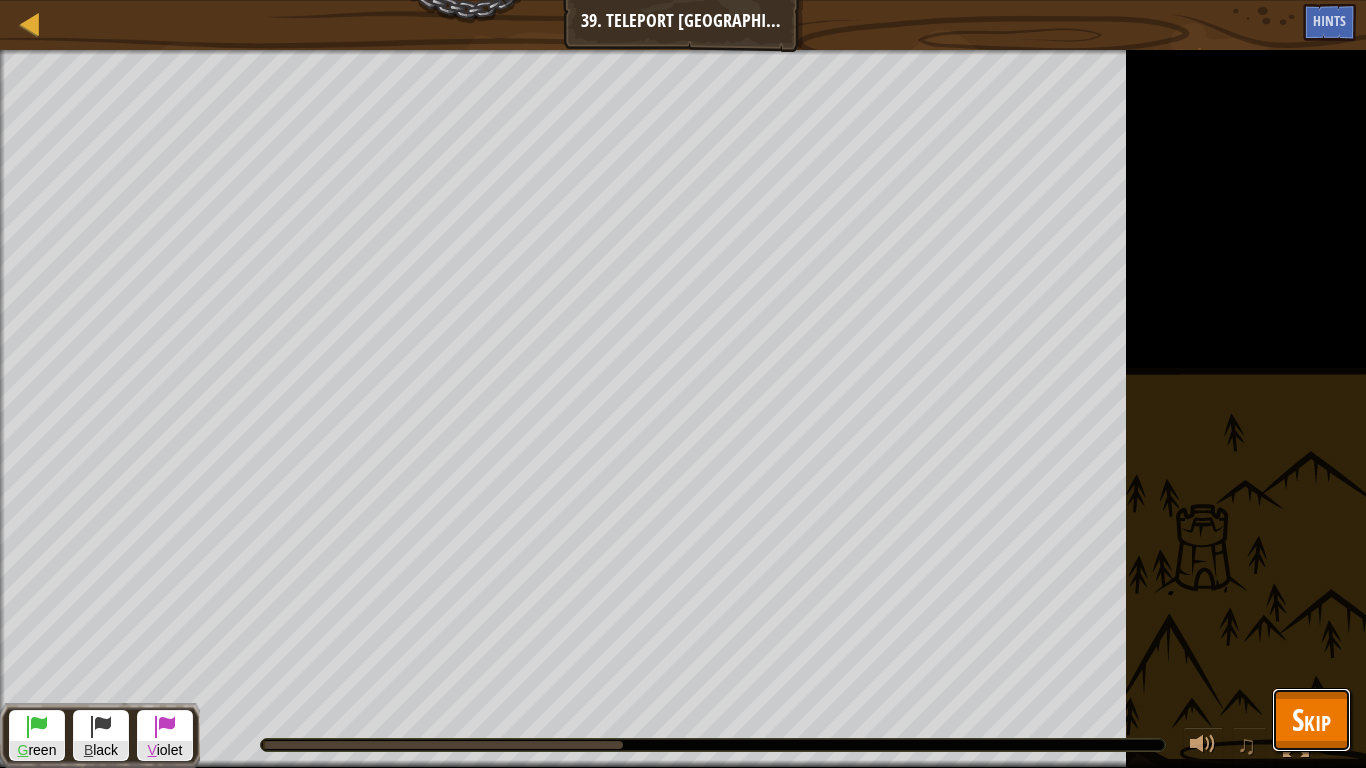 click on "Skip" at bounding box center (1311, 720) 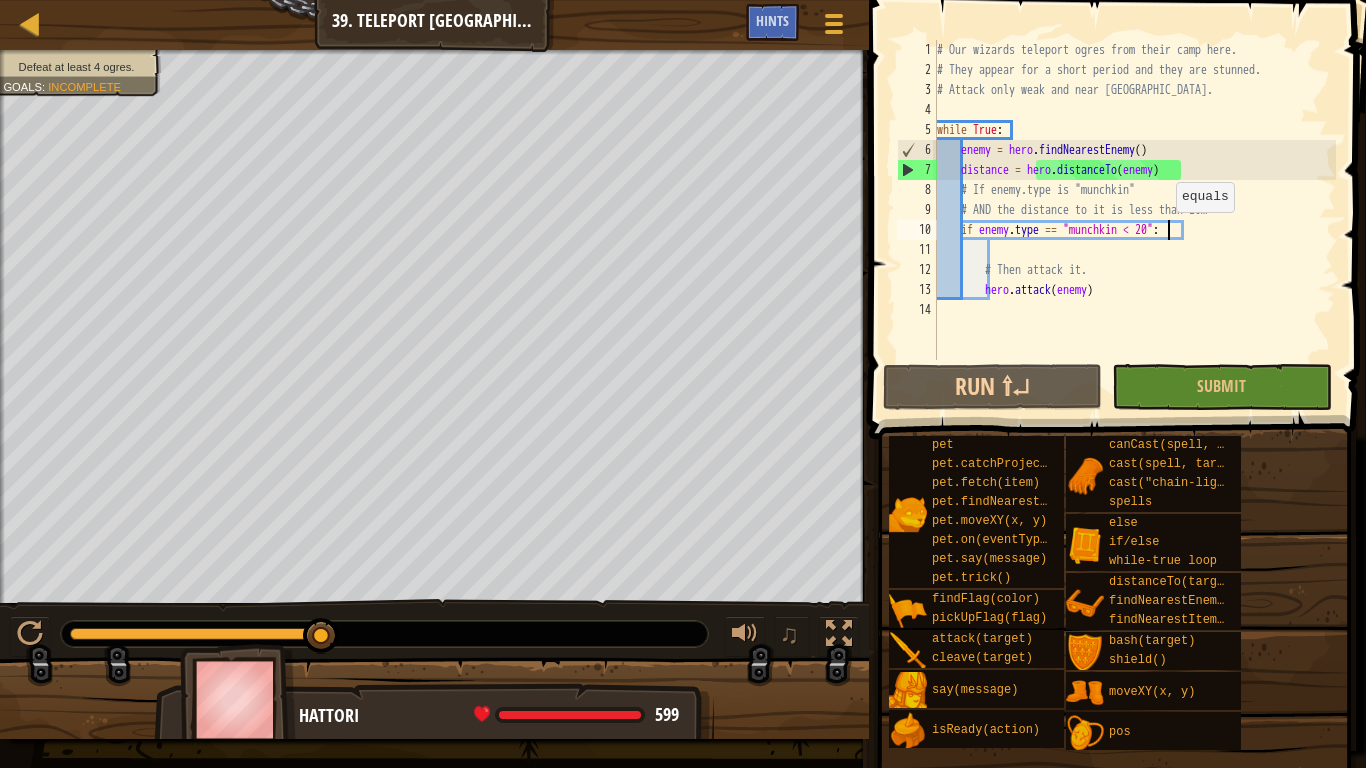 click on "# Our wizards teleport ogres from their camp here. # They appear for a short period and they are stunned. # Attack only weak and near ogres. while   True :      enemy   =   hero . findNearestEnemy ( )      distance   =   hero . distanceTo ( enemy )      # If enemy.type is "munchkin"      # AND the distance to it is less than 20m      if   enemy . type   ==   "munchkin < 20" :                   # Then attack it.          hero . attack ( enemy )" at bounding box center (1134, 220) 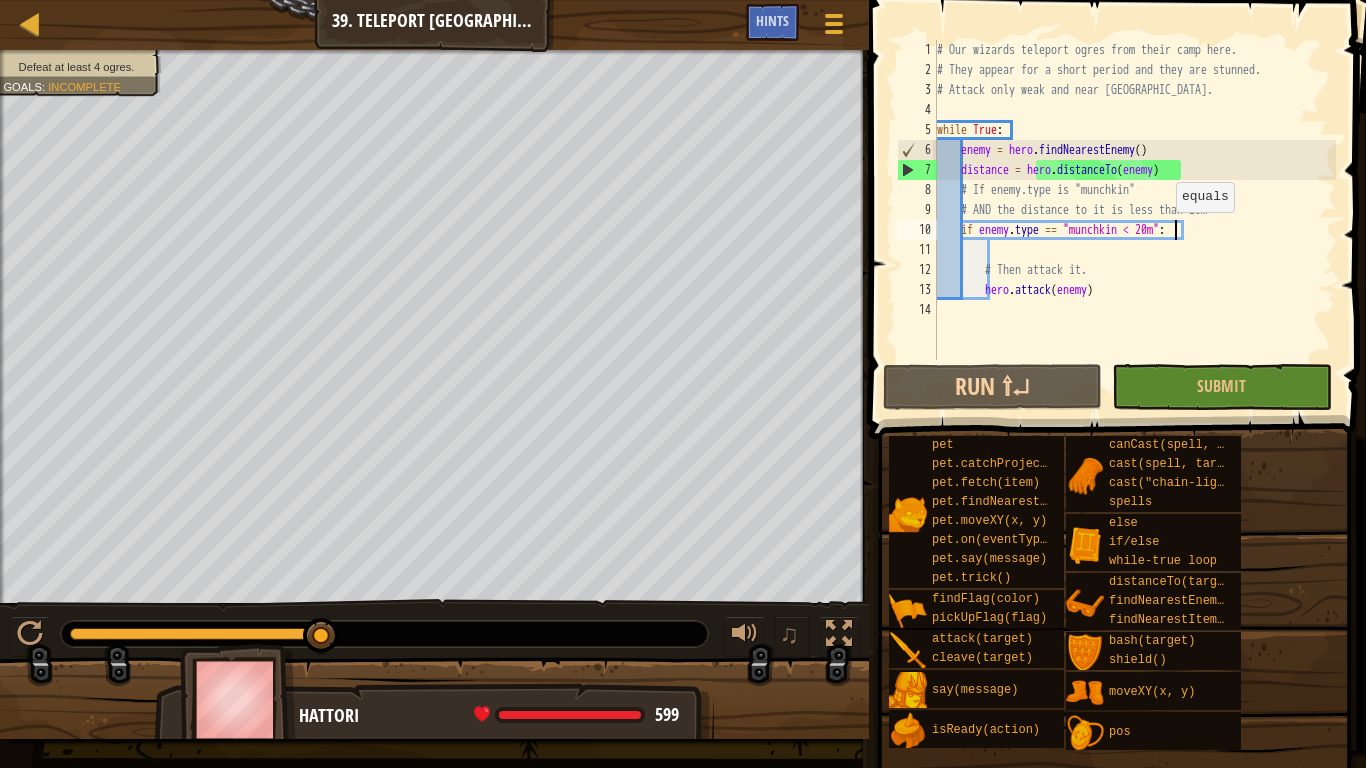 scroll, scrollTop: 9, scrollLeft: 19, axis: both 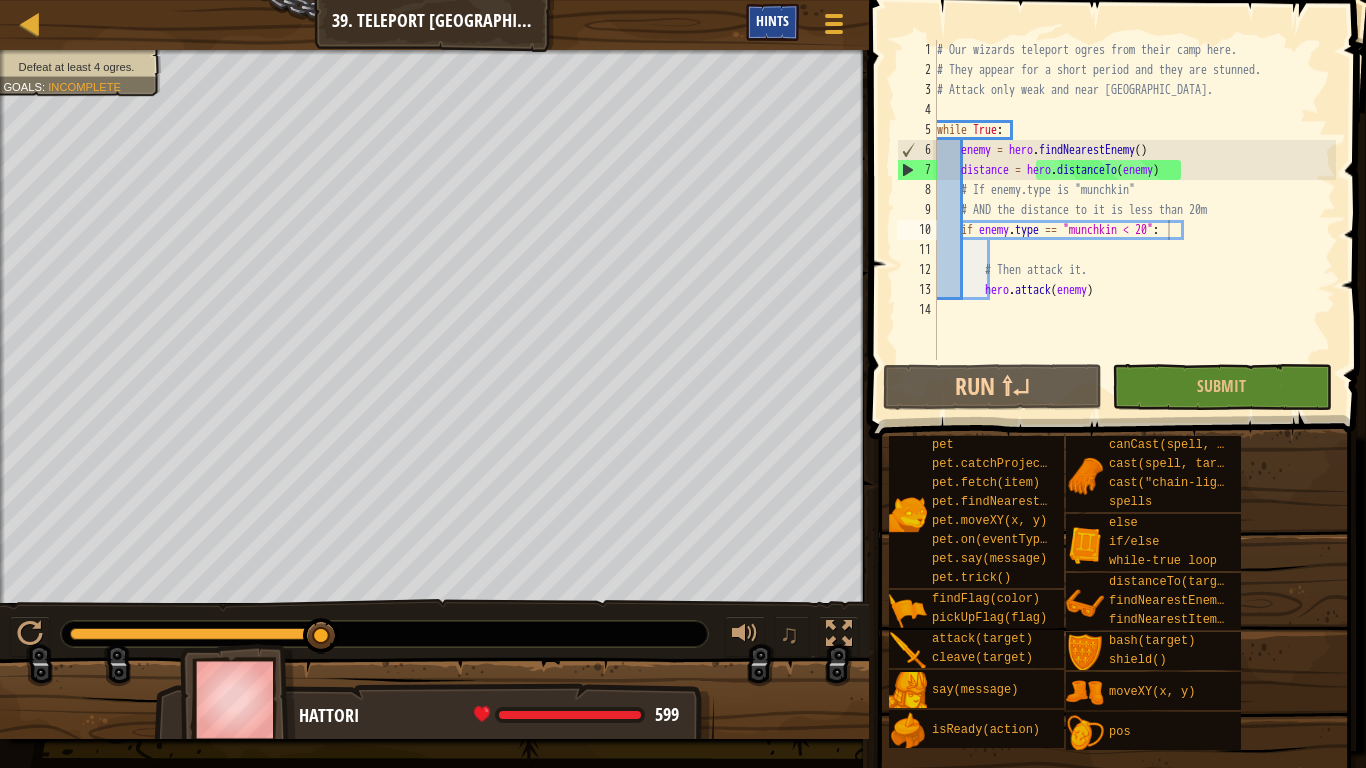 click on "Hints" at bounding box center [772, 20] 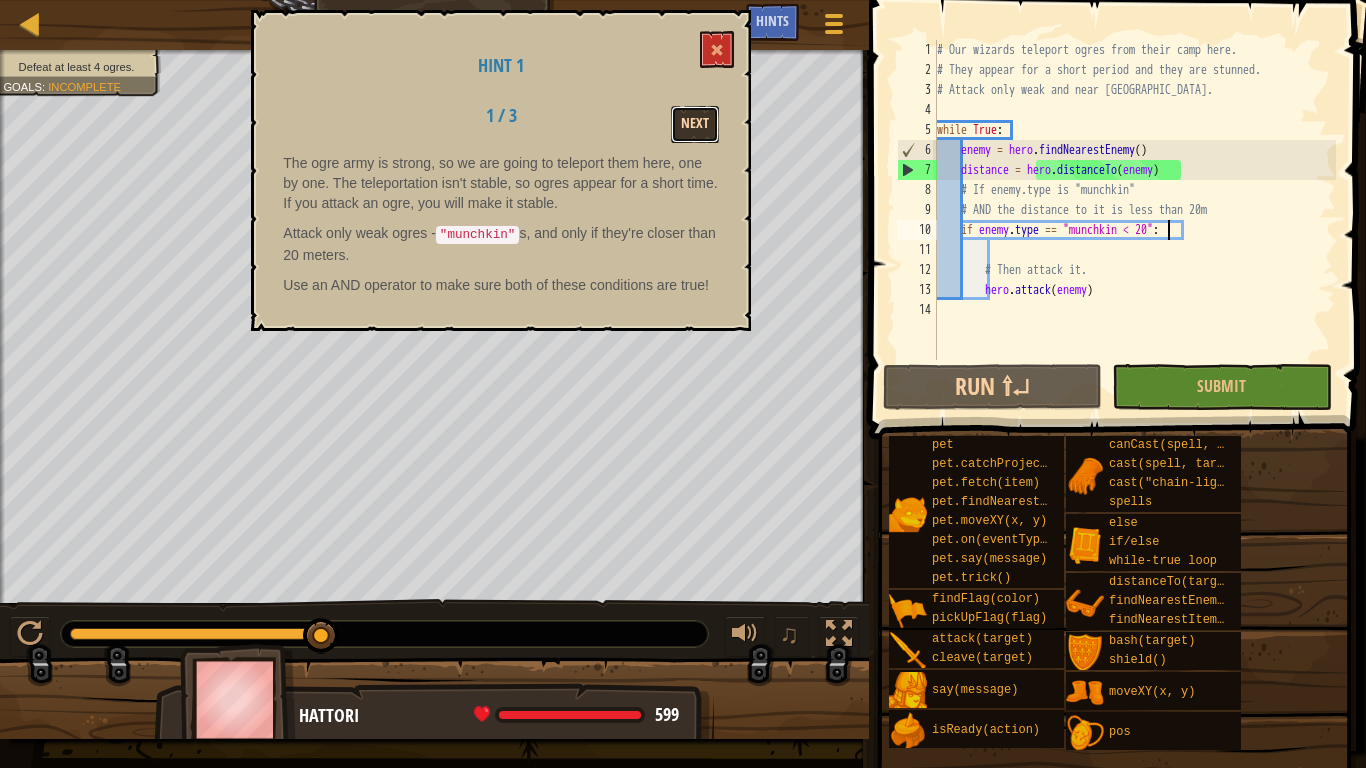 click on "Next" at bounding box center (695, 124) 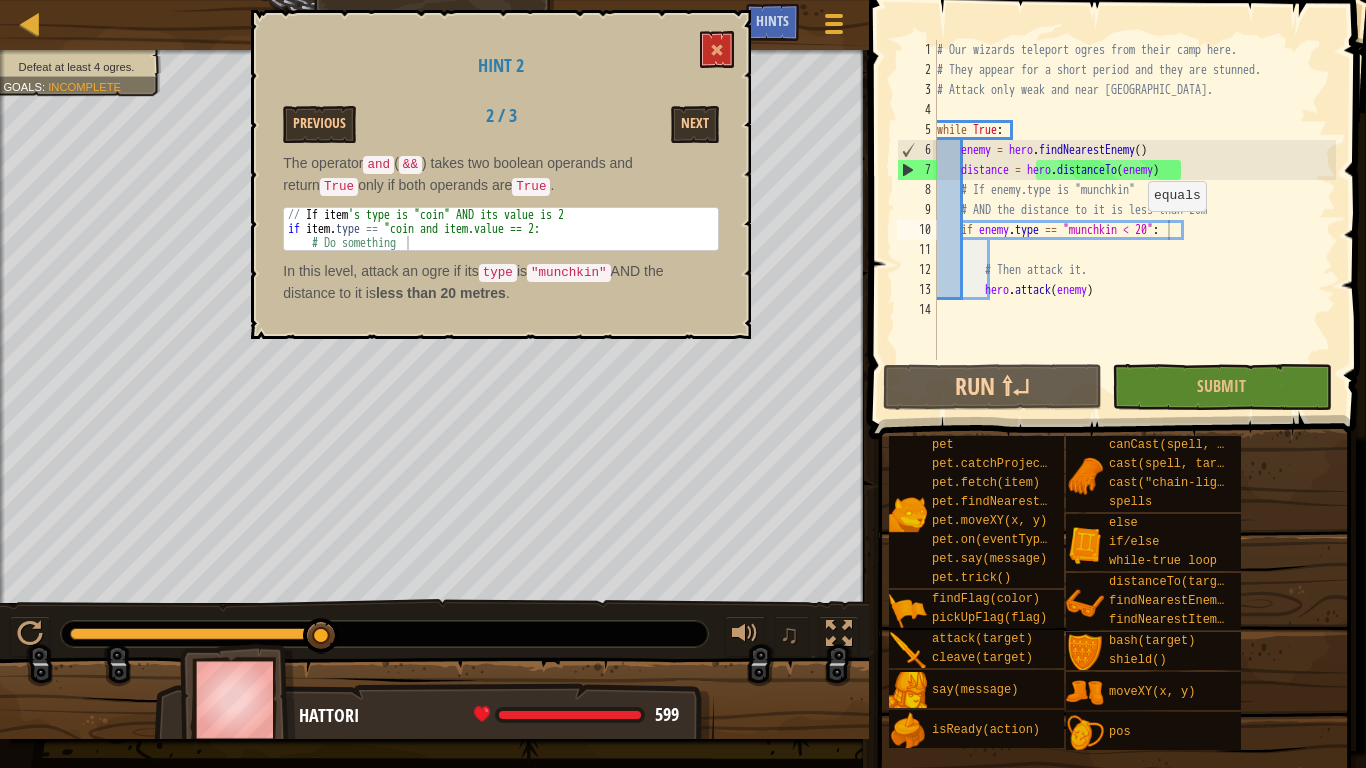 click on "# Our wizards teleport ogres from their camp here. # They appear for a short period and they are stunned. # Attack only weak and near ogres. while   True :      enemy   =   hero . findNearestEnemy ( )      distance   =   hero . distanceTo ( enemy )      # If enemy.type is "munchkin"      # AND the distance to it is less than 20m      if   enemy . type   ==   "munchkin < 20" :                   # Then attack it.          hero . attack ( enemy )" at bounding box center (1134, 220) 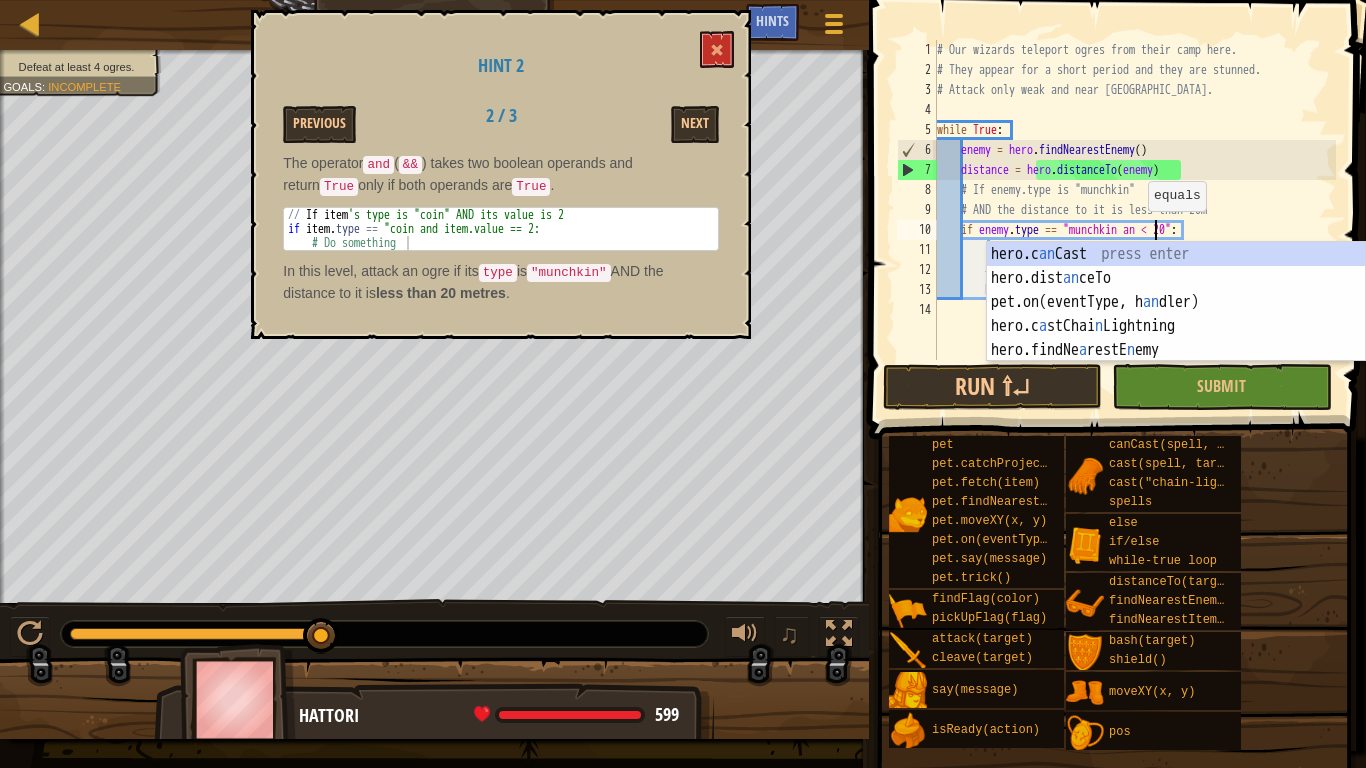 scroll, scrollTop: 9, scrollLeft: 18, axis: both 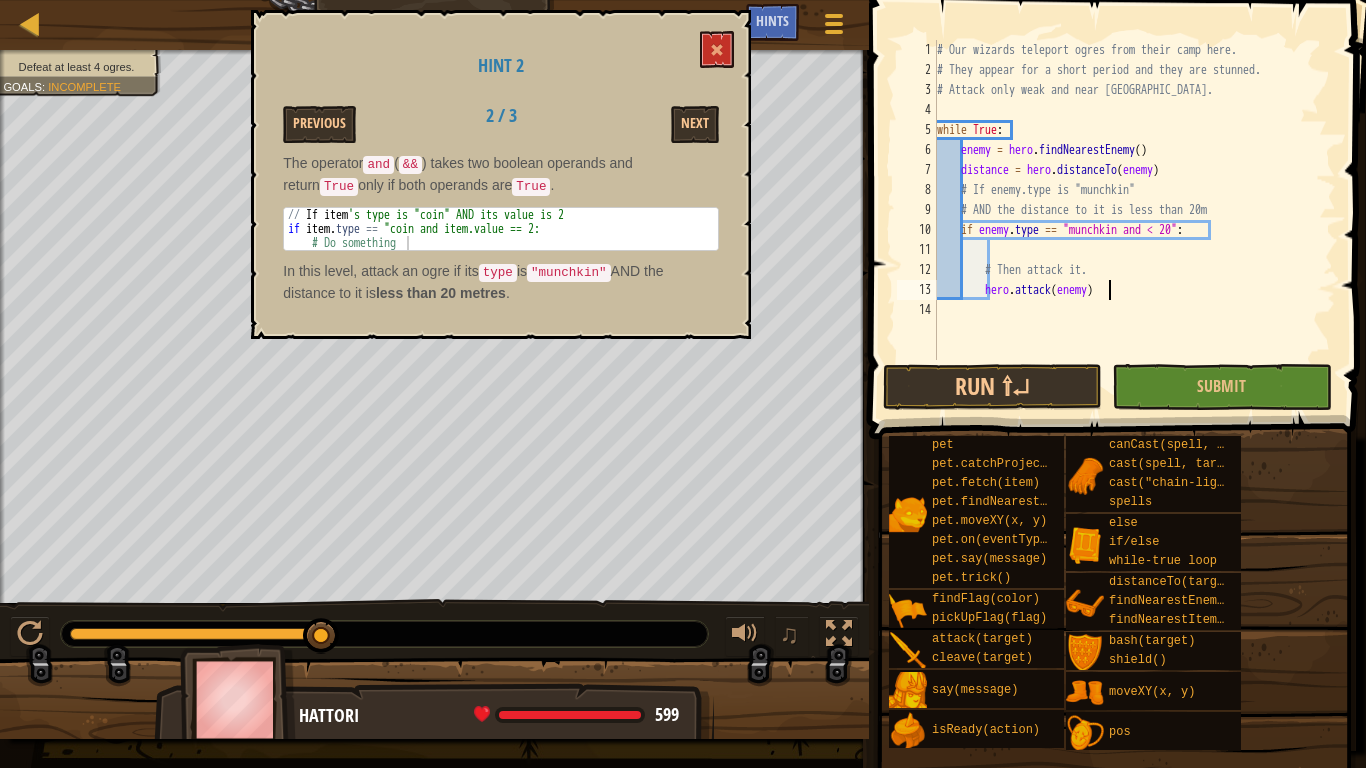 click on "# Our wizards teleport ogres from their camp here. # They appear for a short period and they are stunned. # Attack only weak and near ogres. while   True :      enemy   =   hero . findNearestEnemy ( )      distance   =   hero . distanceTo ( enemy )      # If enemy.type is "munchkin"      # AND the distance to it is less than 20m      if   enemy . type   ==   "munchkin and < 20" :                   # Then attack it.          hero . attack ( enemy )" at bounding box center (1134, 220) 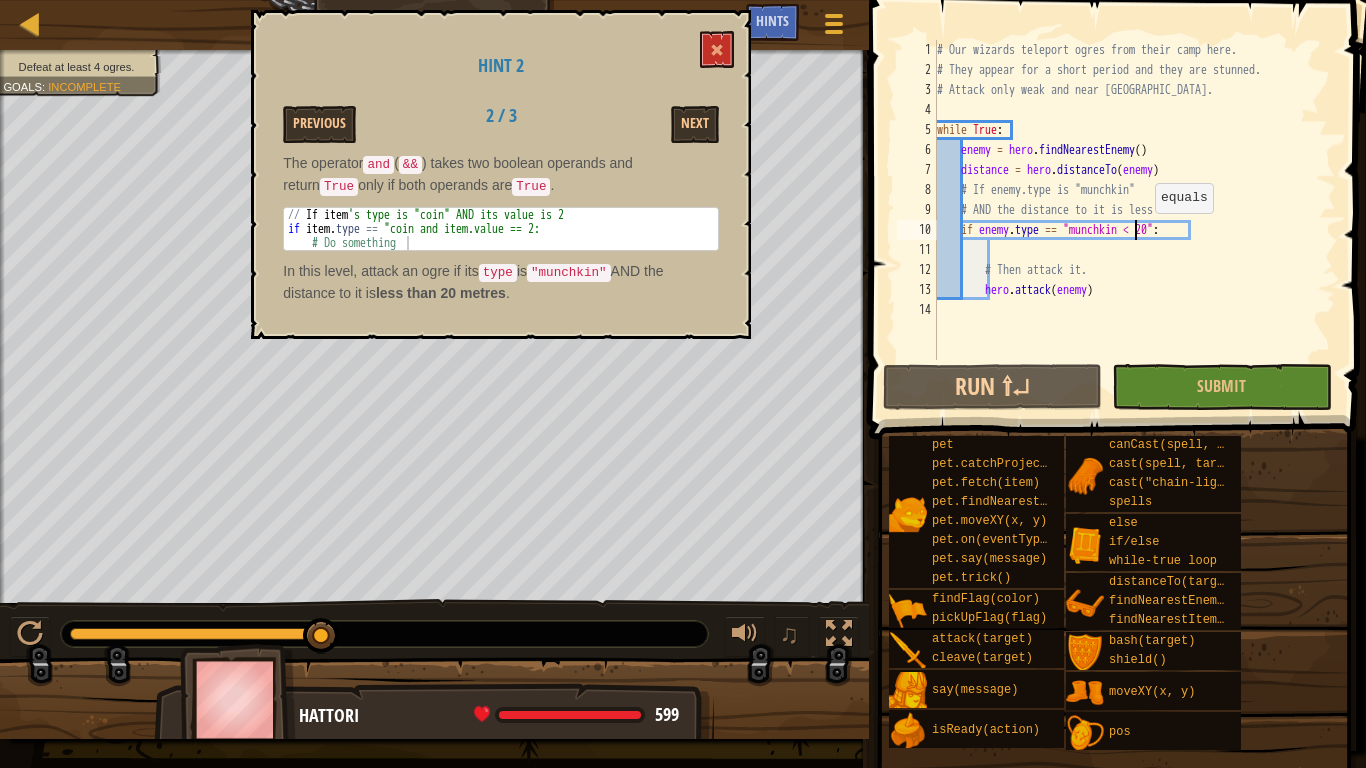 type on "if enemy.type == "munchkin < 20m":" 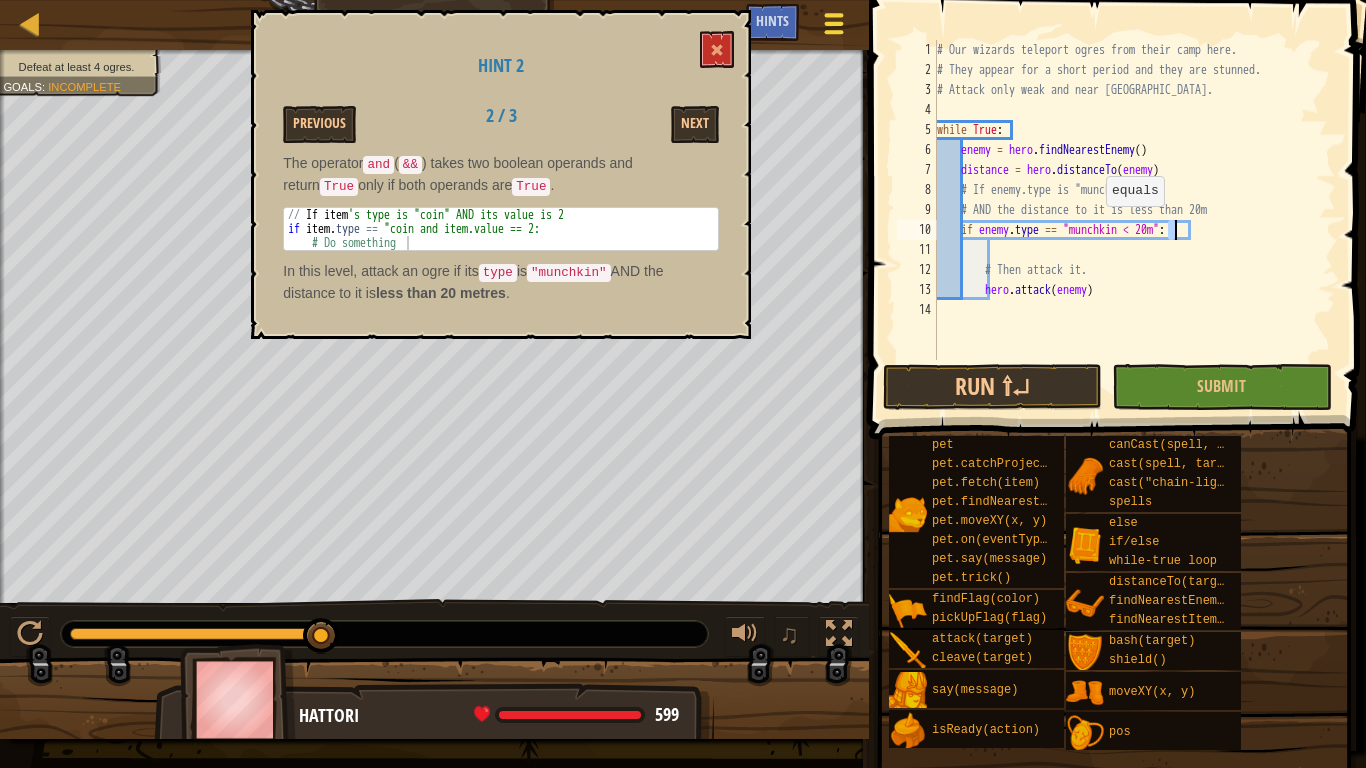click at bounding box center (833, 32) 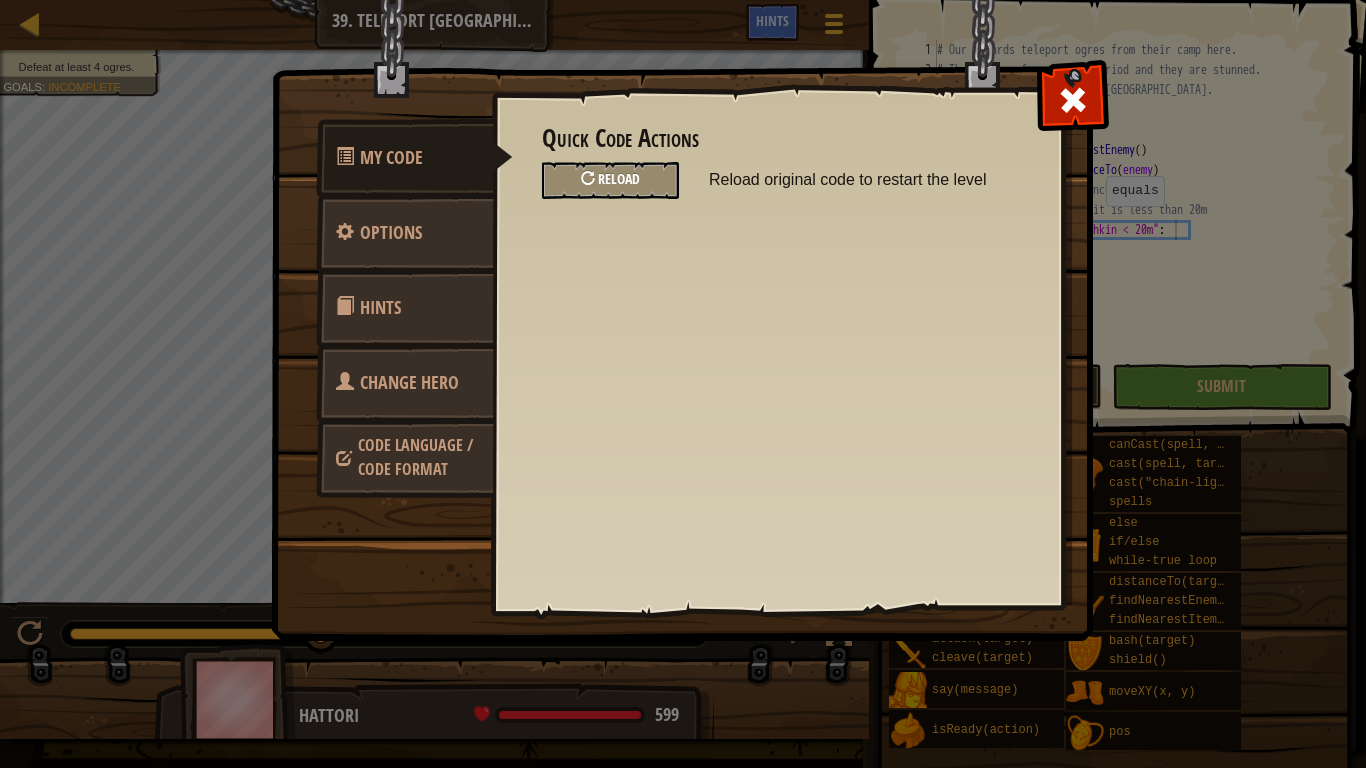 click on "Reload" at bounding box center [619, 178] 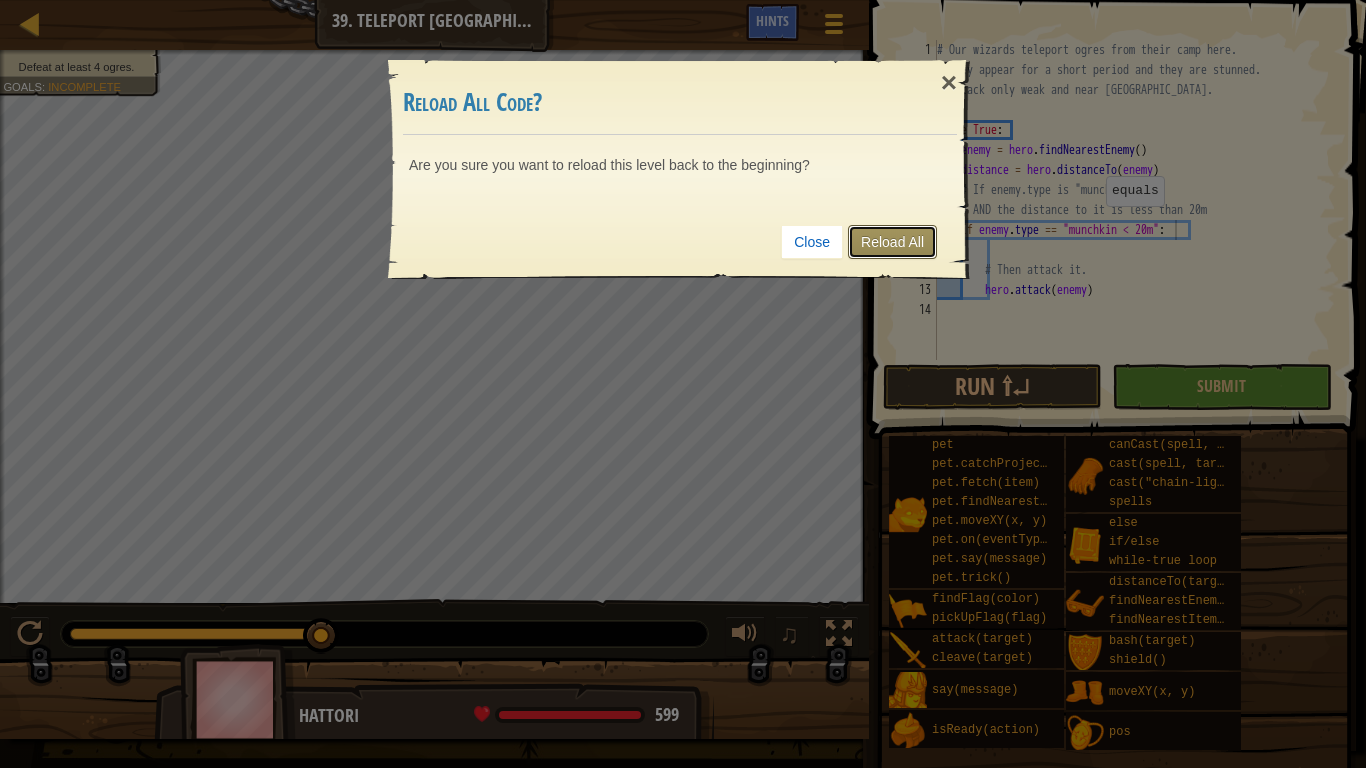 click on "Reload All" at bounding box center (892, 242) 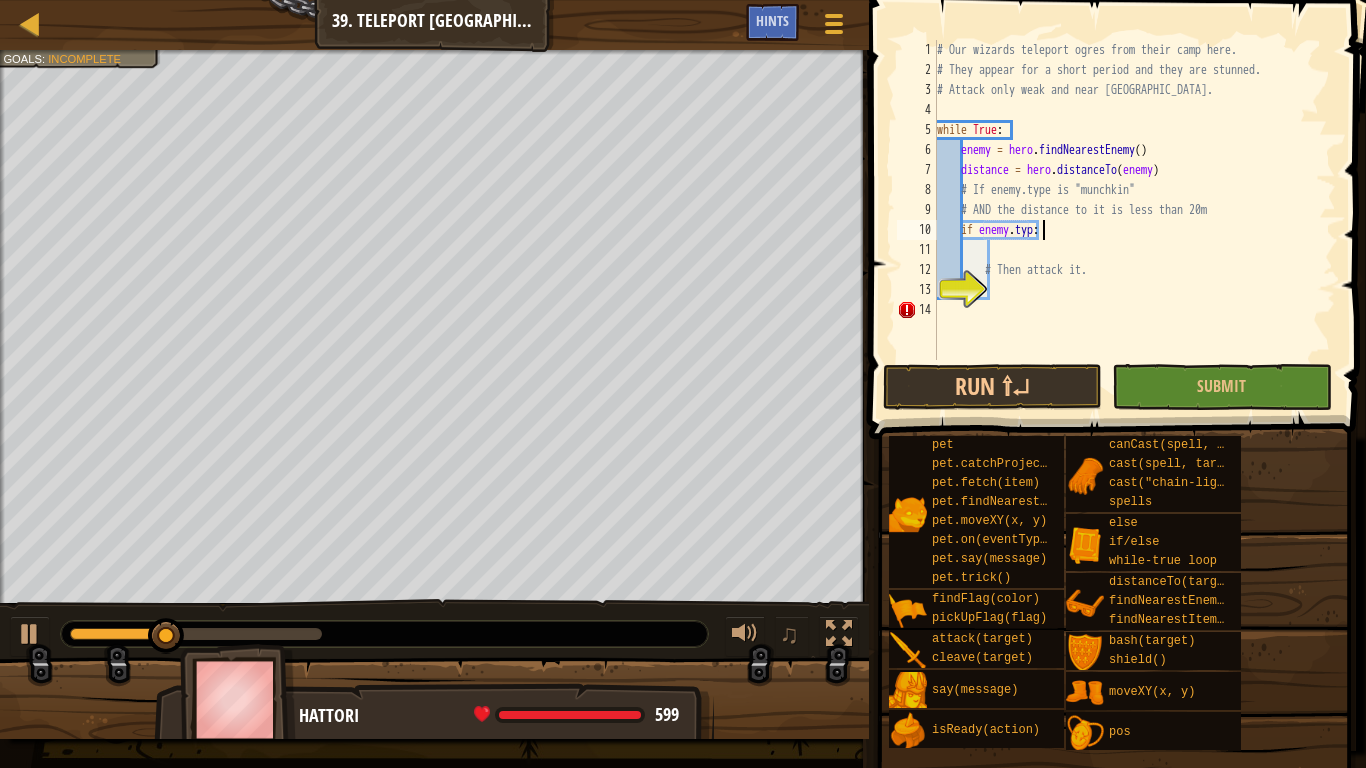 scroll, scrollTop: 9, scrollLeft: 9, axis: both 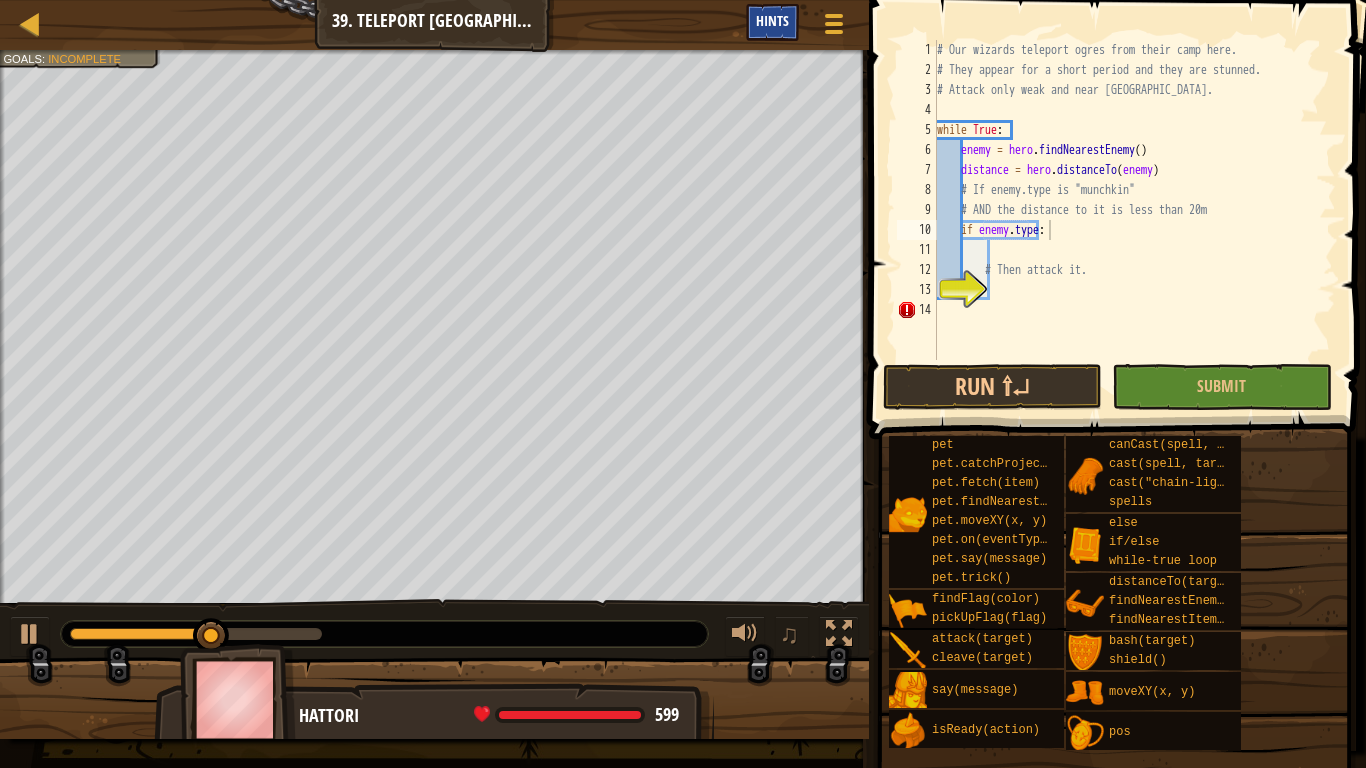 click on "Hints" at bounding box center [772, 22] 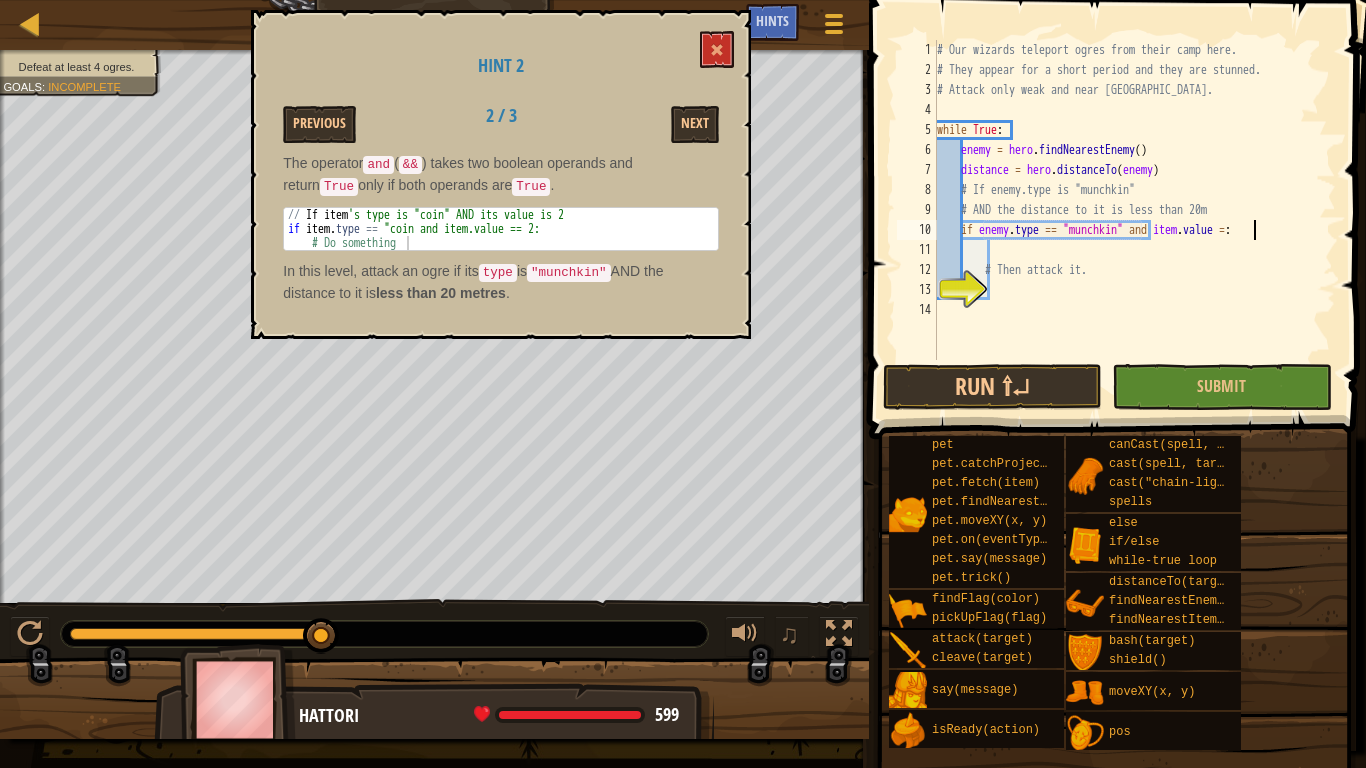 scroll, scrollTop: 9, scrollLeft: 26, axis: both 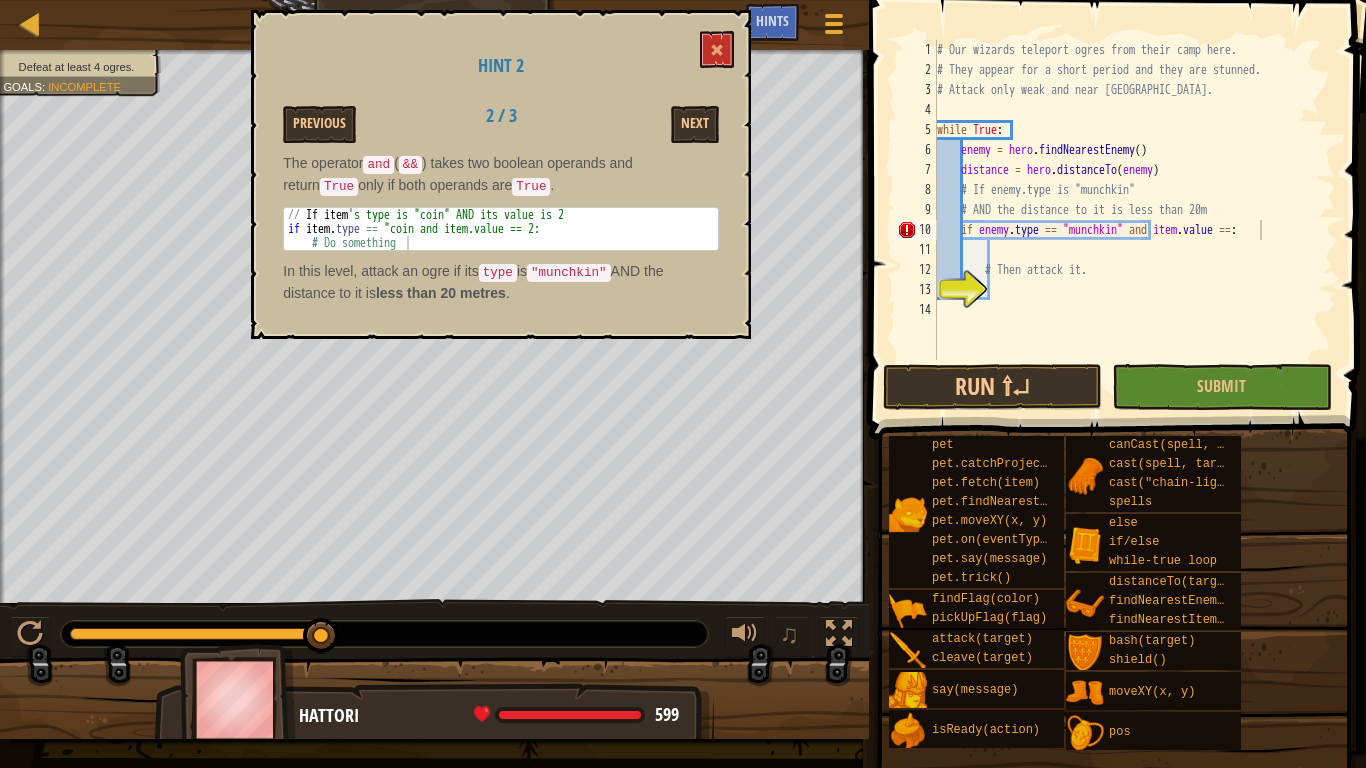 click on "Map Computer Science 3 39. Teleport Lasso Game Menu Done Hints" at bounding box center [434, 25] 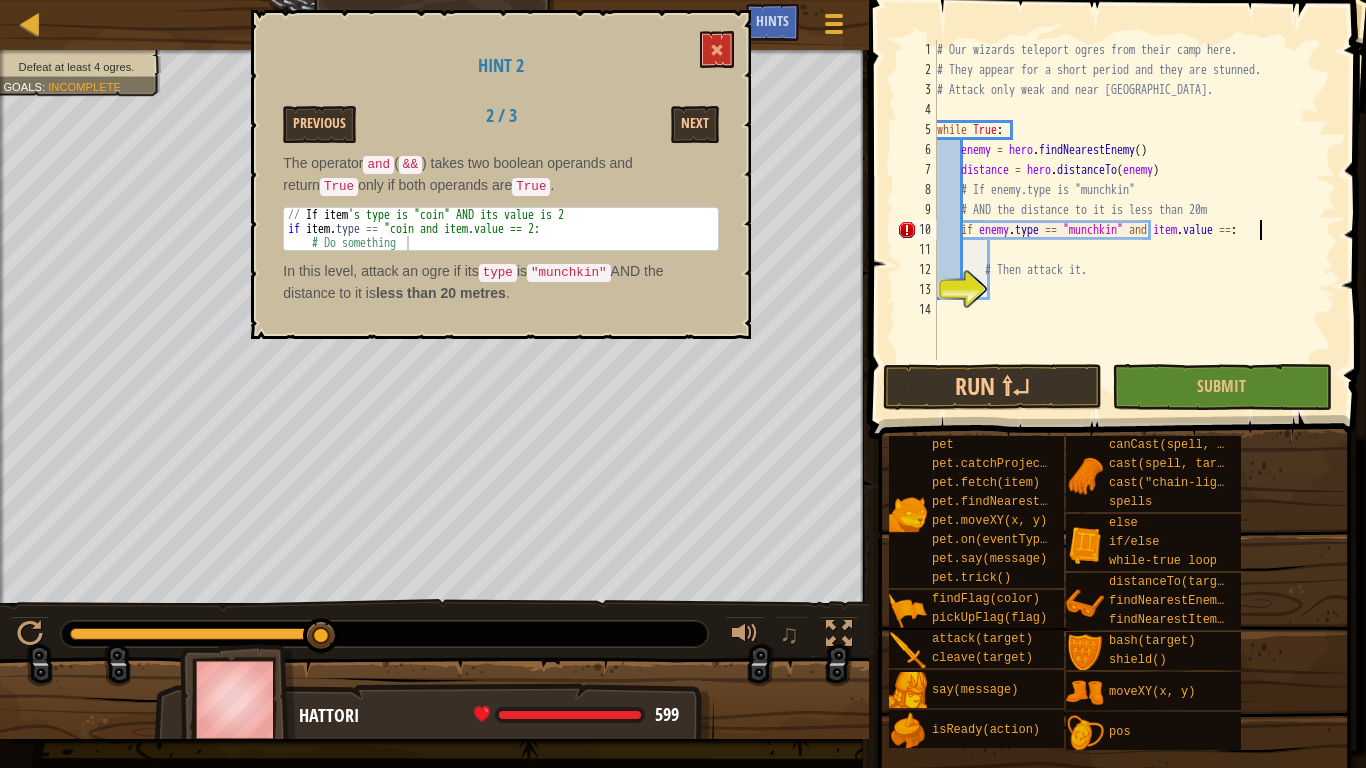 click on "Hint 2 Previous 2 / 3 Next The operator  and  ( && ) takes two boolean operands and return  True  only if both operands are  True .
1 2 3 //   If   item 's type is "coin" AND its value is 2 if   item . type   ==   "coin and item.value == 2:      # Do something     הההההההההההההההההההההההההההההההההההההההההההההההההההההההההההההההההההההההההההההההההההההההההההההההההההההההההההההההההההההההההההההההההההההההההההההההההההההההההההההההההההההההההההההההההההההההההההההההההההההההההההההההההההההההההההההההההההההההההההההההההההההההההההההההה
In this level, attack an ogre if its  type  is  "munchkin"  AND the distance to it is  less than 20 metres ." at bounding box center (501, 174) 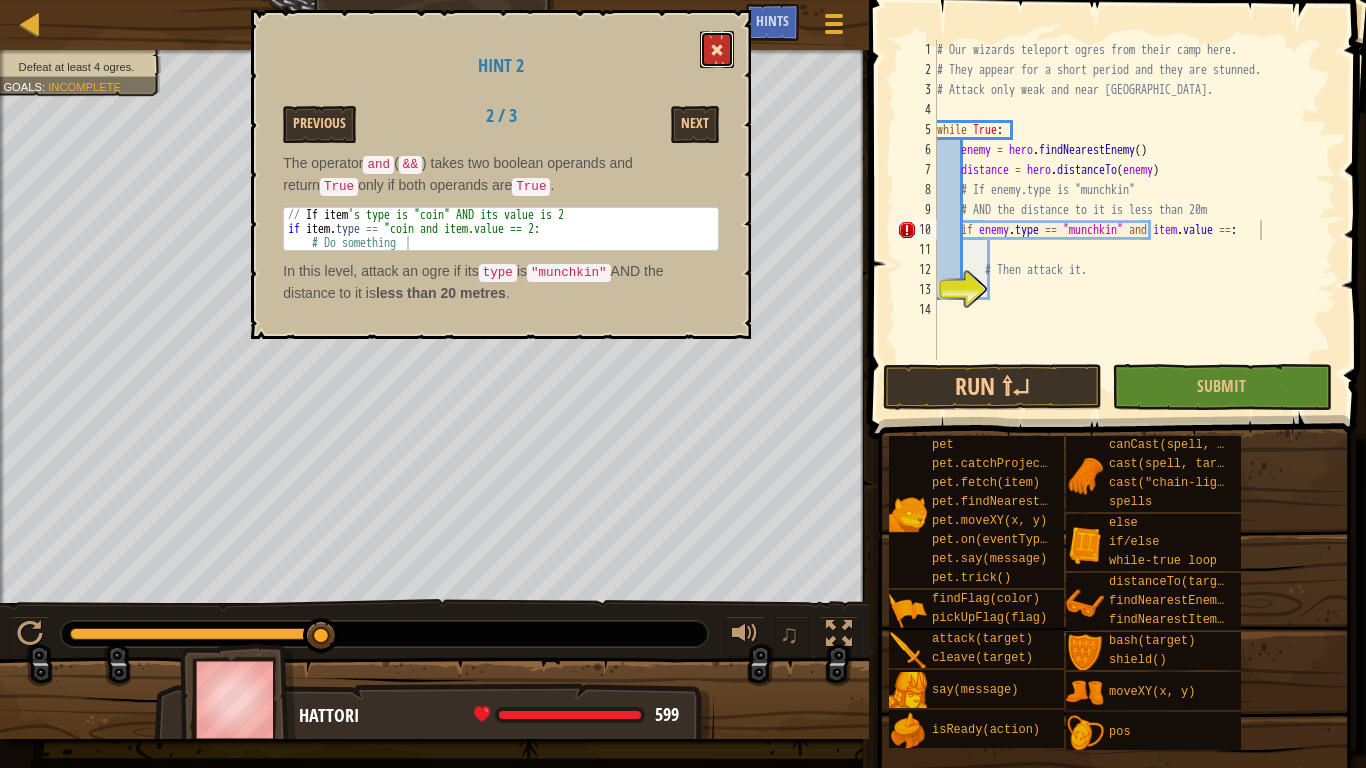 click at bounding box center (717, 49) 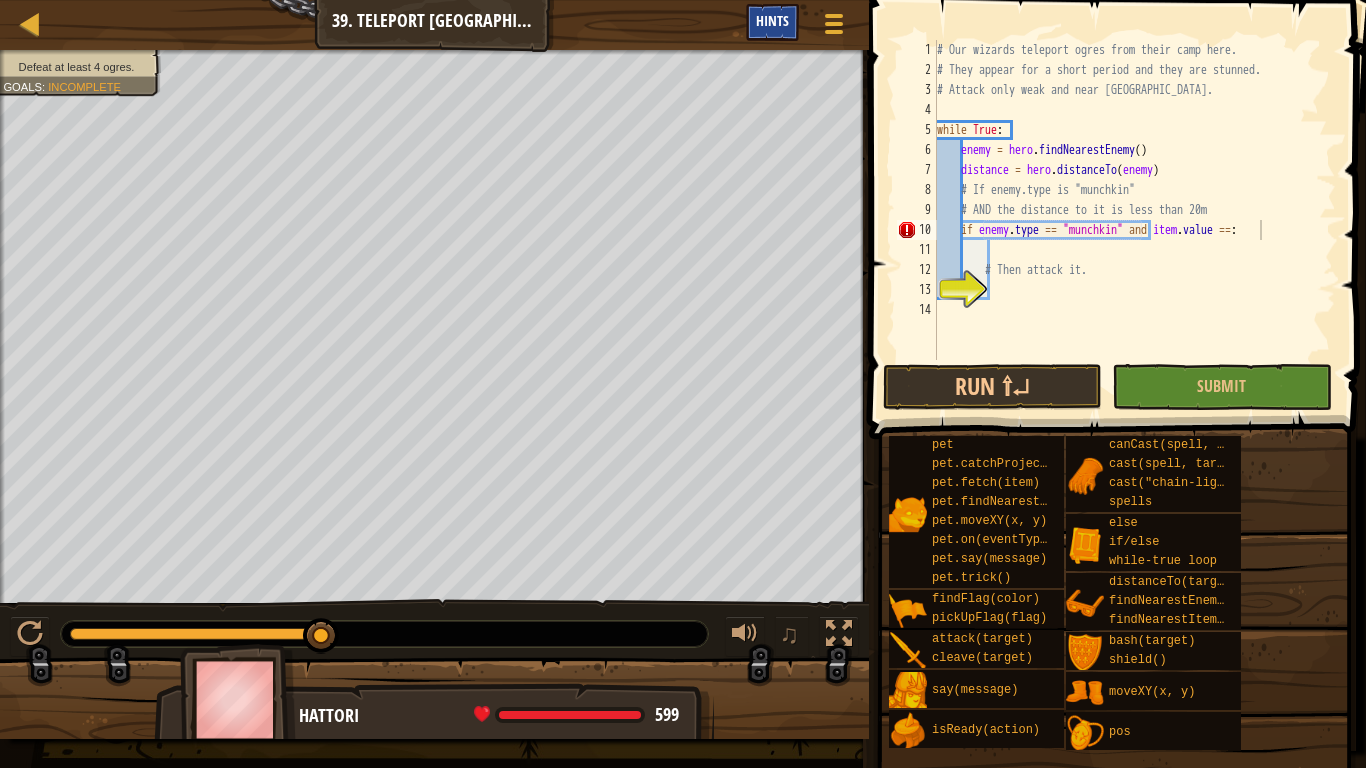 click on "Hints" at bounding box center [772, 22] 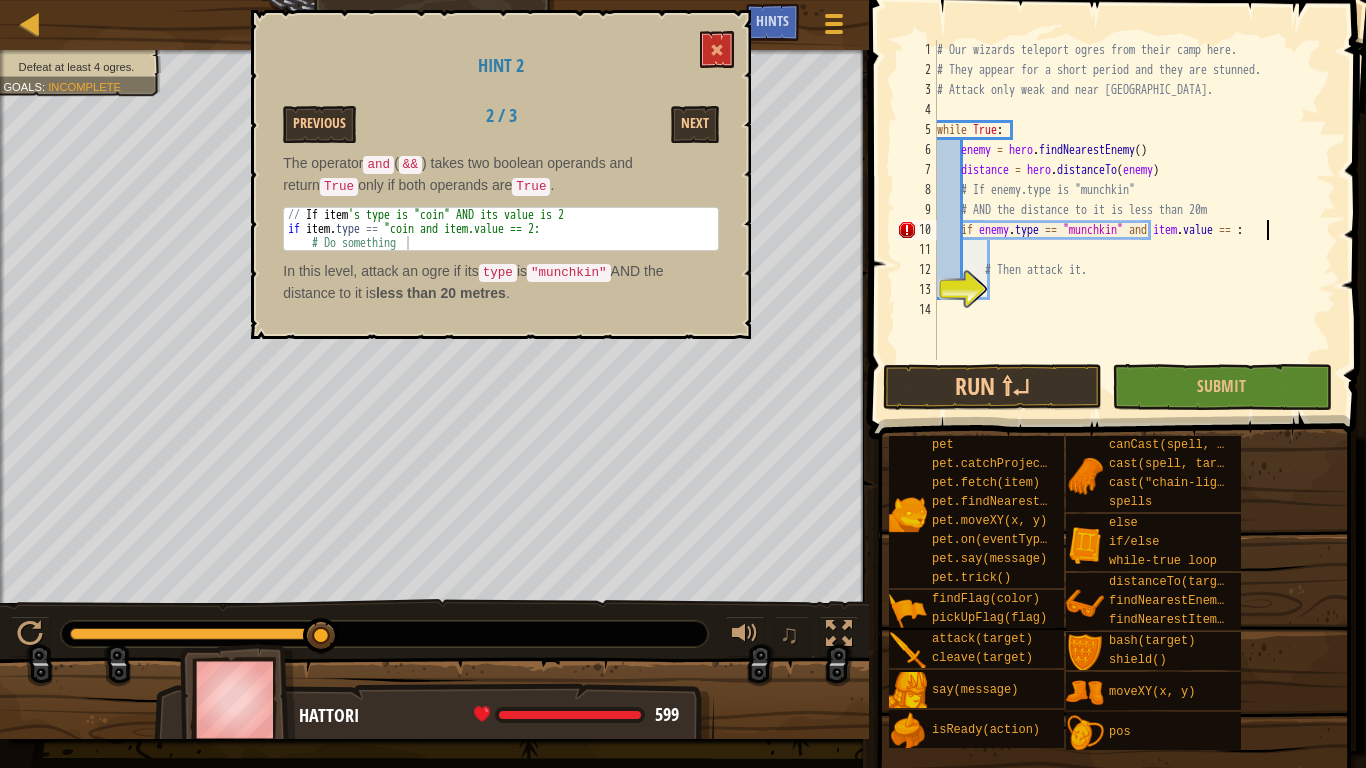 scroll, scrollTop: 9, scrollLeft: 28, axis: both 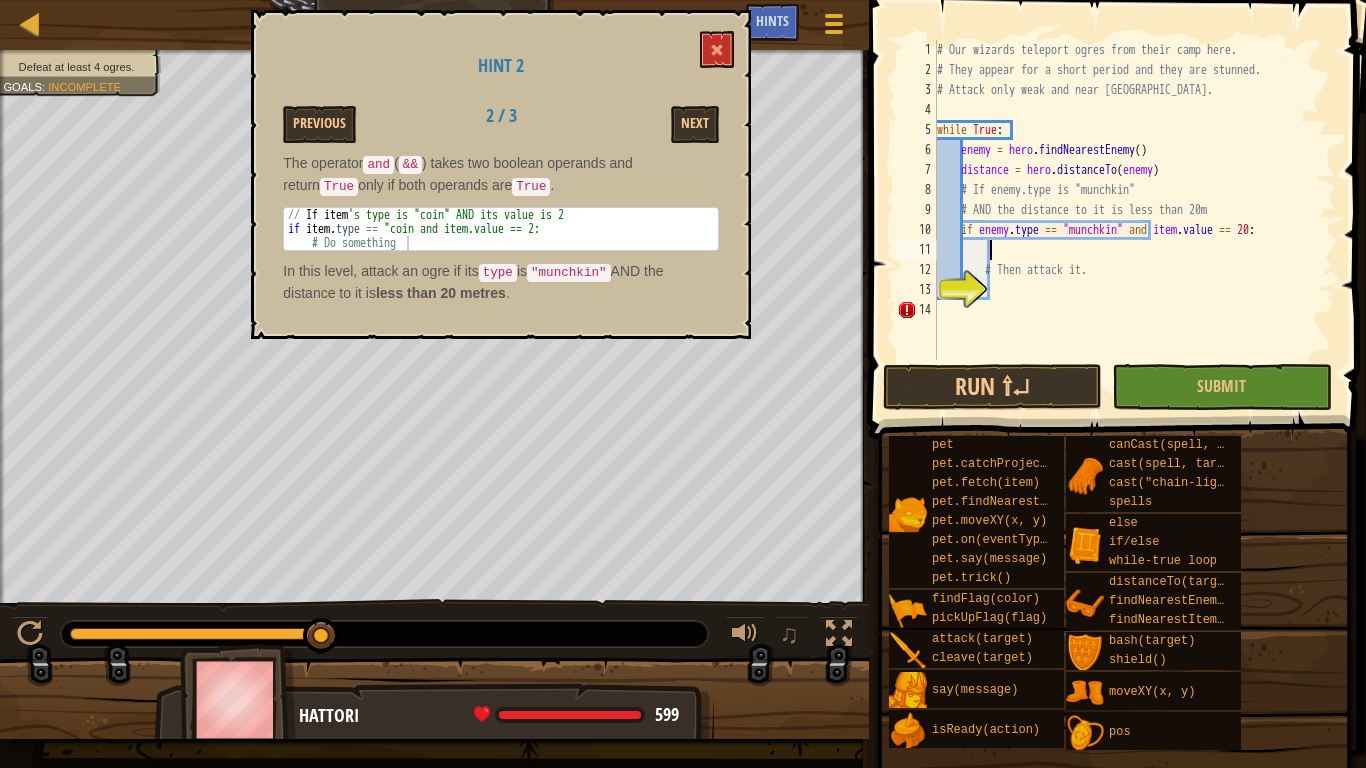 type on "# Then attack it." 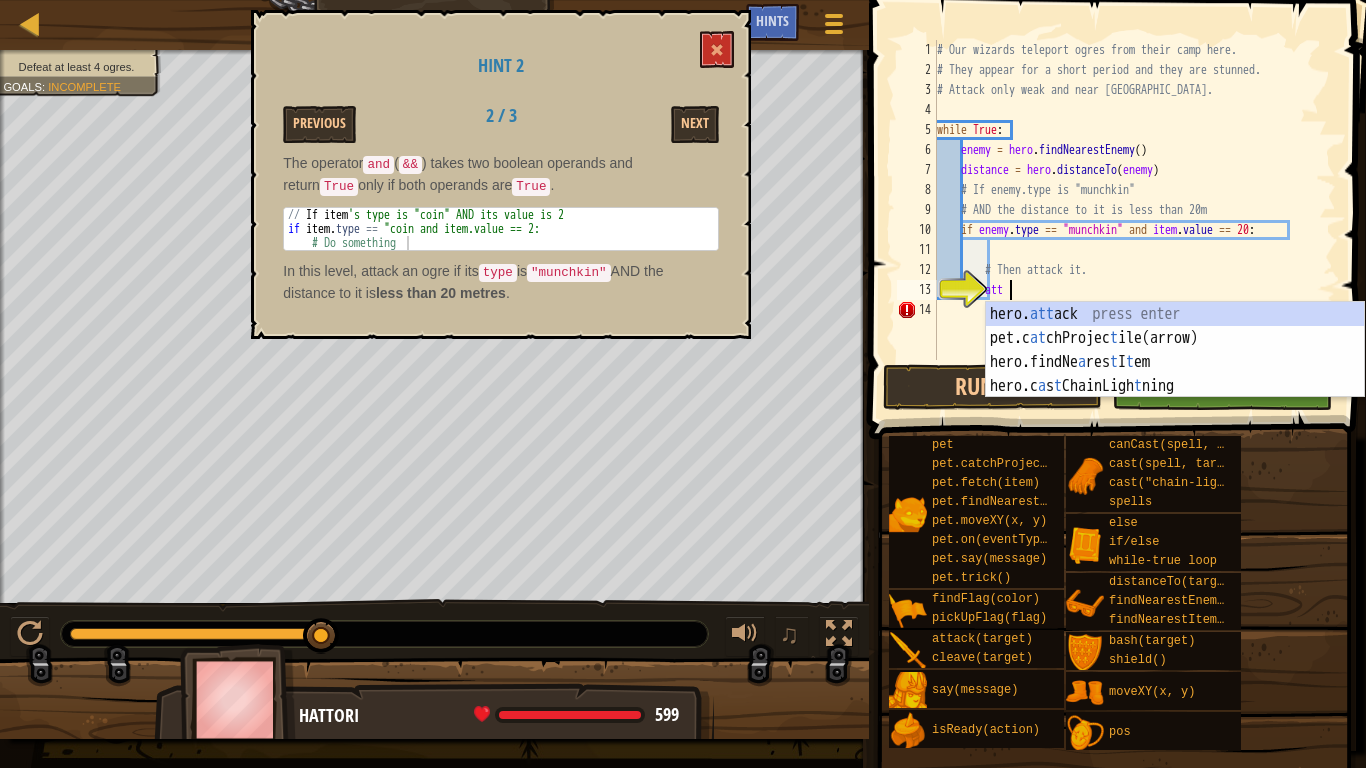 scroll, scrollTop: 9, scrollLeft: 5, axis: both 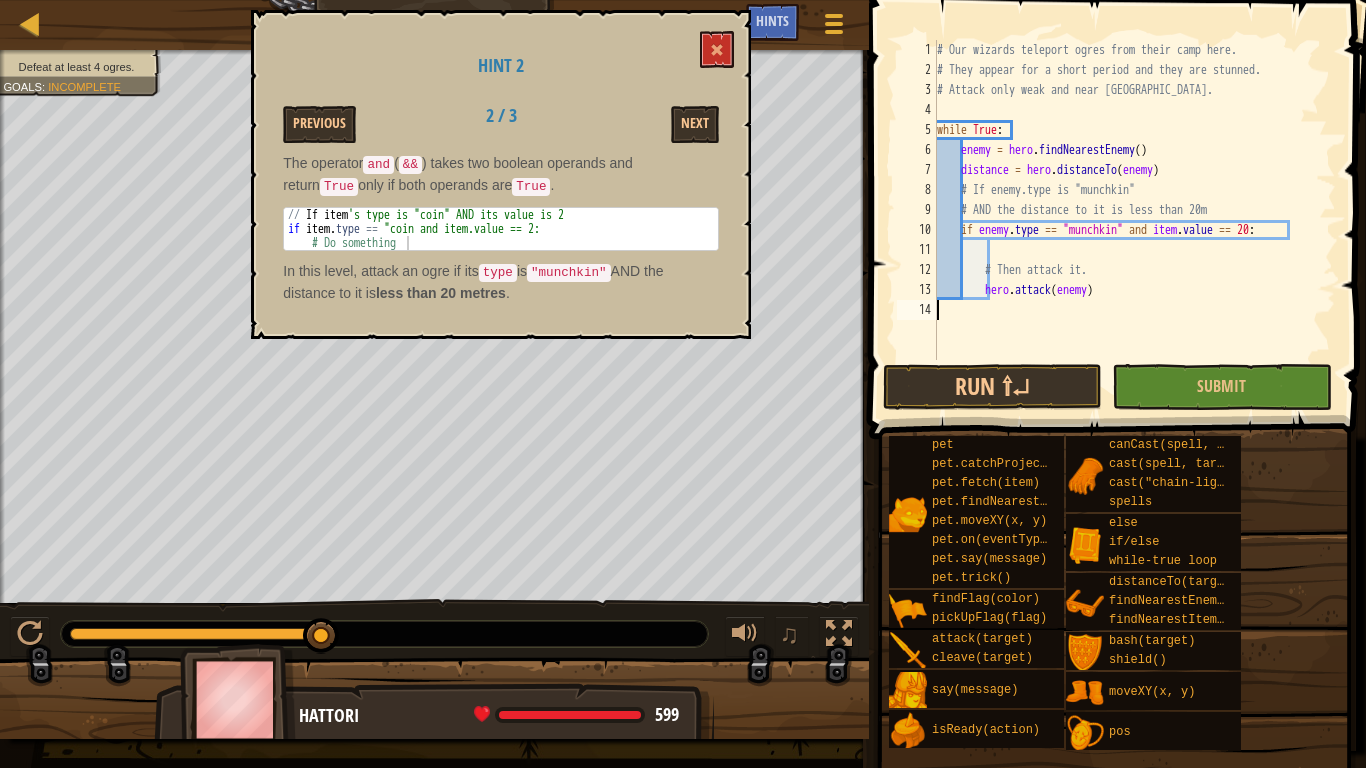 click on "# Our wizards teleport ogres from their camp here. # They appear for a short period and they are stunned. # Attack only weak and near ogres. while   True :      enemy   =   hero . findNearestEnemy ( )      distance   =   hero . distanceTo ( enemy )      # If enemy.type is "munchkin"      # AND the distance to it is less than 20m      if   enemy . type   ==   "munchkin"   and   item . value   ==   20 :                   # Then attack it.          hero . attack ( enemy )" at bounding box center [1134, 220] 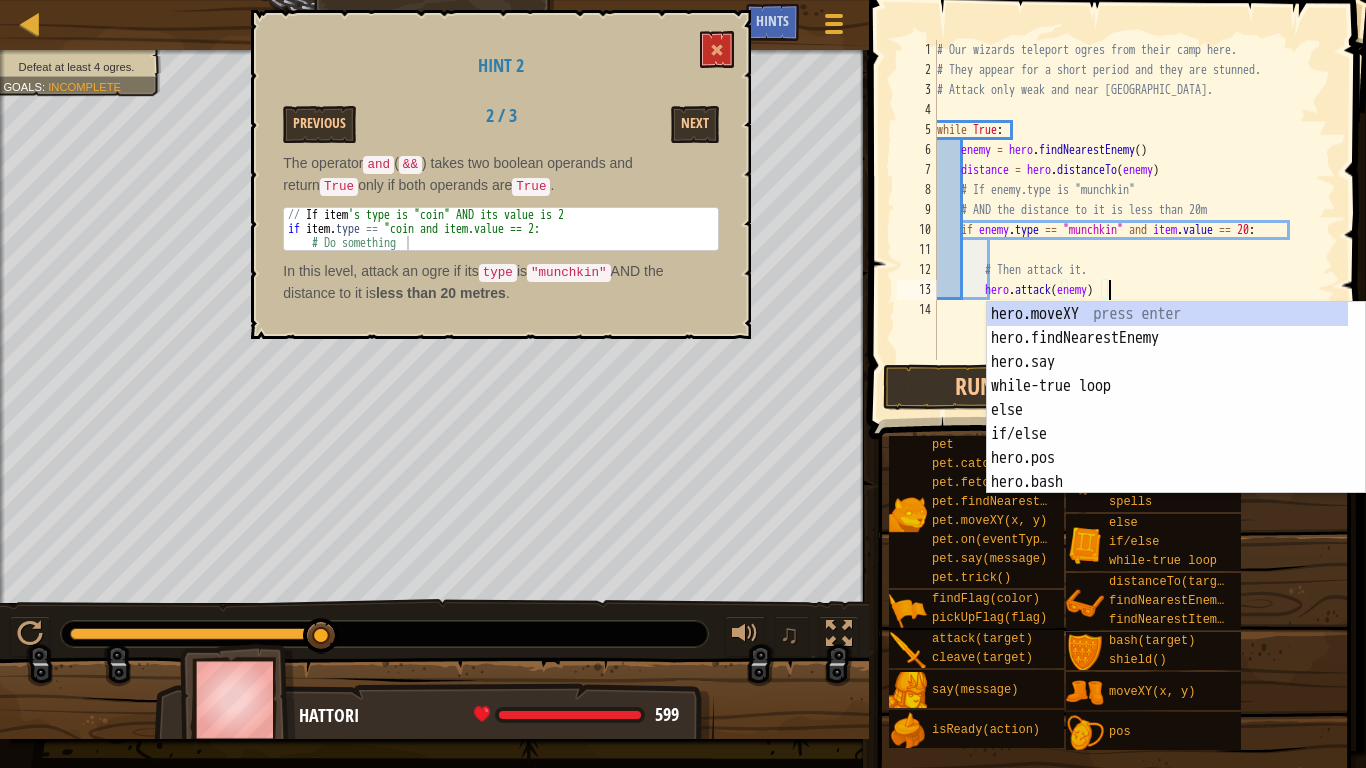click on "# Our wizards teleport ogres from their camp here. # They appear for a short period and they are stunned. # Attack only weak and near ogres. while   True :      enemy   =   hero . findNearestEnemy ( )      distance   =   hero . distanceTo ( enemy )      # If enemy.type is "munchkin"      # AND the distance to it is less than 20m      if   enemy . type   ==   "munchkin"   and   item . value   ==   20 :                   # Then attack it.          hero . attack ( enemy )" at bounding box center (1134, 220) 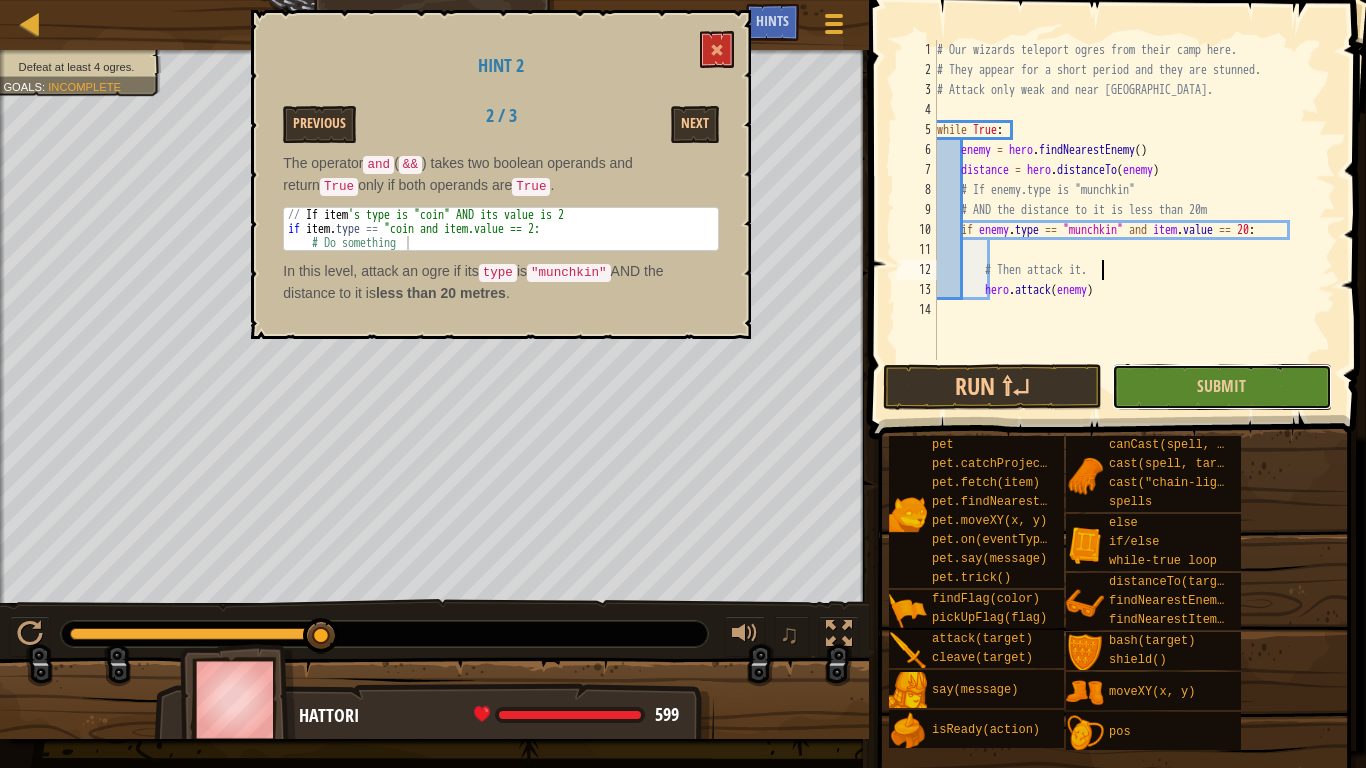 click on "Submit" at bounding box center [1221, 387] 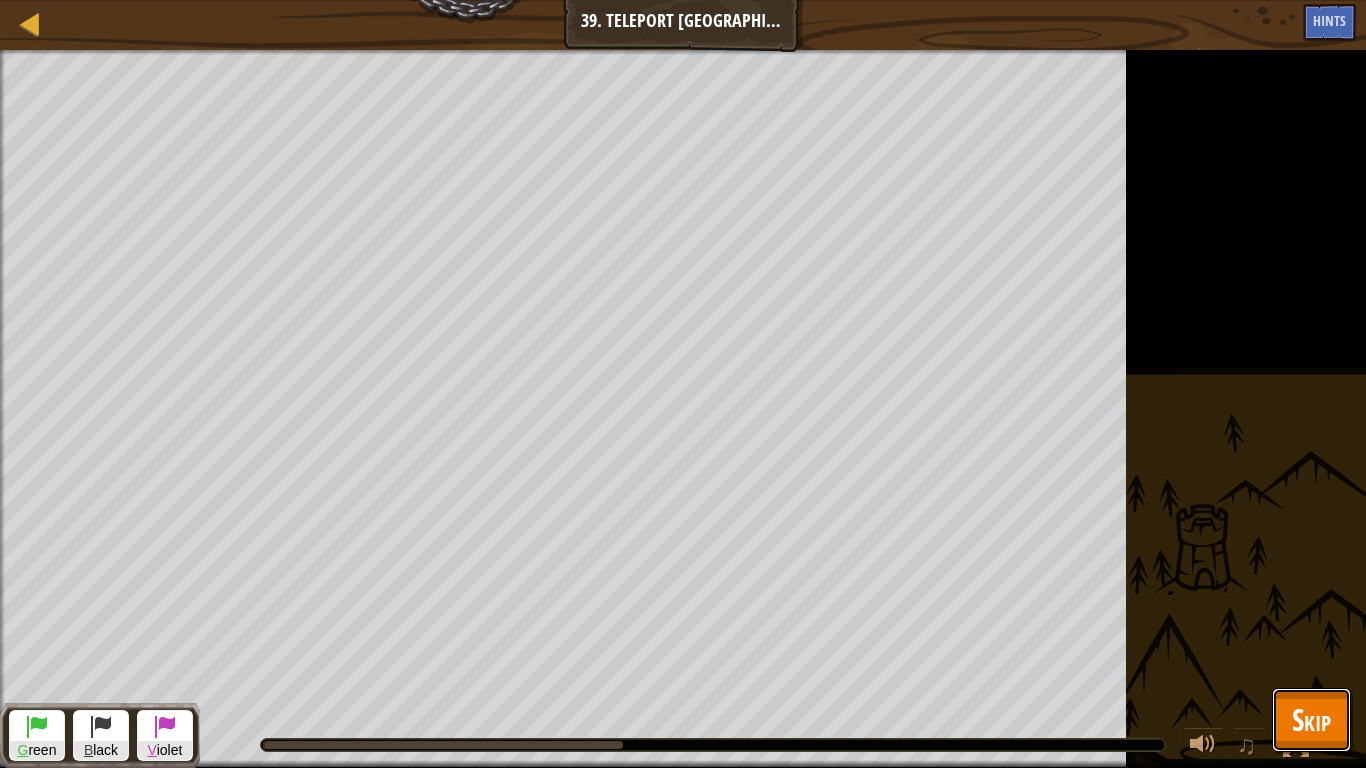 click on "Skip" at bounding box center [1311, 720] 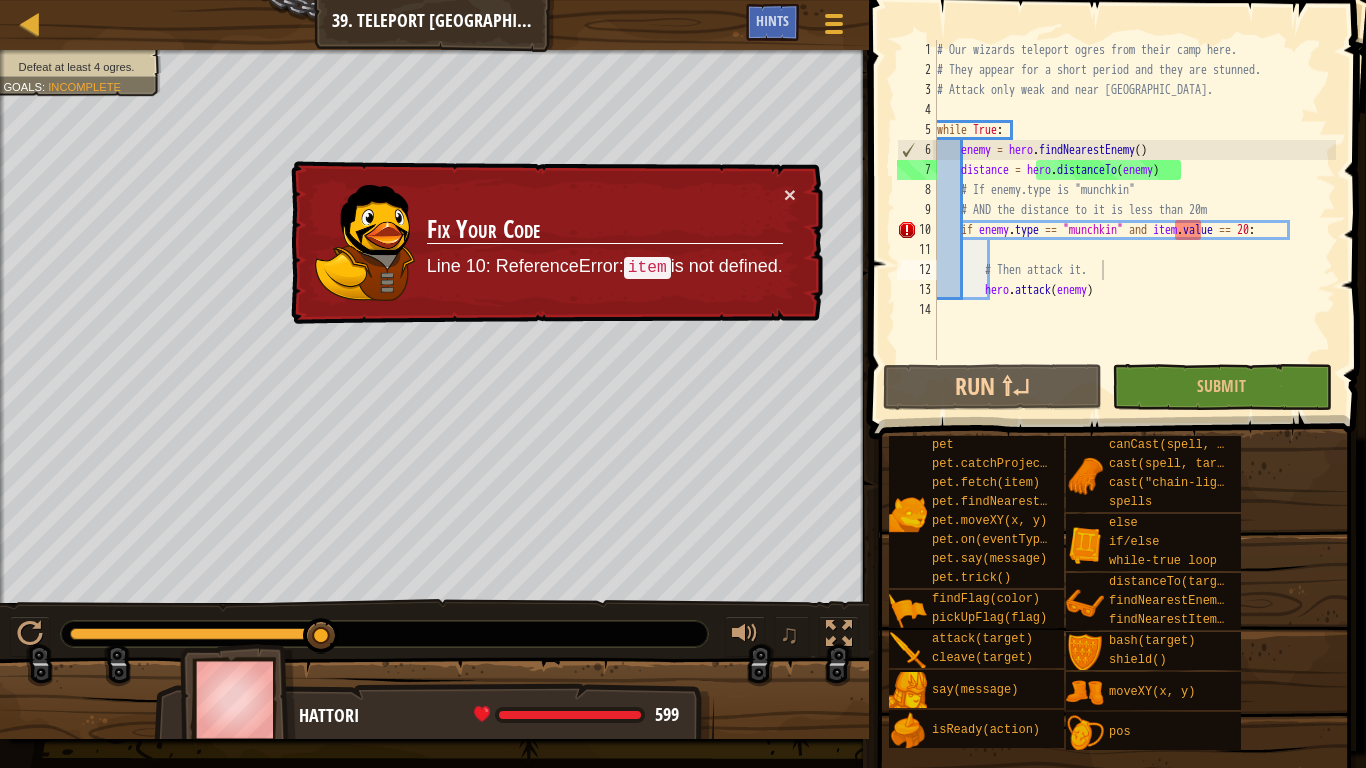 click on "× Fix Your Code Line 10: ReferenceError:  item  is not defined." at bounding box center [555, 243] 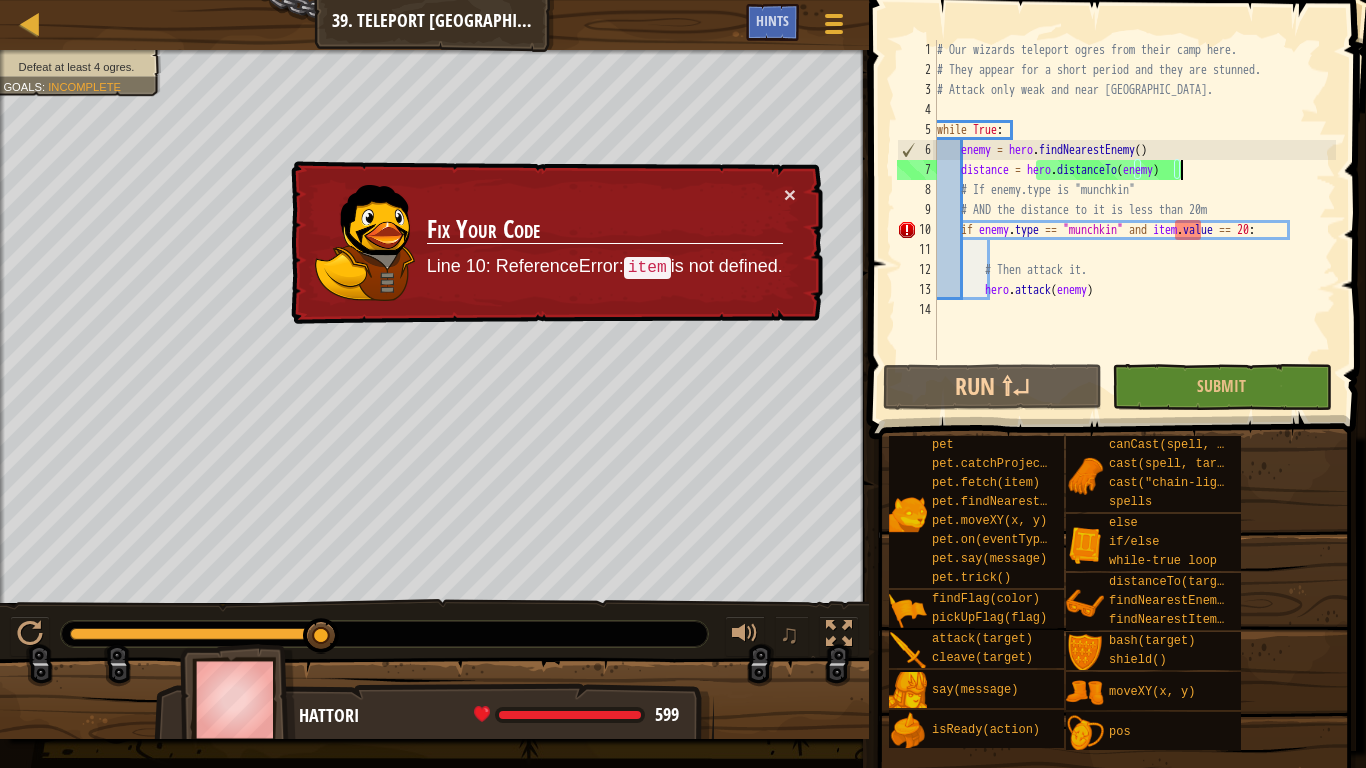 click on "# Our wizards teleport ogres from their camp here. # They appear for a short period and they are stunned. # Attack only weak and near ogres. while   True :      enemy   =   hero . findNearestEnemy ( )      distance   =   hero . distanceTo ( enemy )      # If enemy.type is "munchkin"      # AND the distance to it is less than 20m      if   enemy . type   ==   "munchkin"   and   item . value   ==   20 :                   # Then attack it.          hero . attack ( enemy )" at bounding box center (1134, 220) 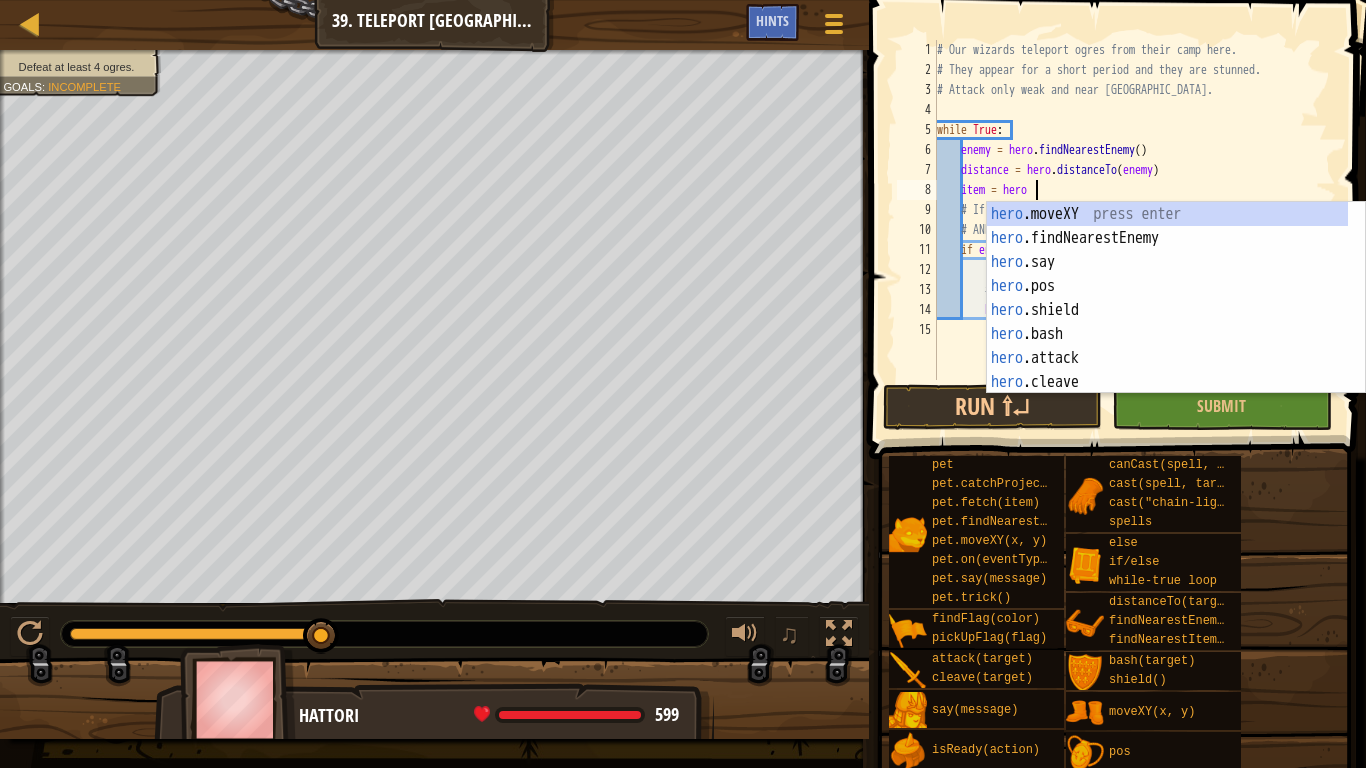 scroll, scrollTop: 9, scrollLeft: 8, axis: both 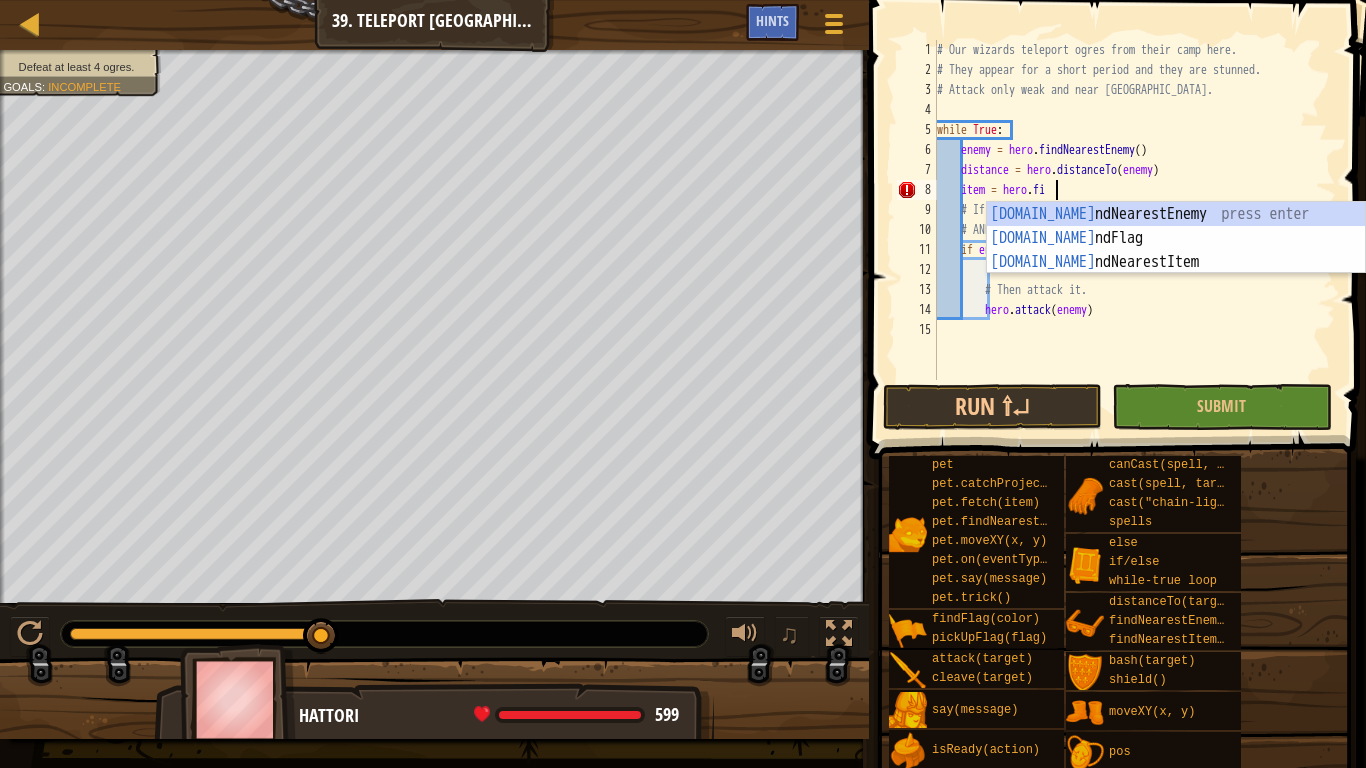 type on "item = hero.find" 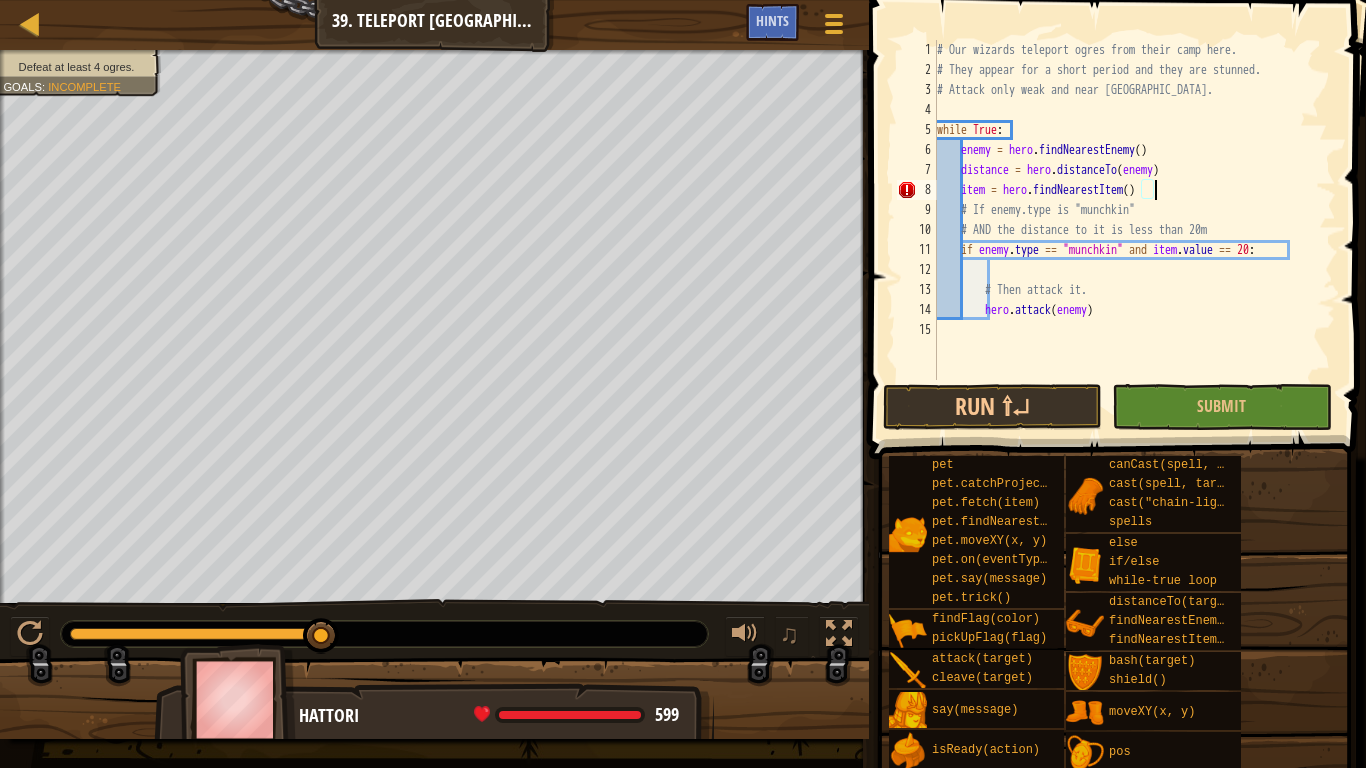 scroll, scrollTop: 9, scrollLeft: 17, axis: both 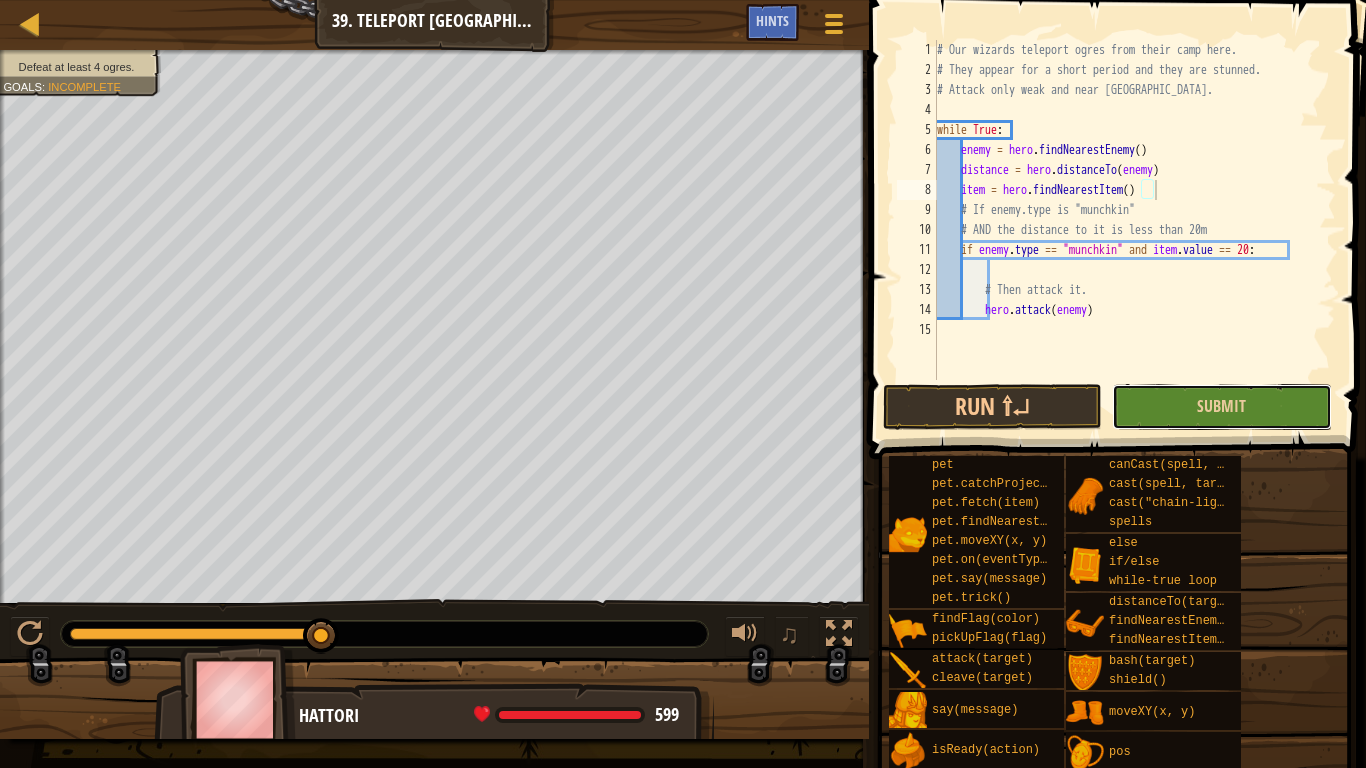 click on "Submit" at bounding box center [1221, 407] 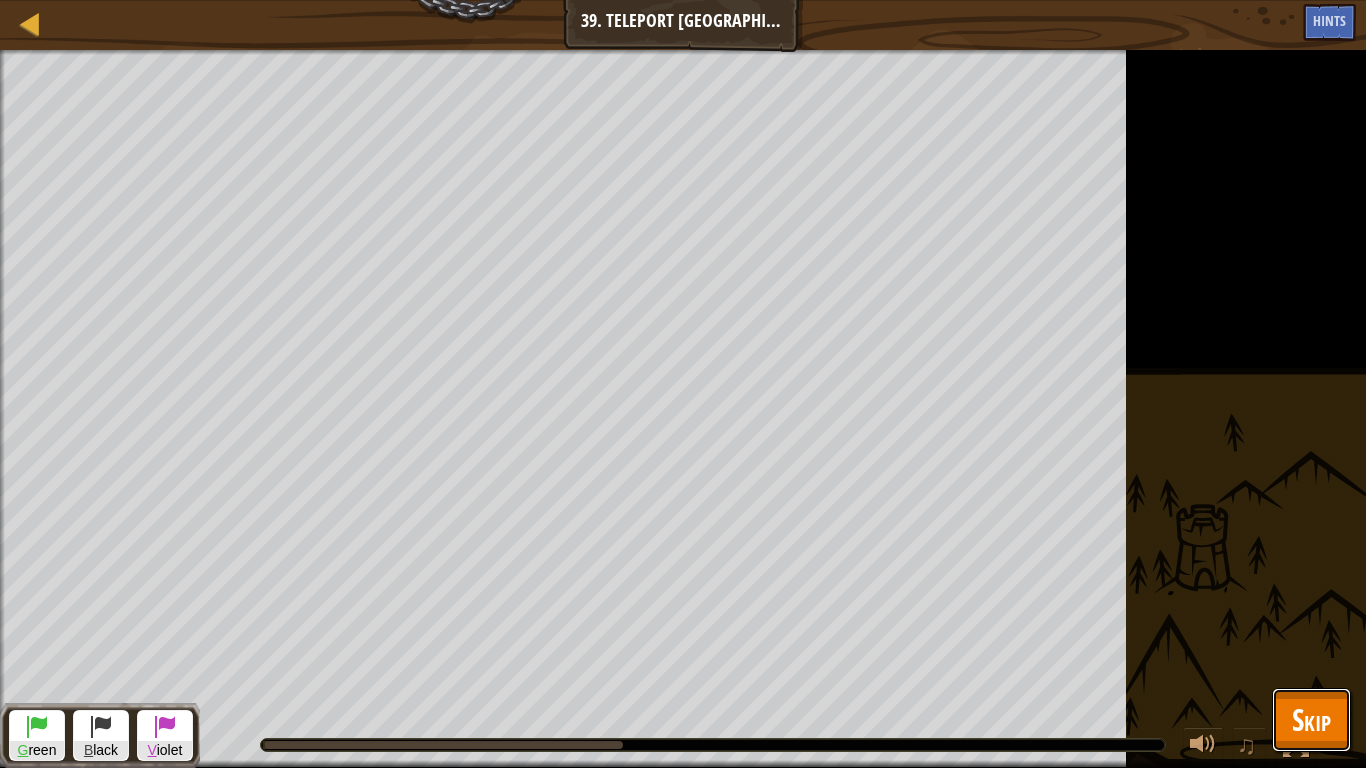 click on "Skip" at bounding box center (1311, 719) 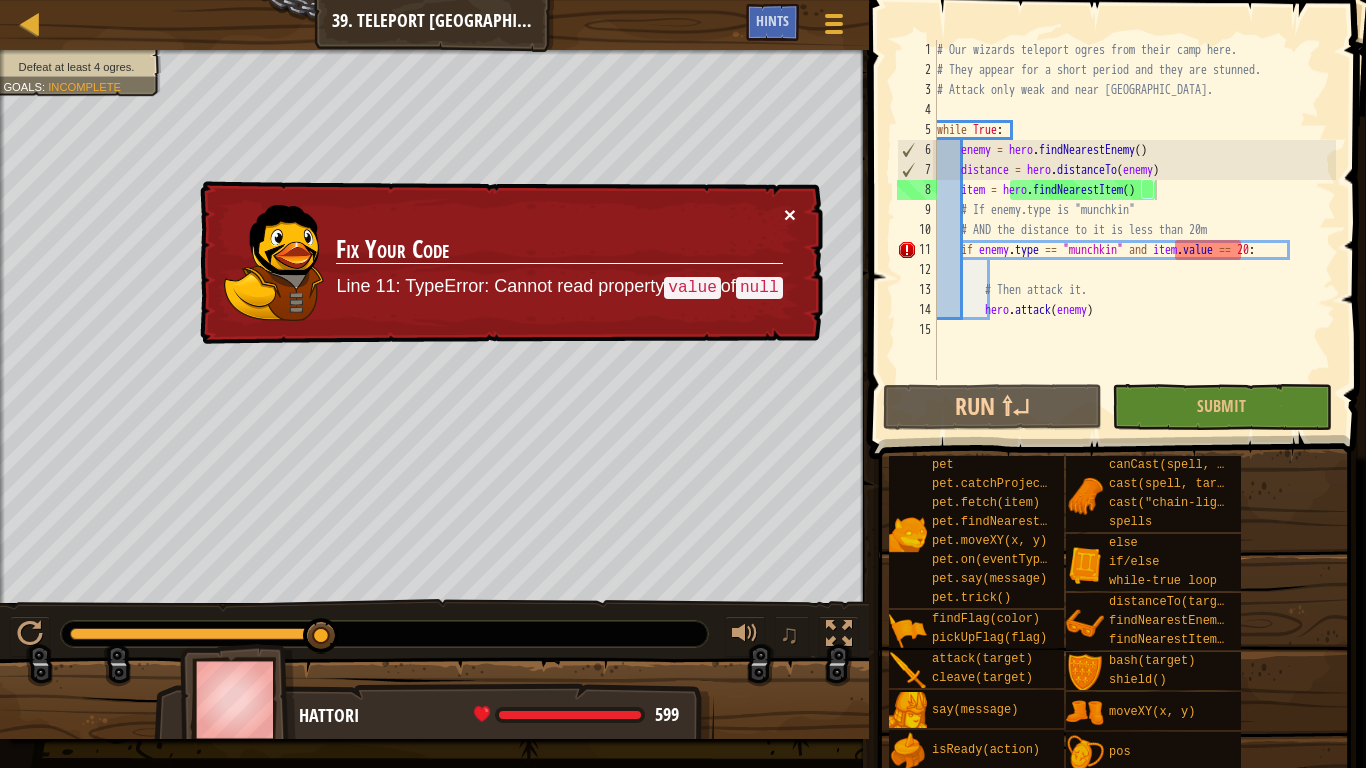 click on "×" at bounding box center (790, 214) 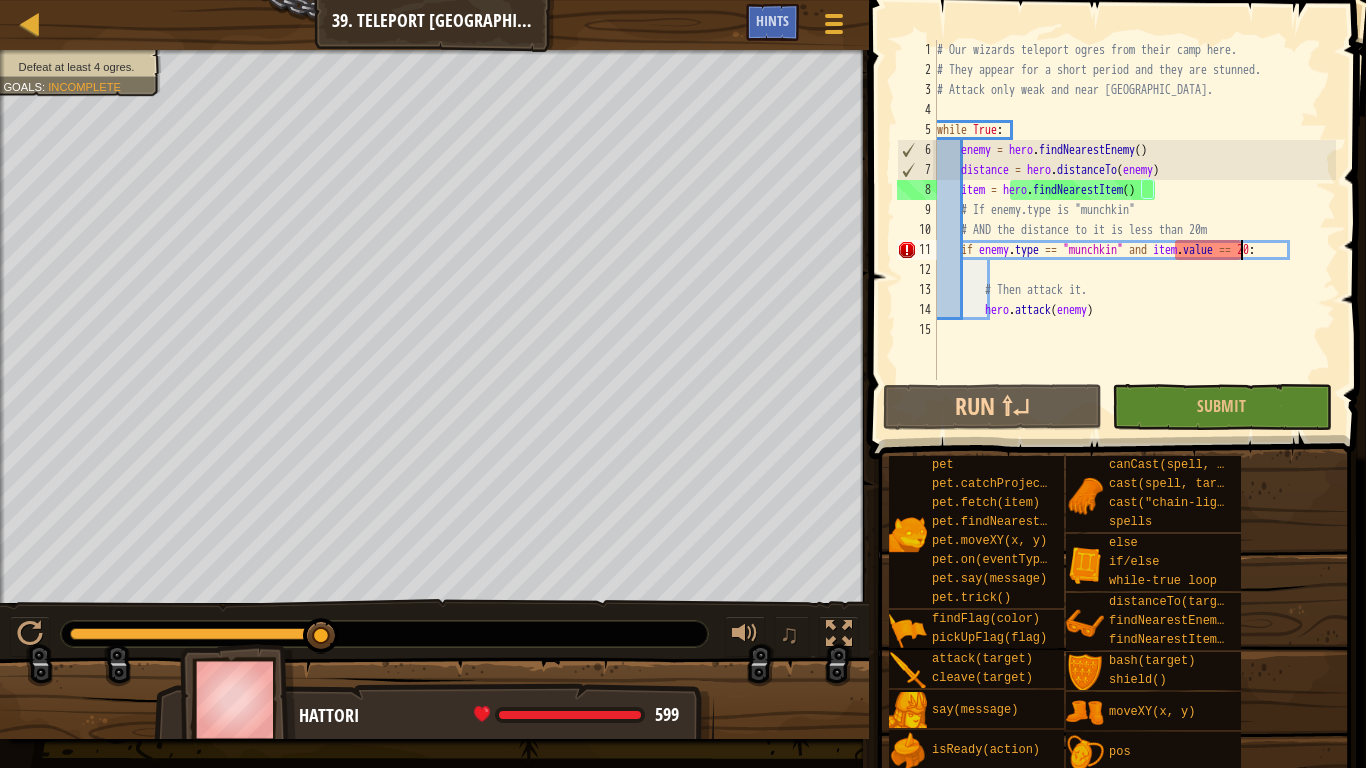 click on "# Our wizards teleport ogres from their camp here. # They appear for a short period and they are stunned. # Attack only weak and near ogres. while   True :      enemy   =   hero . findNearestEnemy ( )      distance   =   hero . distanceTo ( enemy )      item   =   hero . findNearestItem ( )      # If enemy.type is "munchkin"      # AND the distance to it is less than 20m      if   enemy . type   ==   "munchkin"   and   item . value   ==   20 :                   # Then attack it.          hero . attack ( enemy )" at bounding box center [1134, 230] 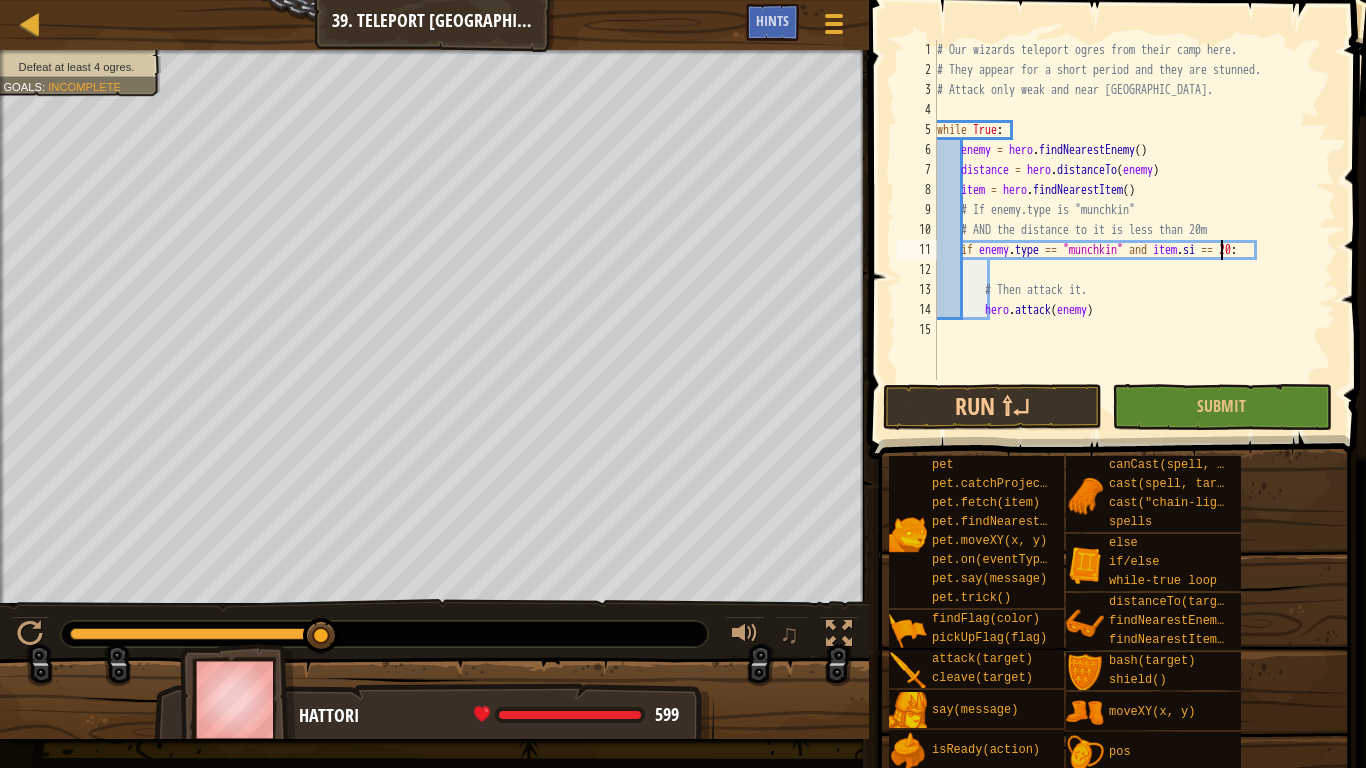 scroll, scrollTop: 9, scrollLeft: 24, axis: both 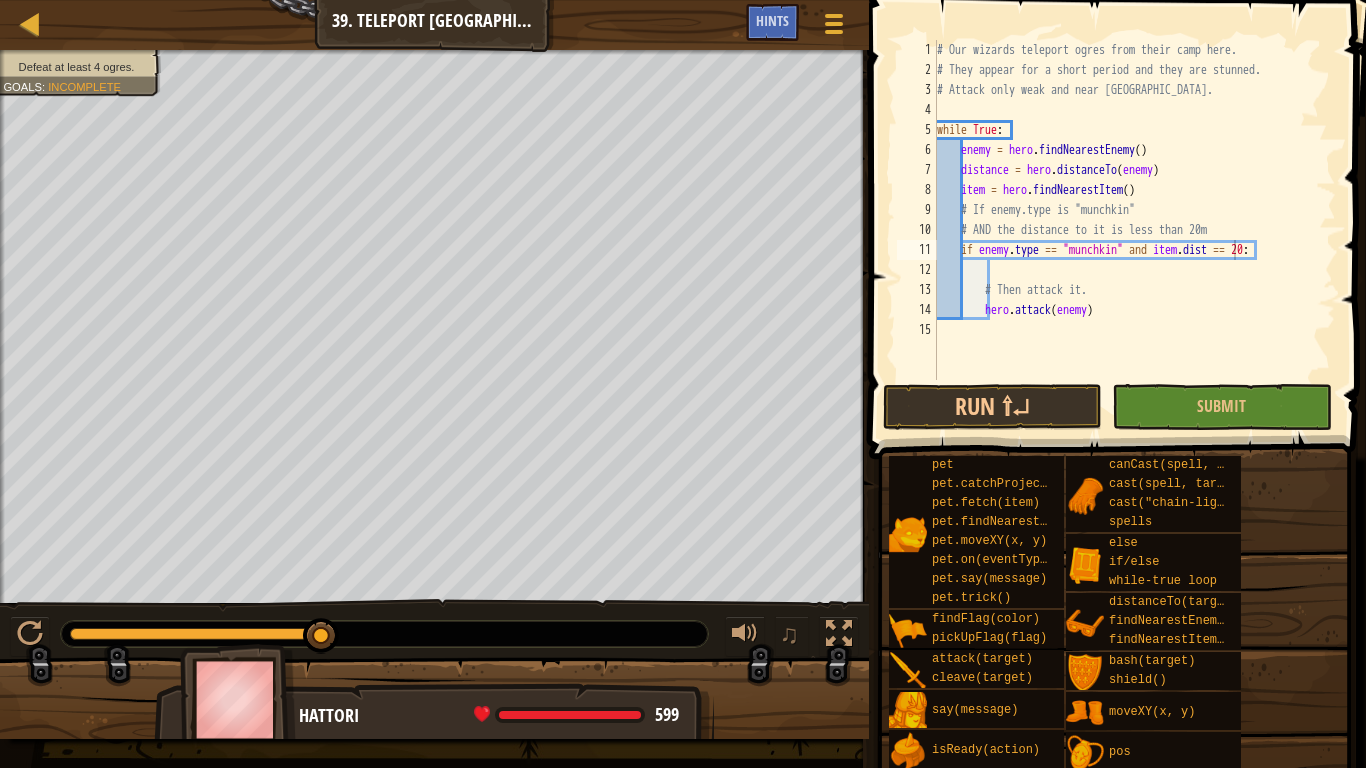 click at bounding box center [1119, 201] 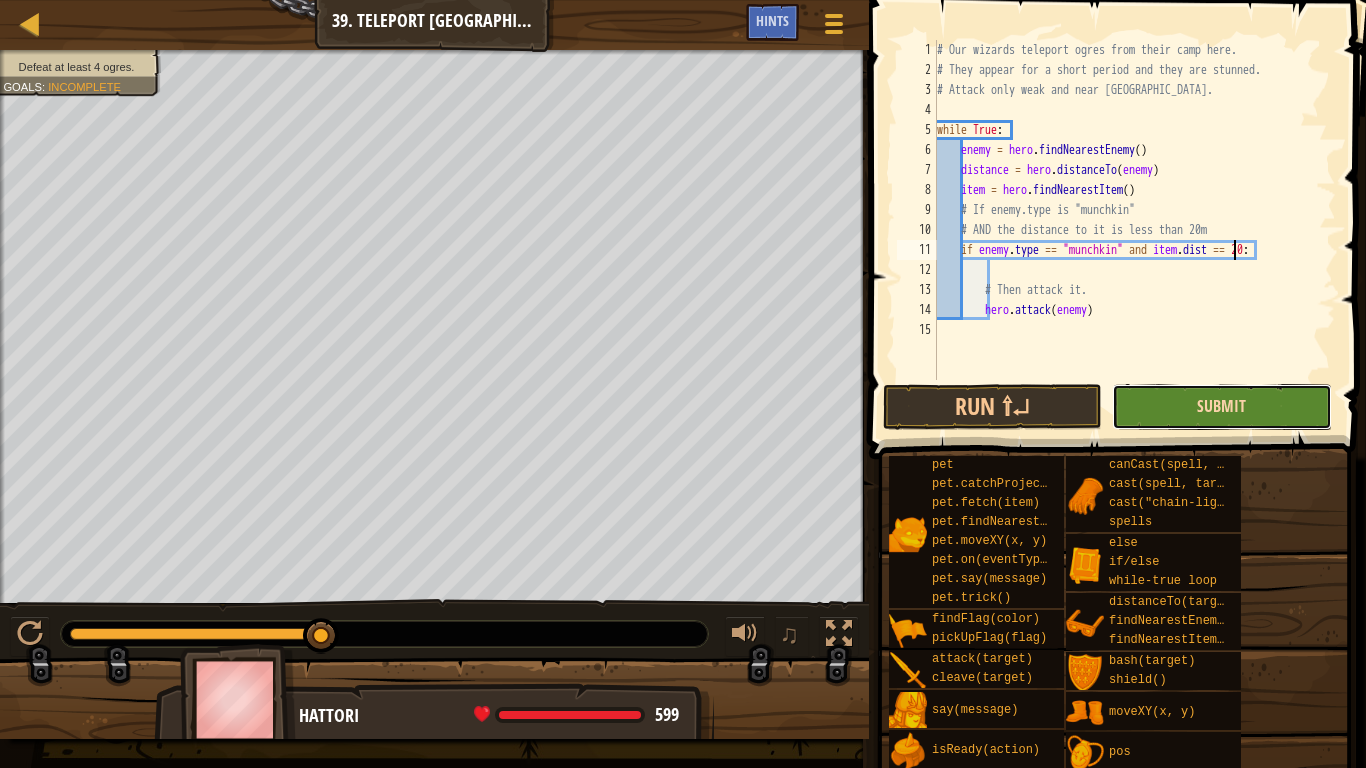 click on "Submit" at bounding box center [1221, 406] 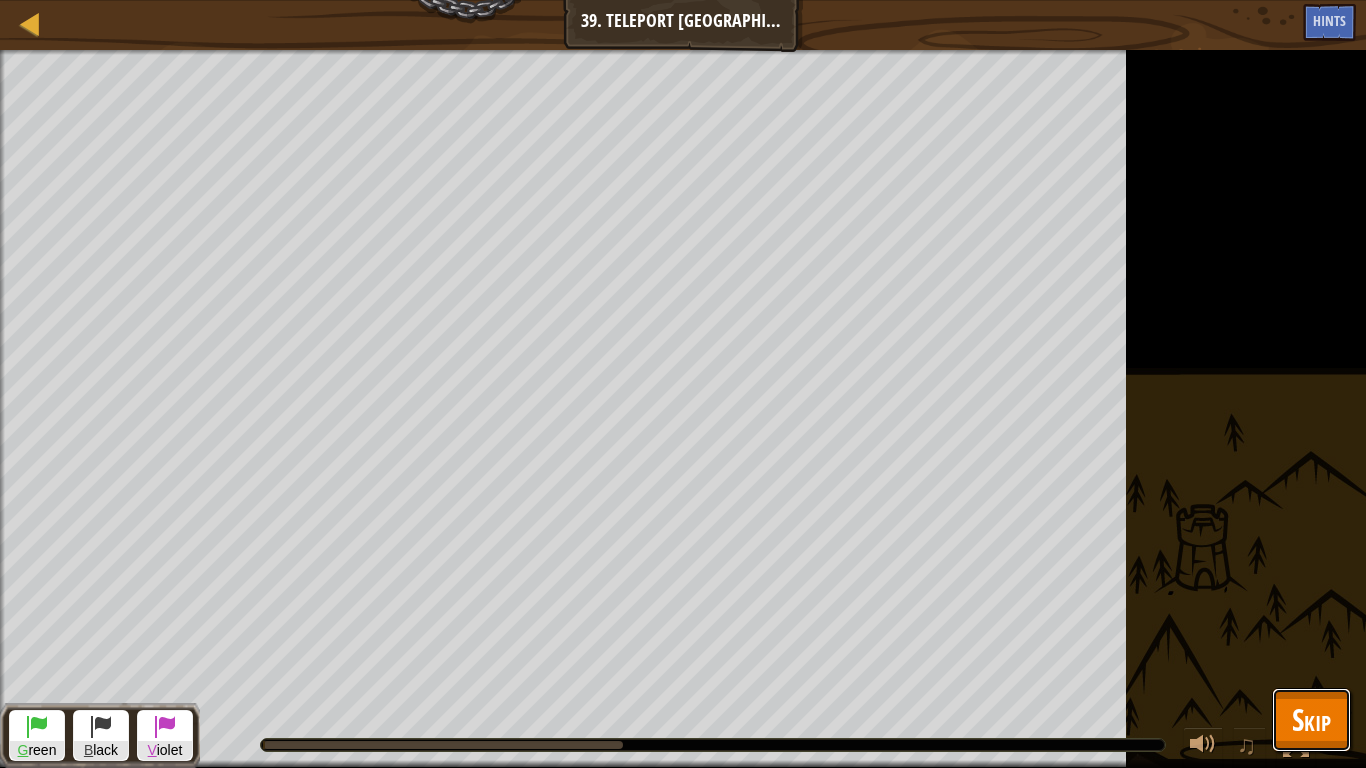 click on "Skip" at bounding box center [1311, 719] 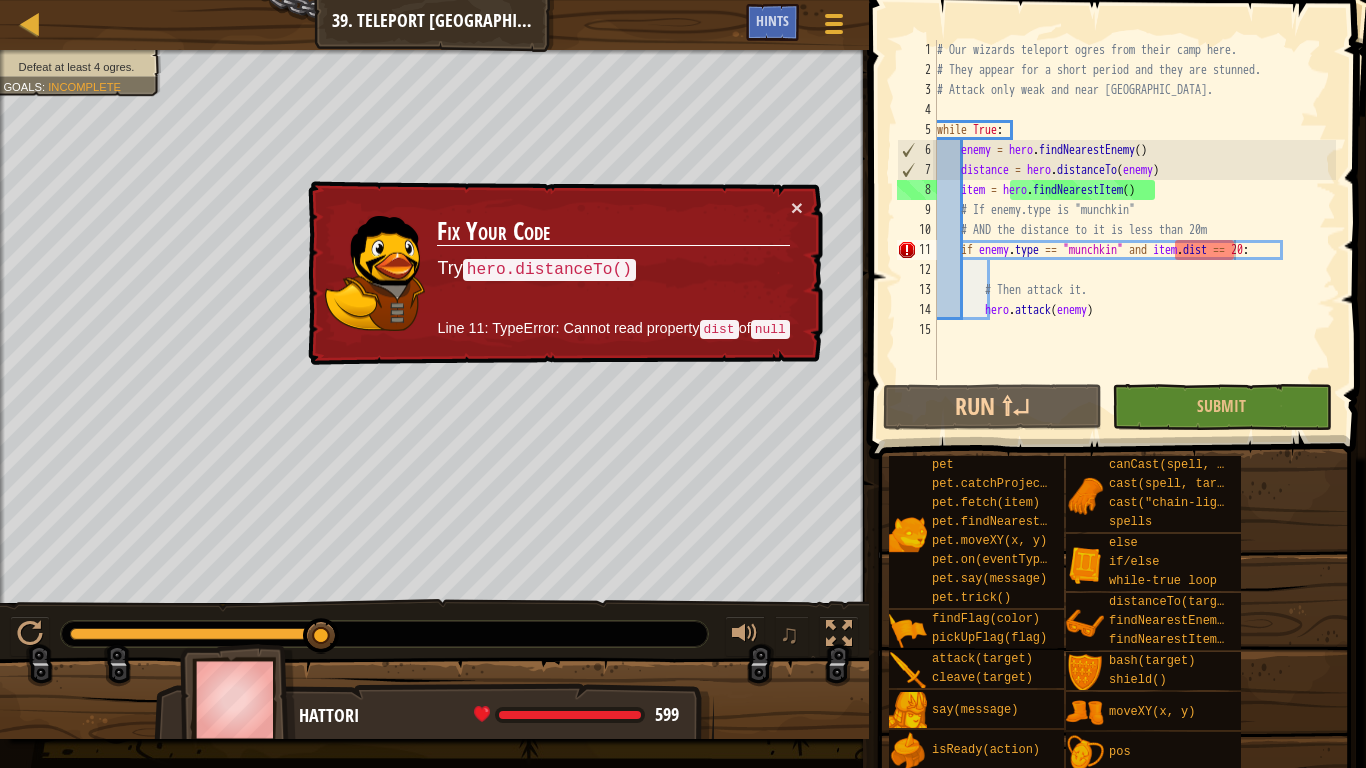 click on "# Our wizards teleport ogres from their camp here. # They appear for a short period and they are stunned. # Attack only weak and near ogres. while   True :      enemy   =   hero . findNearestEnemy ( )      distance   =   hero . distanceTo ( enemy )      item   =   hero . findNearestItem ( )      # If enemy.type is "munchkin"      # AND the distance to it is less than 20m      if   enemy . type   ==   "munchkin"   and   item . dist   ==   20 :                   # Then attack it.          hero . attack ( enemy )" at bounding box center (1134, 230) 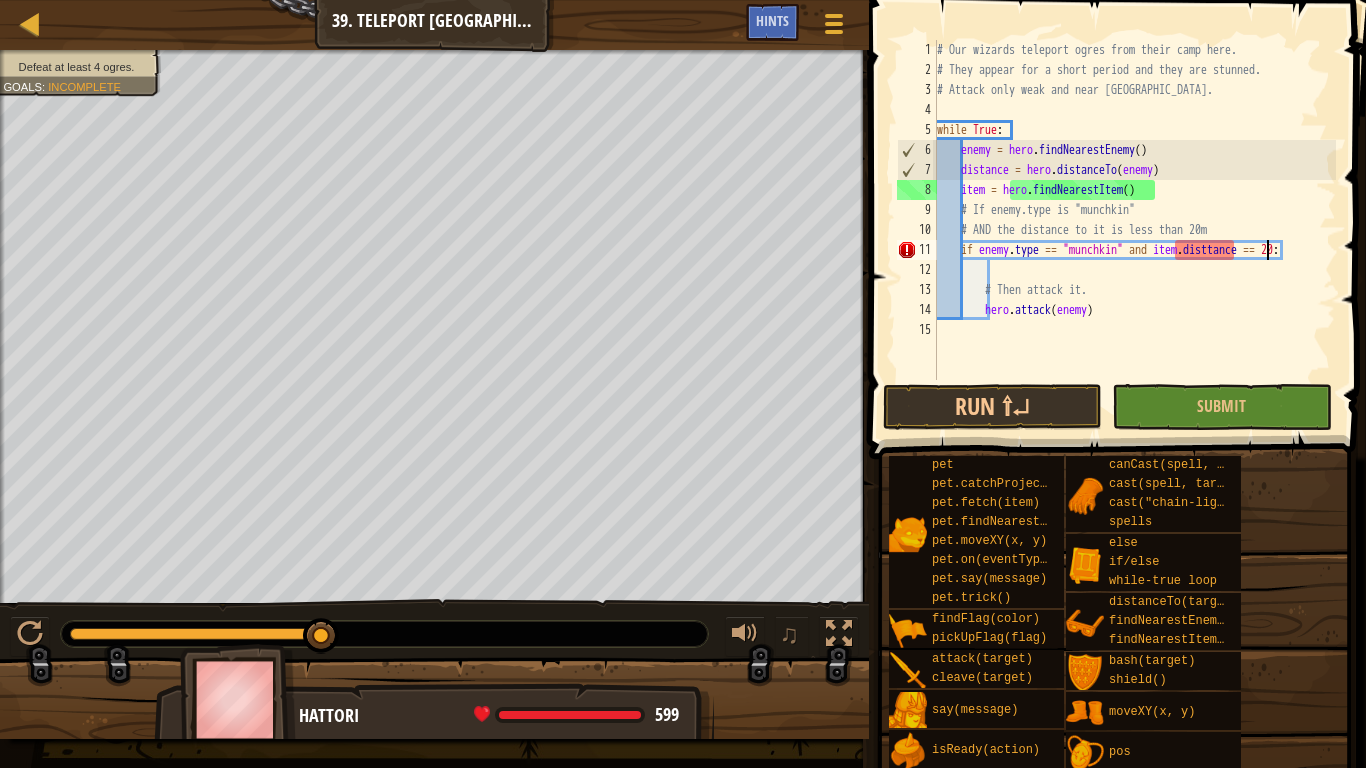 scroll, scrollTop: 9, scrollLeft: 27, axis: both 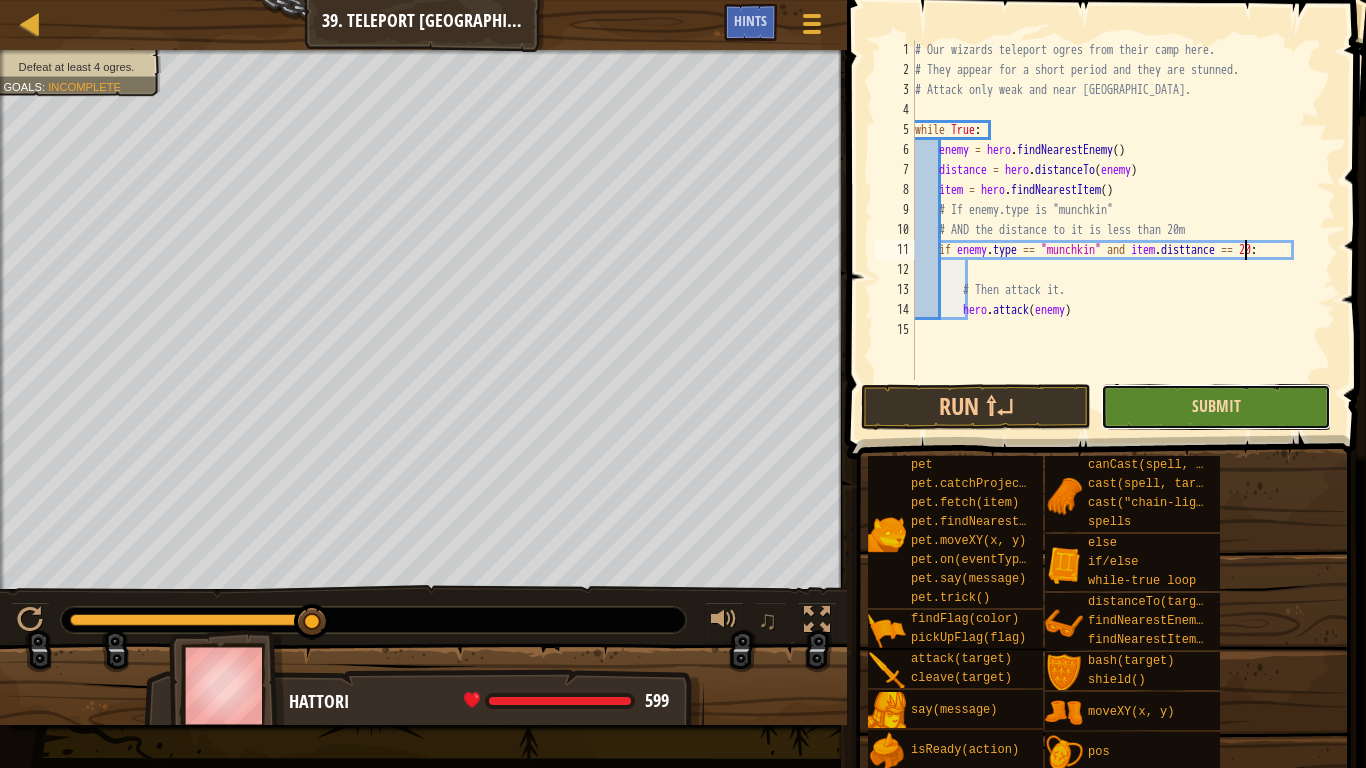 click on "Submit" at bounding box center (1216, 406) 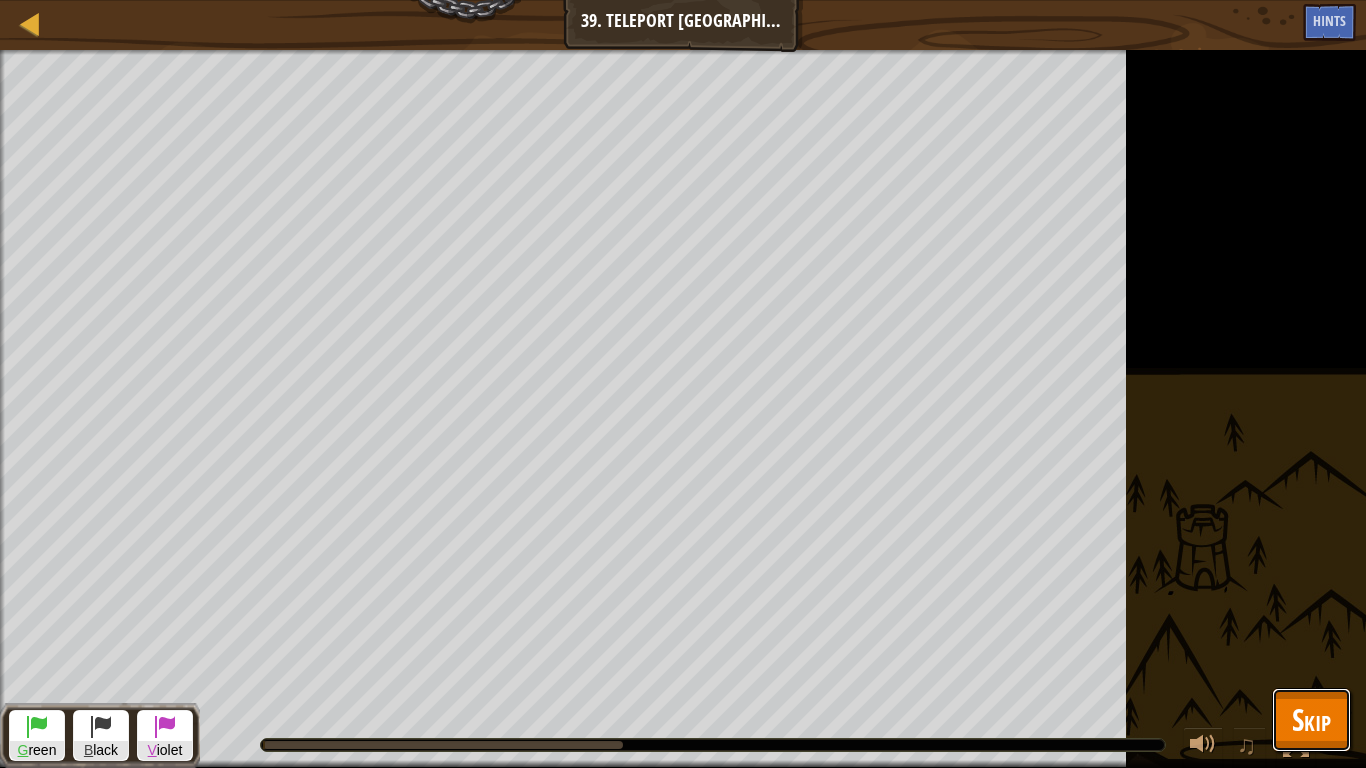 click on "Skip" at bounding box center (1311, 720) 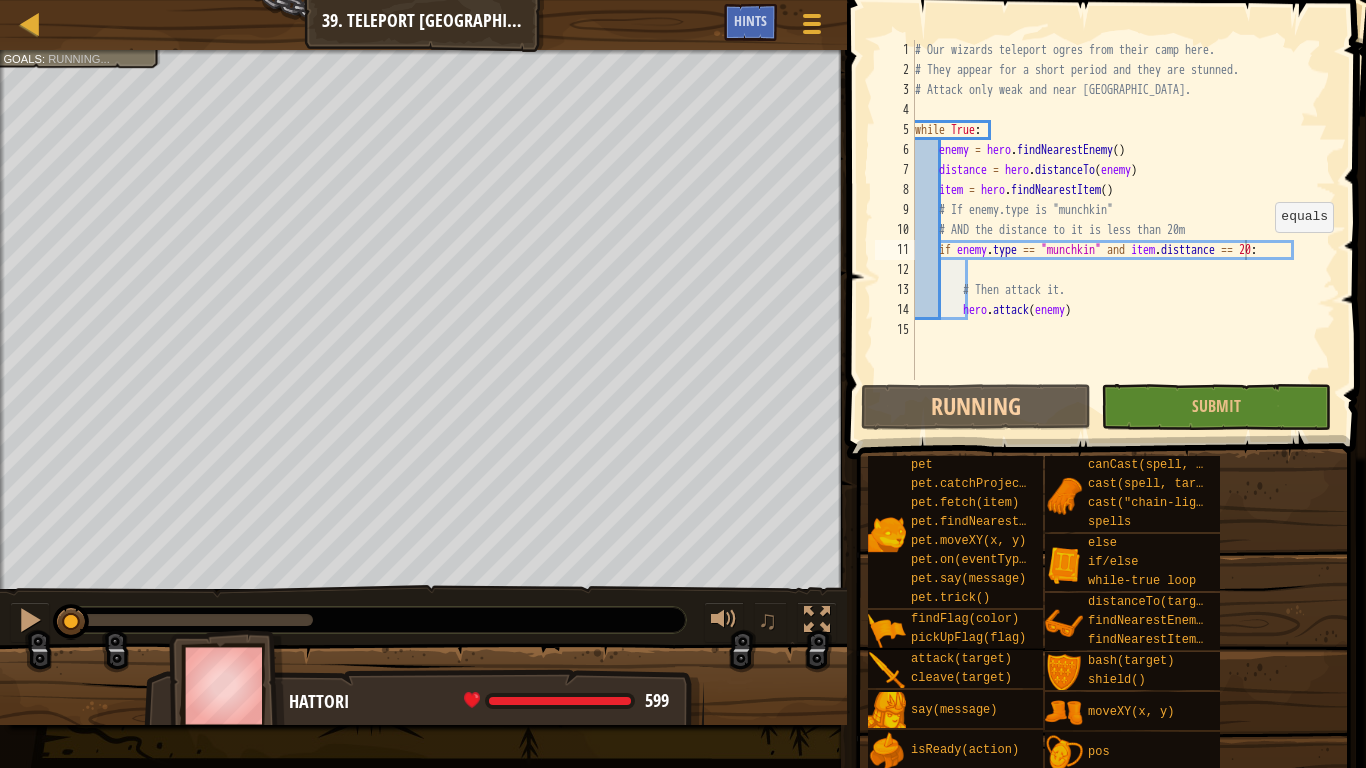click on "# Our wizards teleport ogres from their camp here. # They appear for a short period and they are stunned. # Attack only weak and near ogres. while   True :      enemy   =   hero . findNearestEnemy ( )      distance   =   hero . distanceTo ( enemy )      item   =   hero . findNearestItem ( )      # If enemy.type is "munchkin"      # AND the distance to it is less than 20m      if   enemy . type   ==   "munchkin"   and   item . disttance   ==   20 :                   # Then attack it.          hero . attack ( enemy )" at bounding box center (1123, 230) 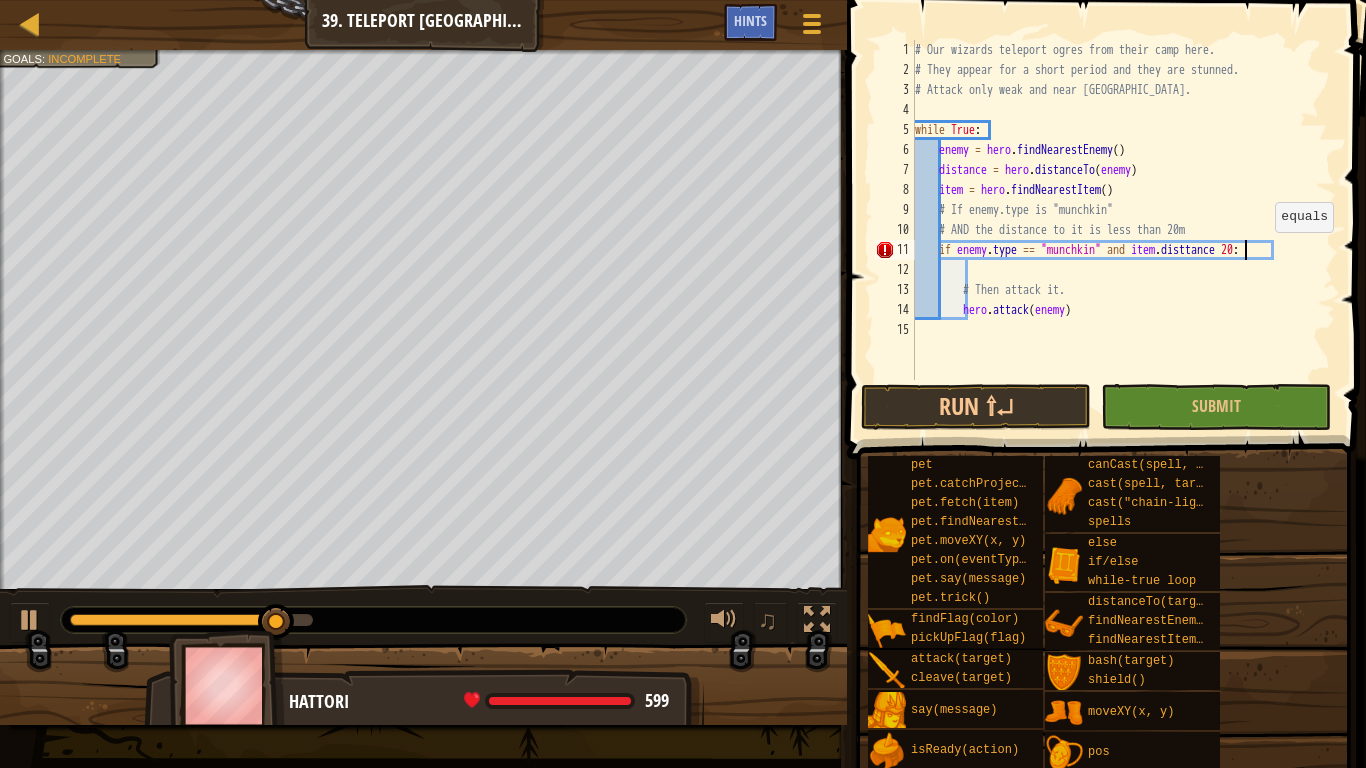 type on "if enemy.type == "munchkin" and item.disttance  20:" 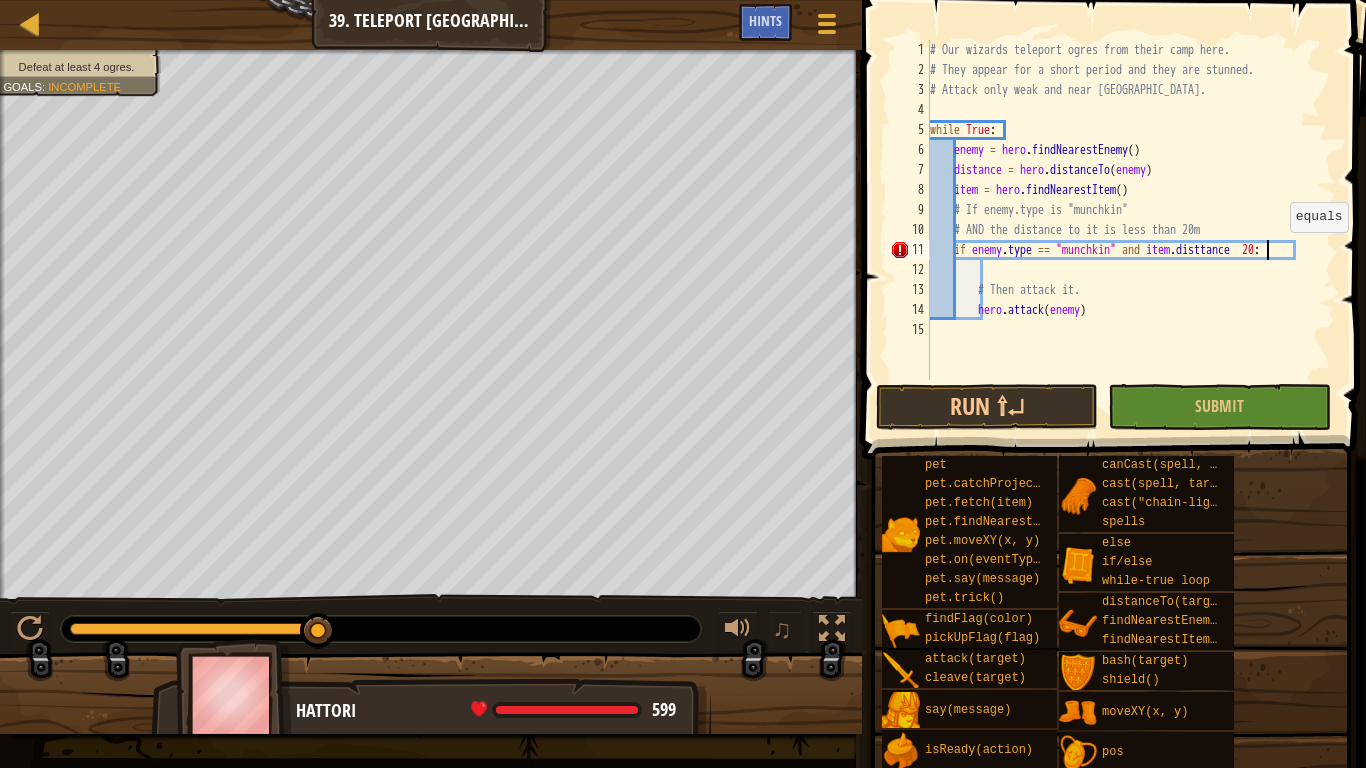 select on "ace/mode/python" 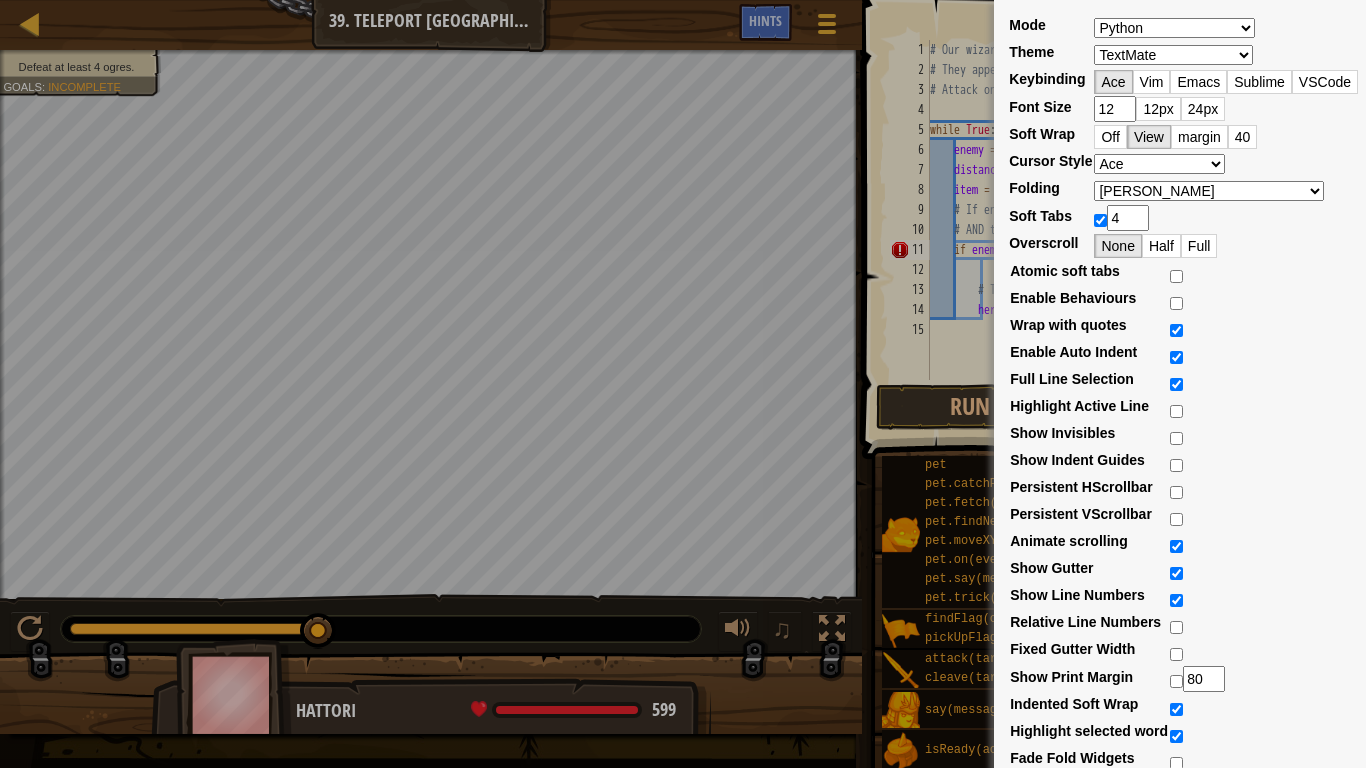 click on "Mode ABAP ABC ActionScript ADA Alda Apache Conf Apex AQL AsciiDoc ASL Assembly x86 AutoHotkey / AutoIt BatchFile C and C++ C9Search Cirru Clojure Cobol CoffeeScript ColdFusion Crystal C# Csound Document Csound Csound Score CSS Curly D Dart Diff Dockerfile Dot Drools Edifact Eiffel EJS Elixir Elm Erlang Forth Fortran FSharp FSL FreeMarker Gcode Gherkin Gitignore Glsl Gobstones Go GraphQLSchema Groovy HAML Handlebars Haskell Haskell Cabal haXe Hjson HTML HTML (Elixir) HTML (Ruby) INI Io Jack Jade Java JavaScript JSON JSON5 JSONiq JSP JSSM JSX Julia Kotlin LaTeX Latte LESS Liquid Lisp LiveScript LogiQL LSL Lua LuaPage Lucene Makefile Markdown Mask MATLAB Maze MediaWiki MEL MIPS MIXAL MUSHCode MySQL Nginx Nim Nix NSIS Nunjucks Objective-C OCaml Pascal Perl pgSQL PHP PHP (Blade Template) Pig Powershell Praat Prisma Prolog Properties Protobuf Puppet Python QML R Raku Razor RDoc Red RHTML RST Ruby Rust SASS SCAD Scala Scheme Scrypt SCSS SH SJS Slim Smarty Smithy snippets Soy Template Space SQL SQLServer Stylus SVG 4" at bounding box center (683, 384) 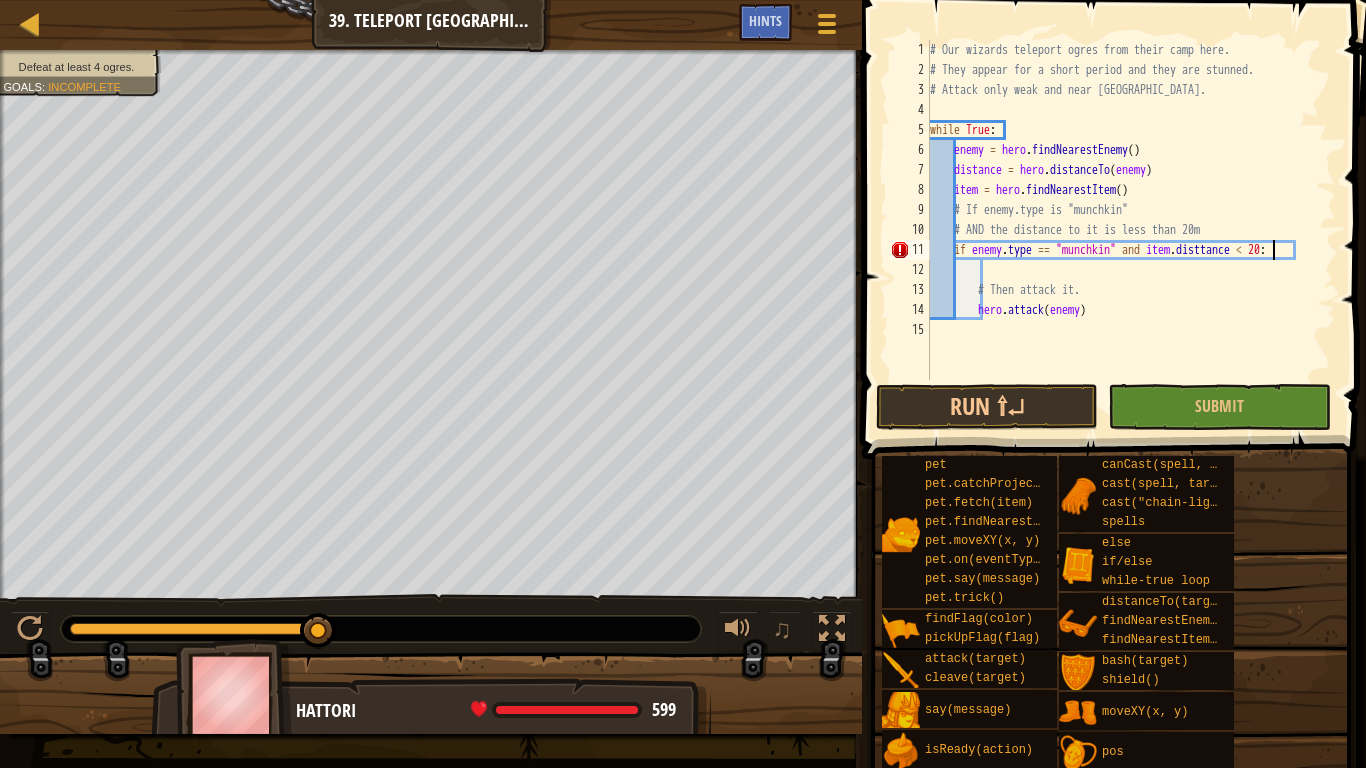 scroll, scrollTop: 9, scrollLeft: 28, axis: both 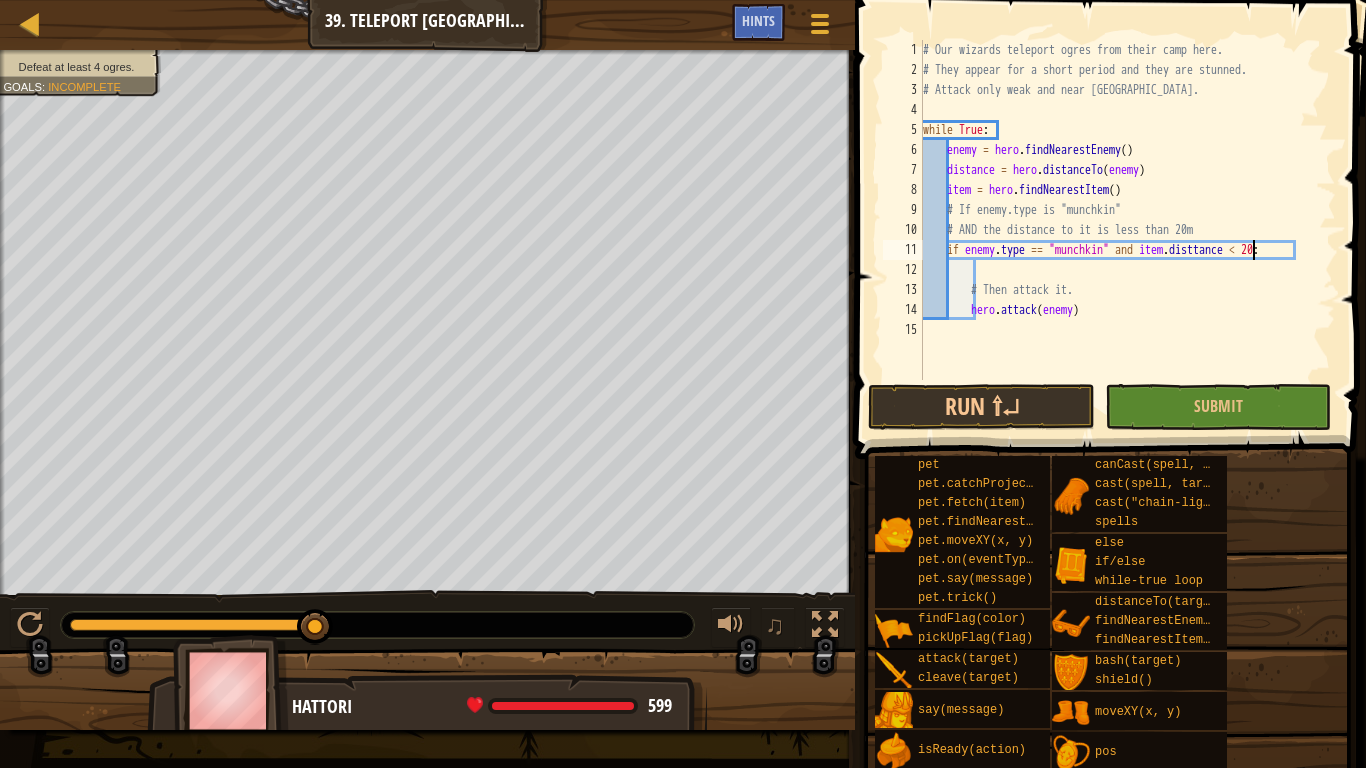 click on "# Our wizards teleport ogres from their camp here. # They appear for a short period and they are stunned. # Attack only weak and near ogres. while   True :      enemy   =   hero . findNearestEnemy ( )      distance   =   hero . distanceTo ( enemy )      item   =   hero . findNearestItem ( )      # If enemy.type is "munchkin"      # AND the distance to it is less than 20m      if   enemy . type   ==   "munchkin"   and   item . disttance   <   20 :                   # Then attack it.          hero . attack ( enemy )" at bounding box center (1127, 230) 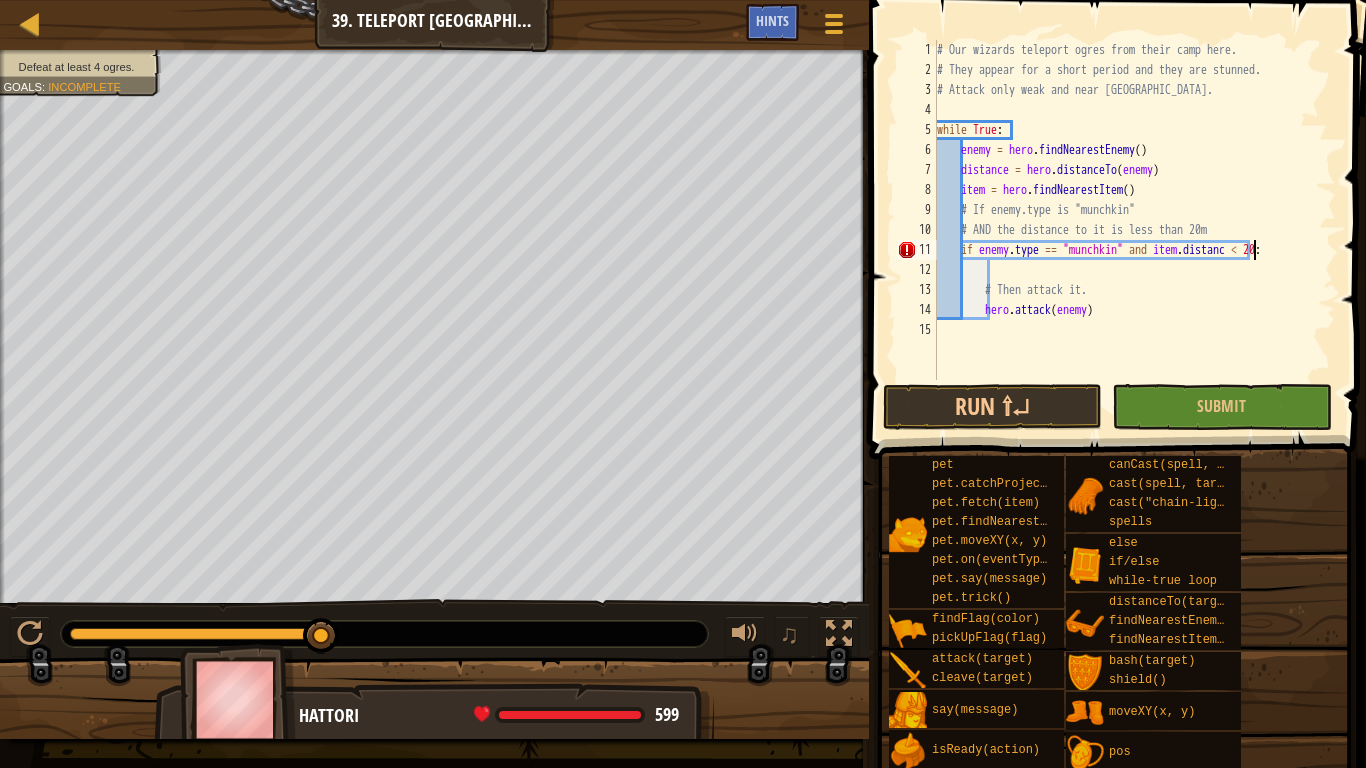 scroll, scrollTop: 9, scrollLeft: 26, axis: both 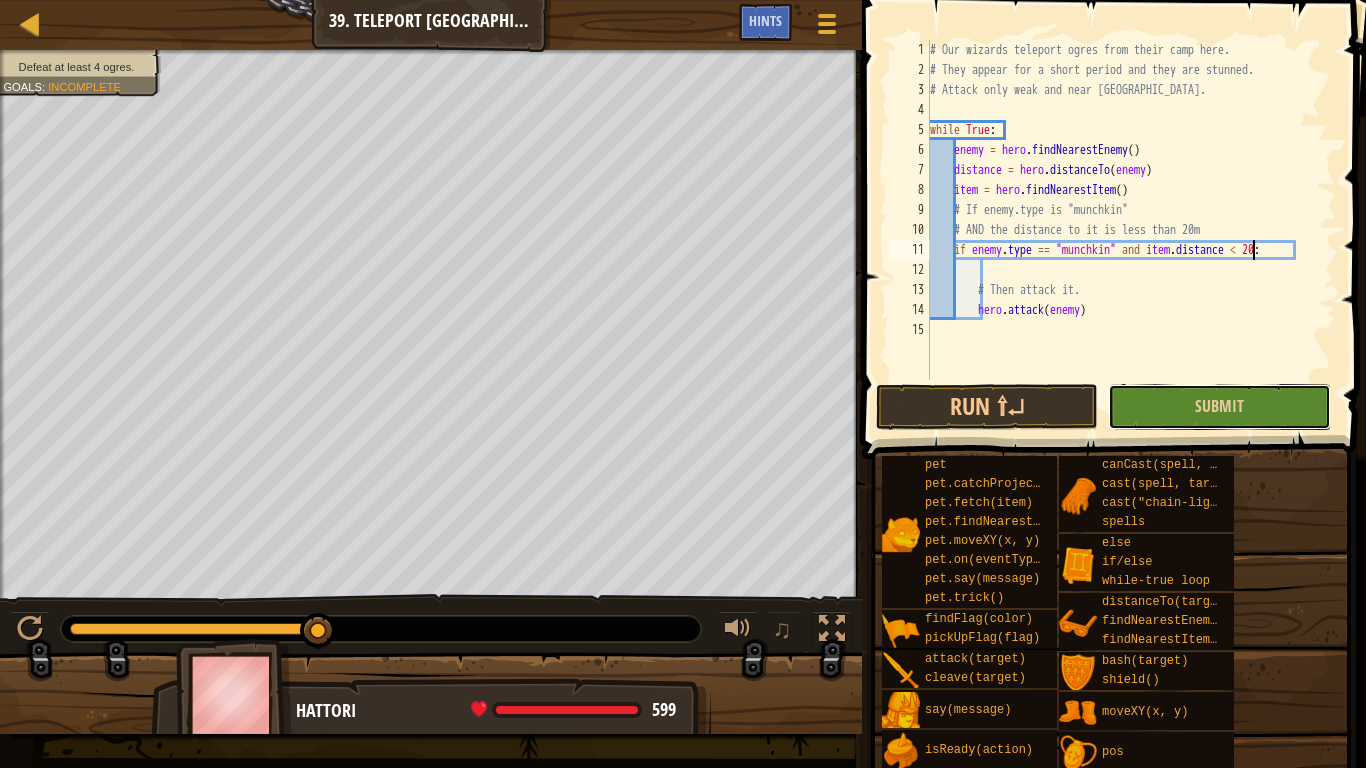 click on "Submit" at bounding box center [1219, 407] 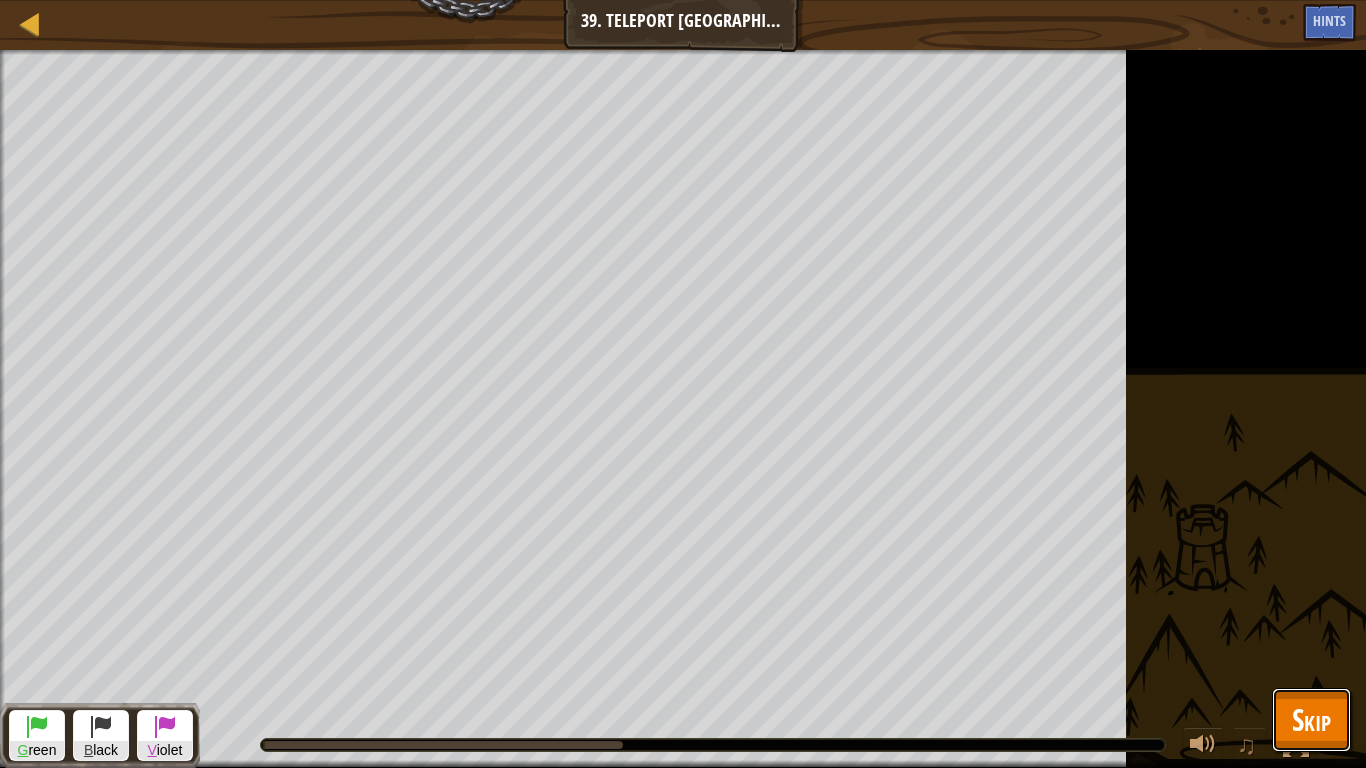 click on "Skip" at bounding box center (1311, 720) 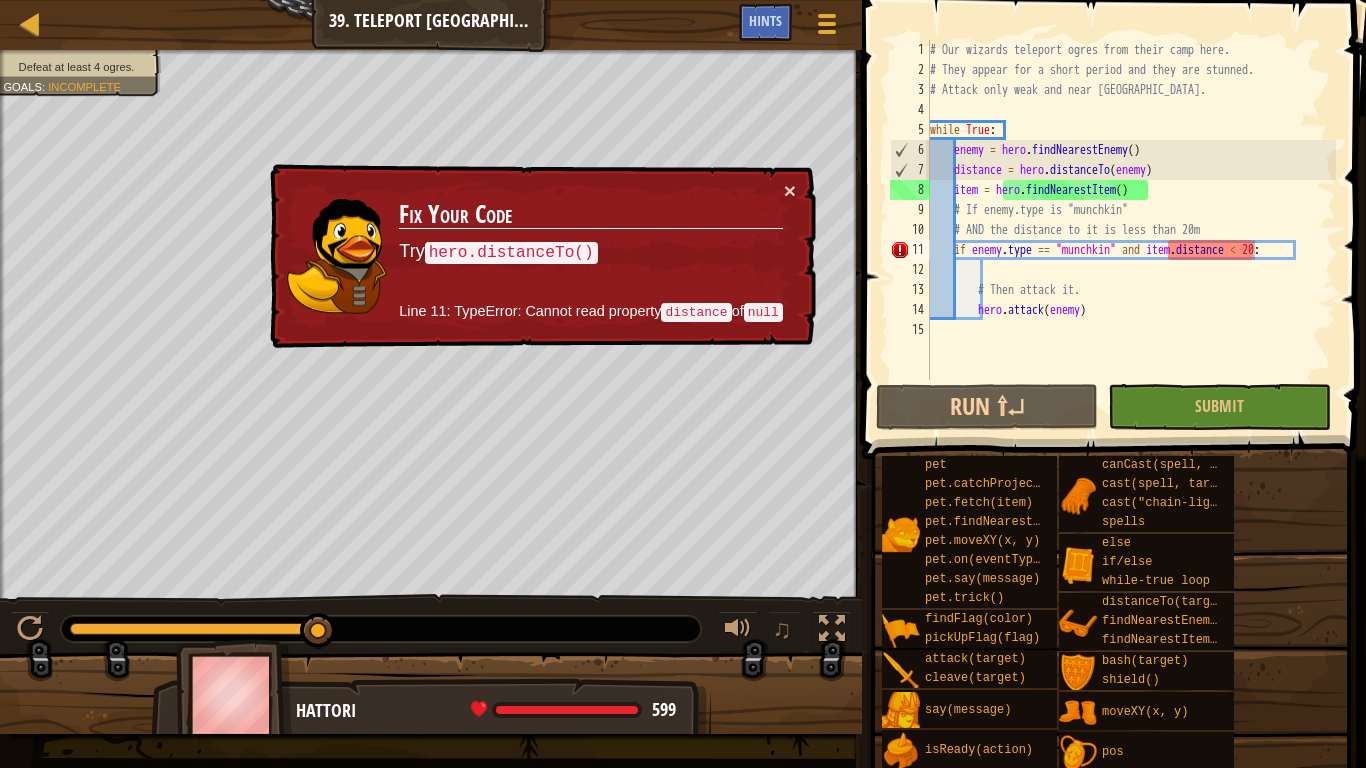 click on "Fix Your Code Try  hero.distanceTo()
Line 11: TypeError: Cannot read property  distance  of  null" at bounding box center (590, 256) 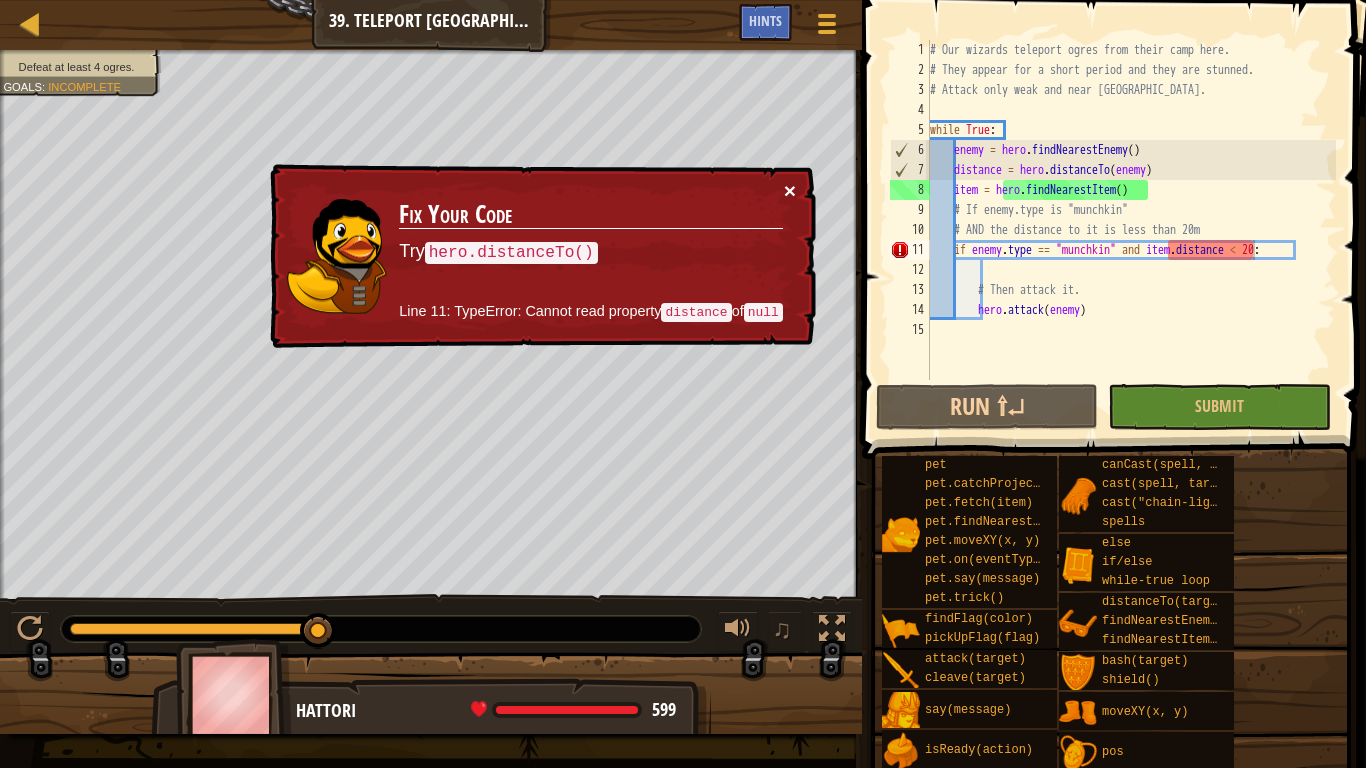 click on "×" at bounding box center (790, 190) 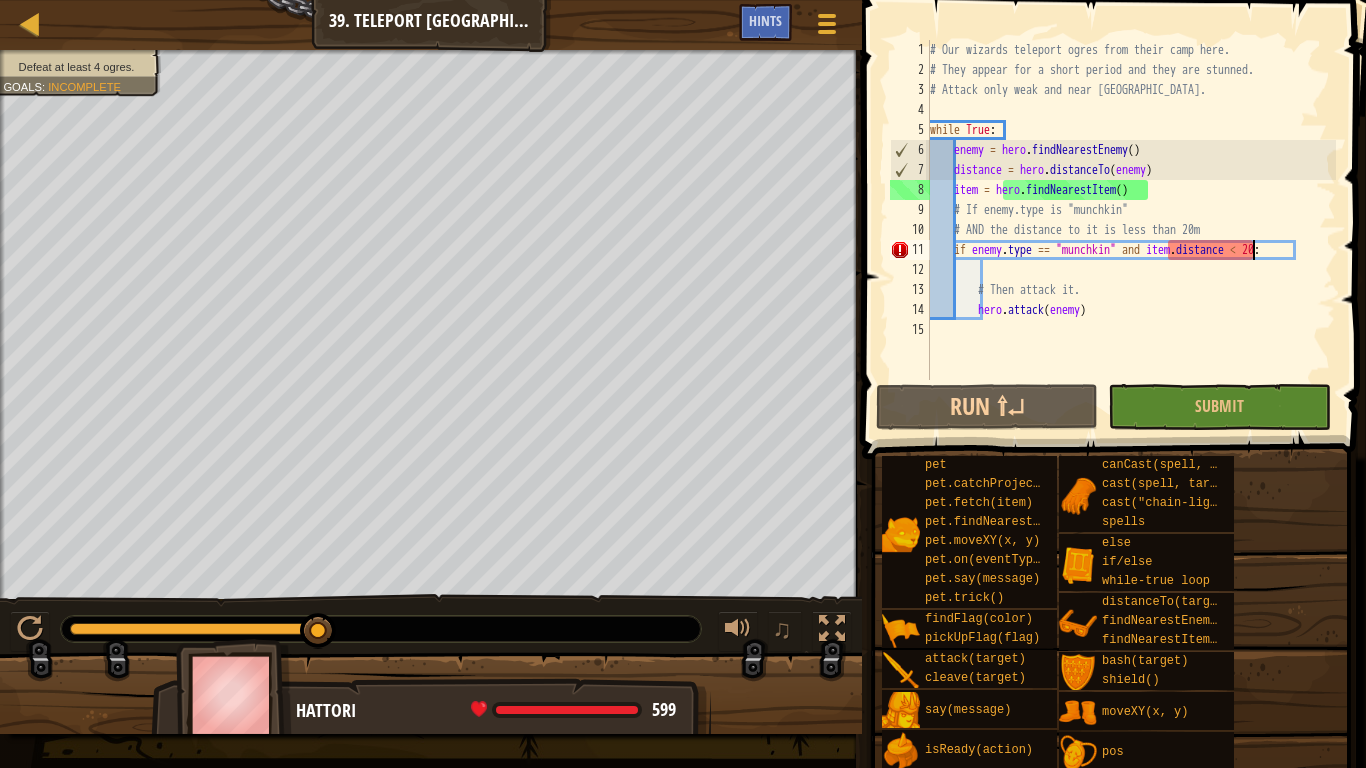 click on "Map Computer Science 3 39. Teleport Lasso Game Menu Done Hints" at bounding box center (431, 25) 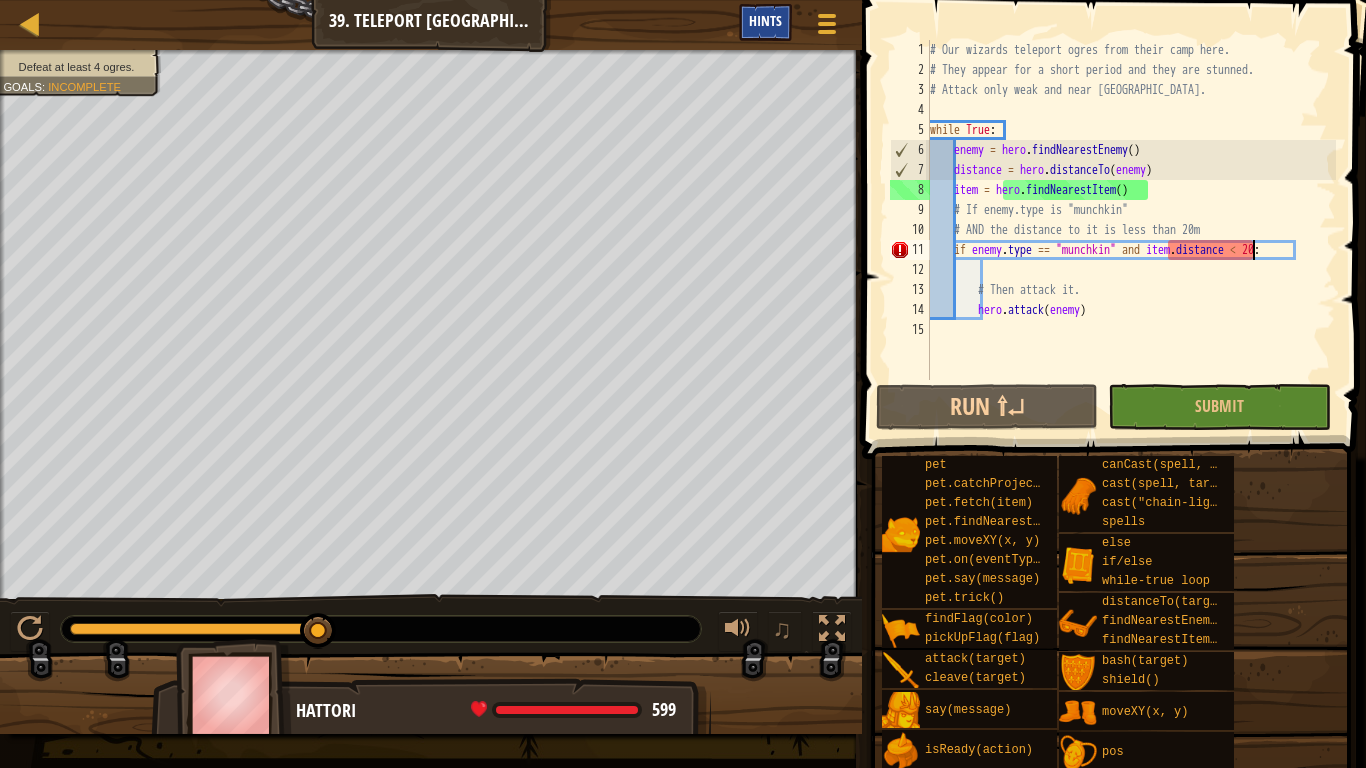 click on "Hints" at bounding box center [765, 22] 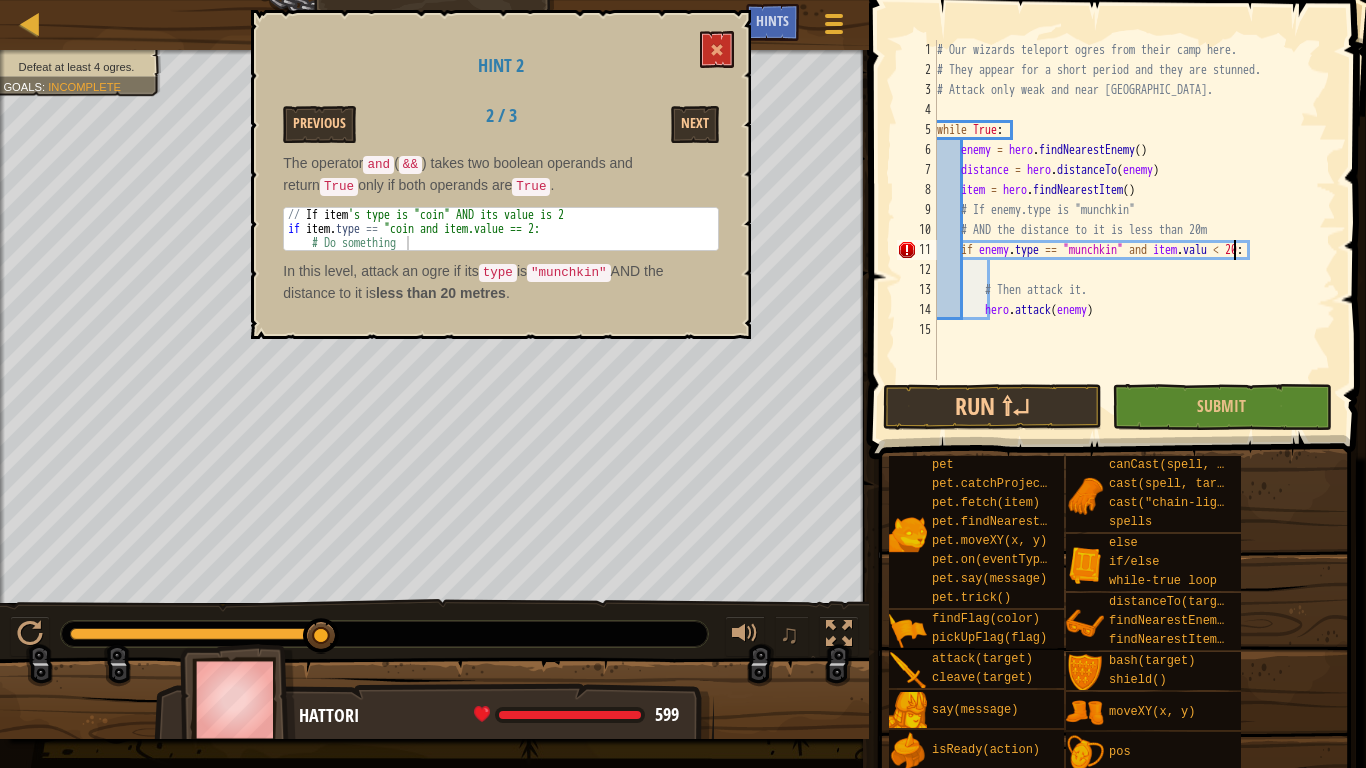 scroll, scrollTop: 9, scrollLeft: 25, axis: both 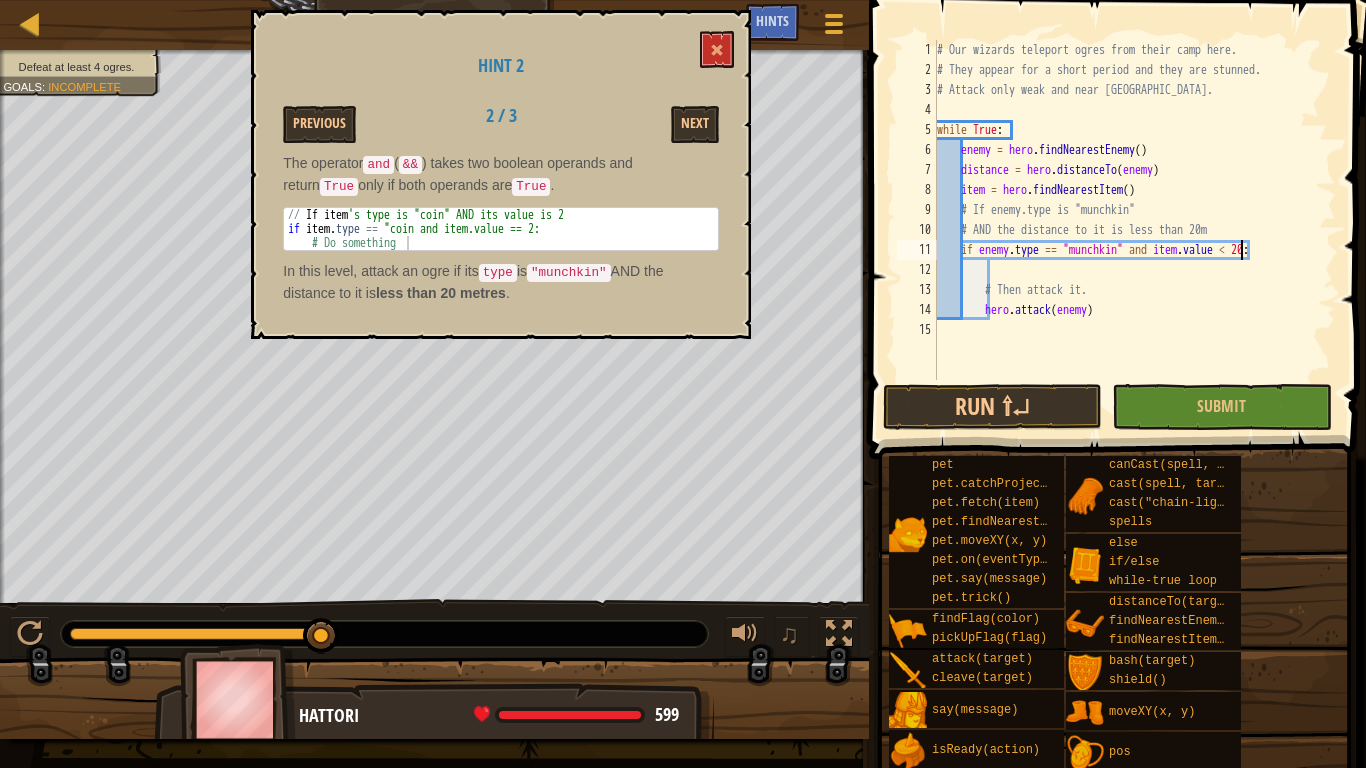 type on "if enemy.type == "munchkin" and item.value < 20:" 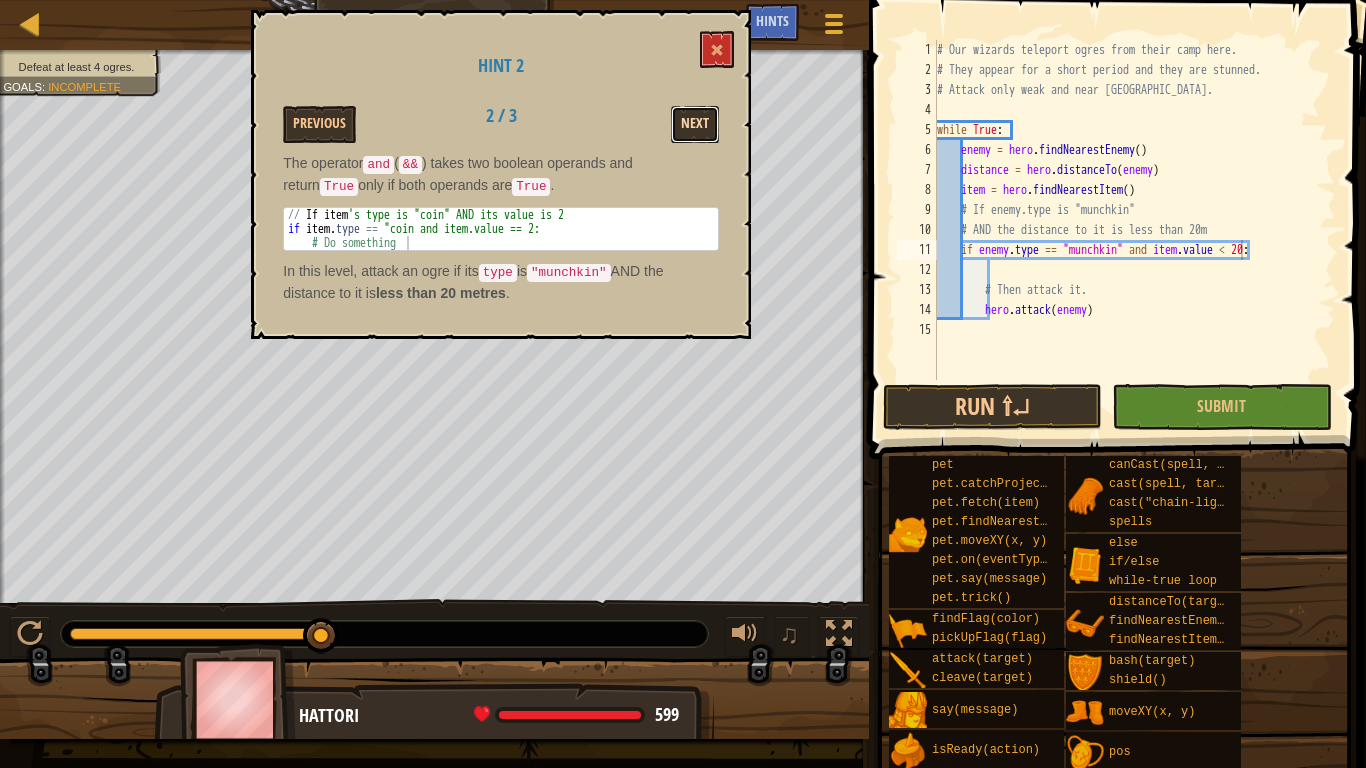 click on "Next" at bounding box center [695, 124] 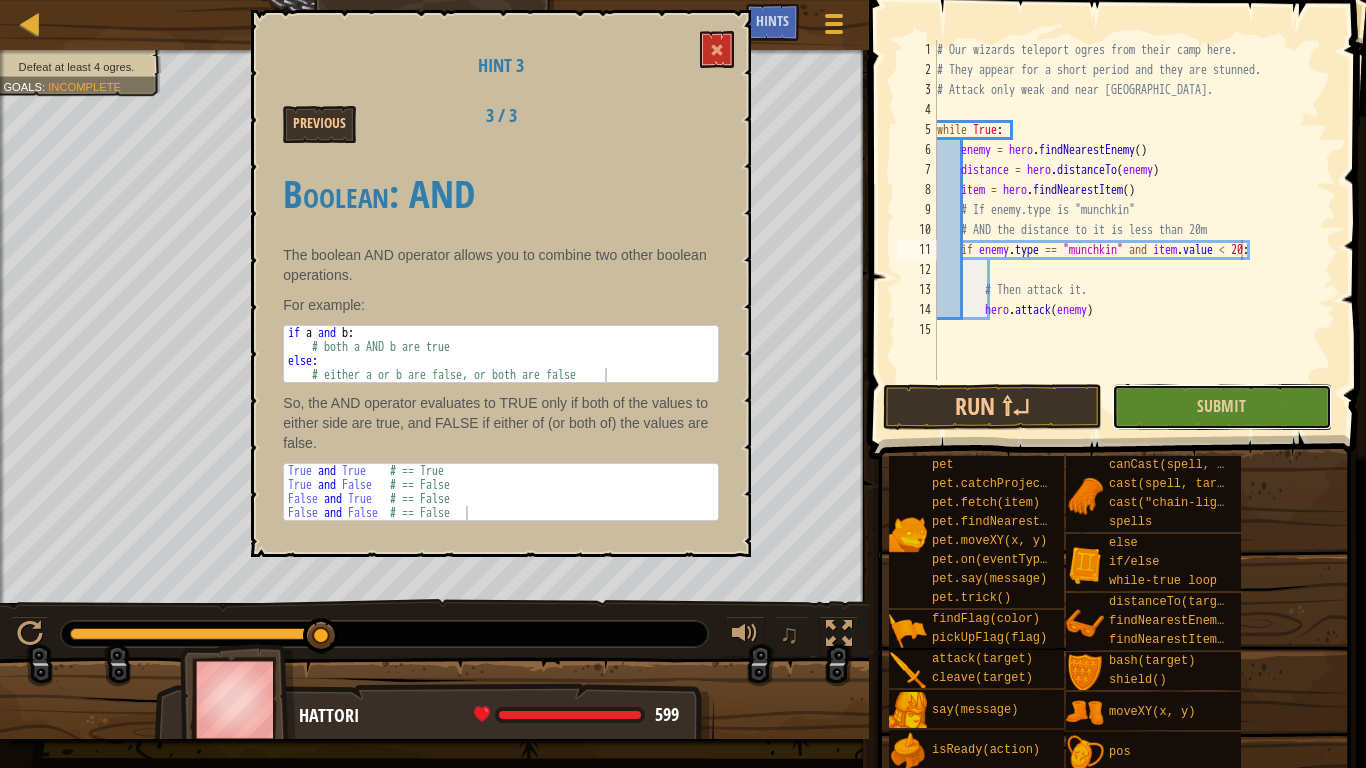 click on "Submit" at bounding box center (1221, 407) 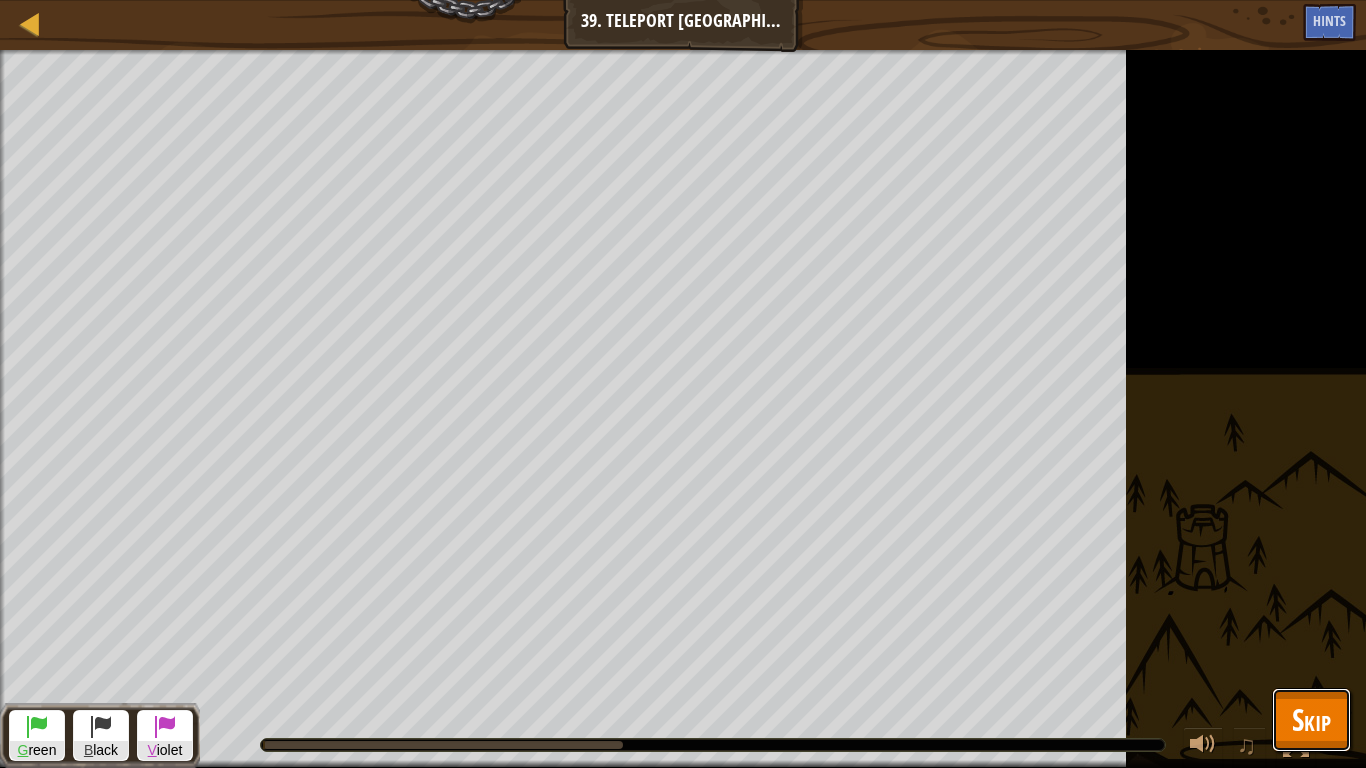click on "Skip" at bounding box center (1311, 720) 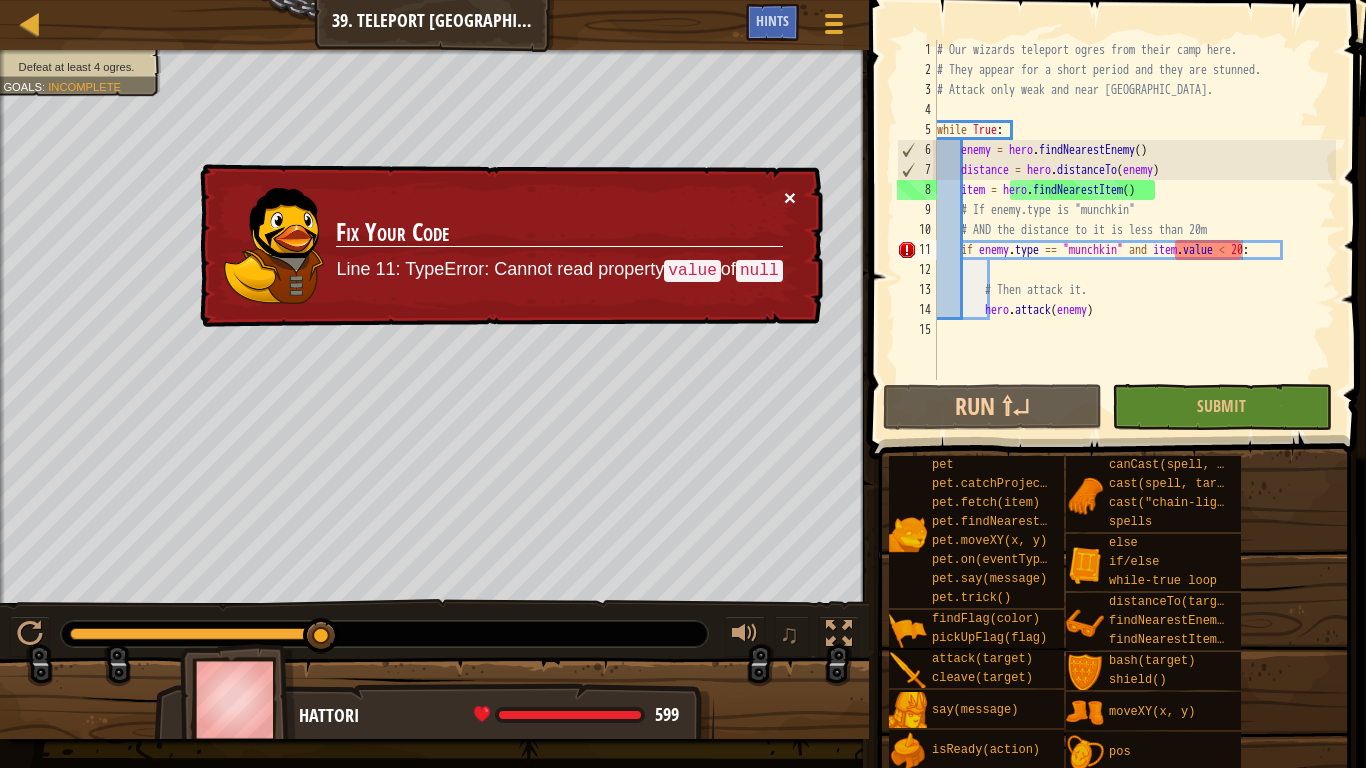 click on "×" at bounding box center [790, 197] 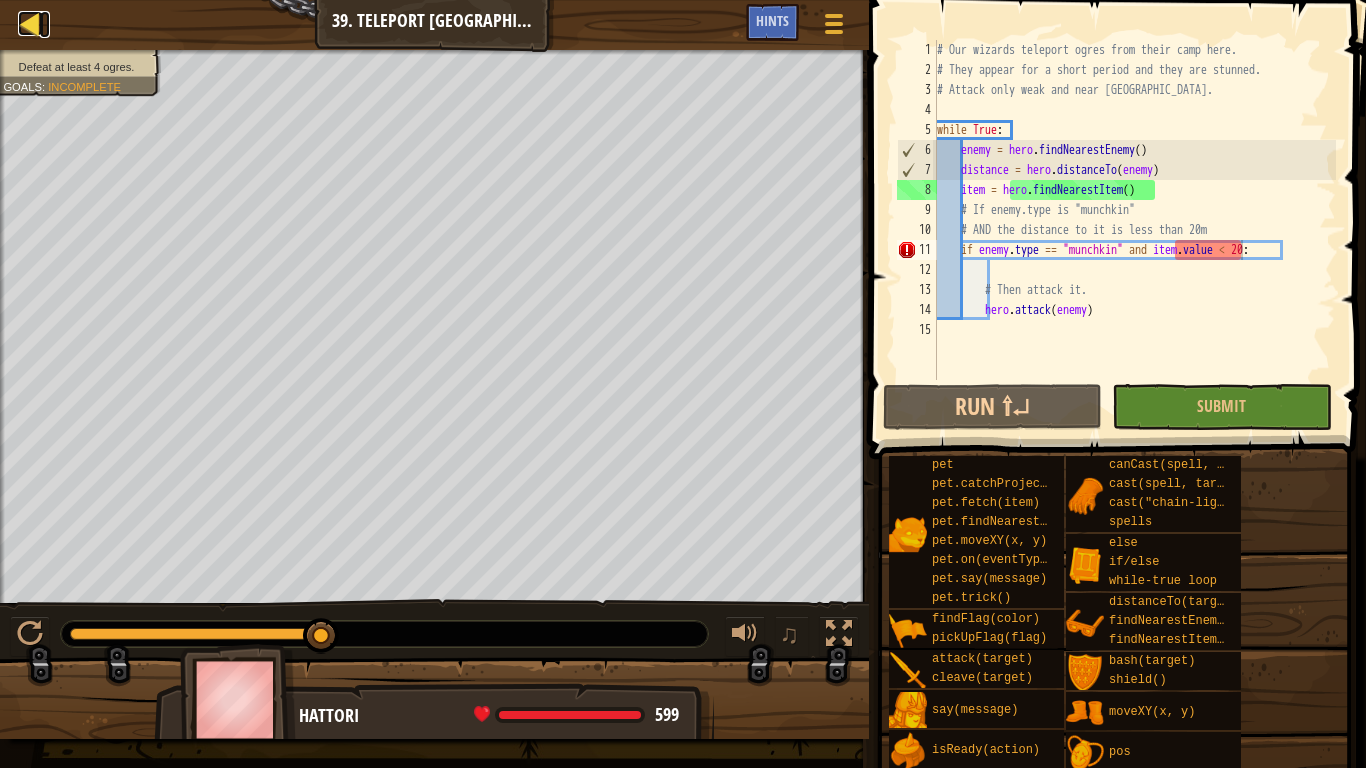 click at bounding box center [30, 23] 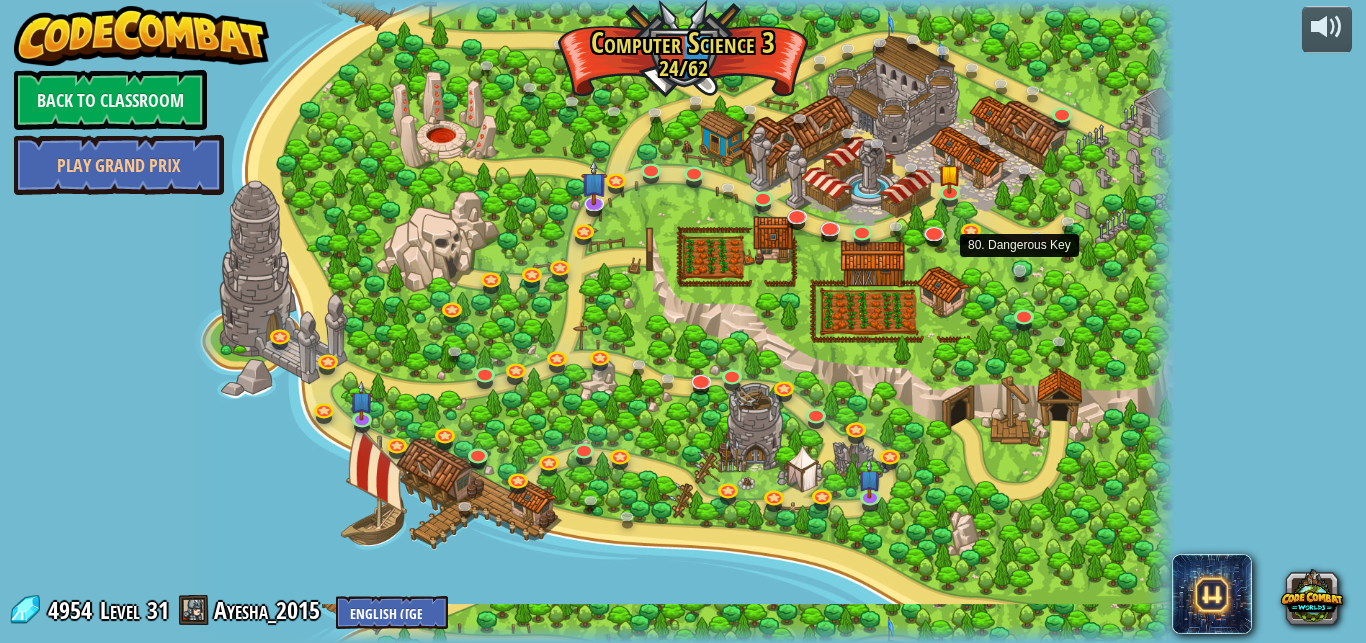 scroll, scrollTop: 0, scrollLeft: 0, axis: both 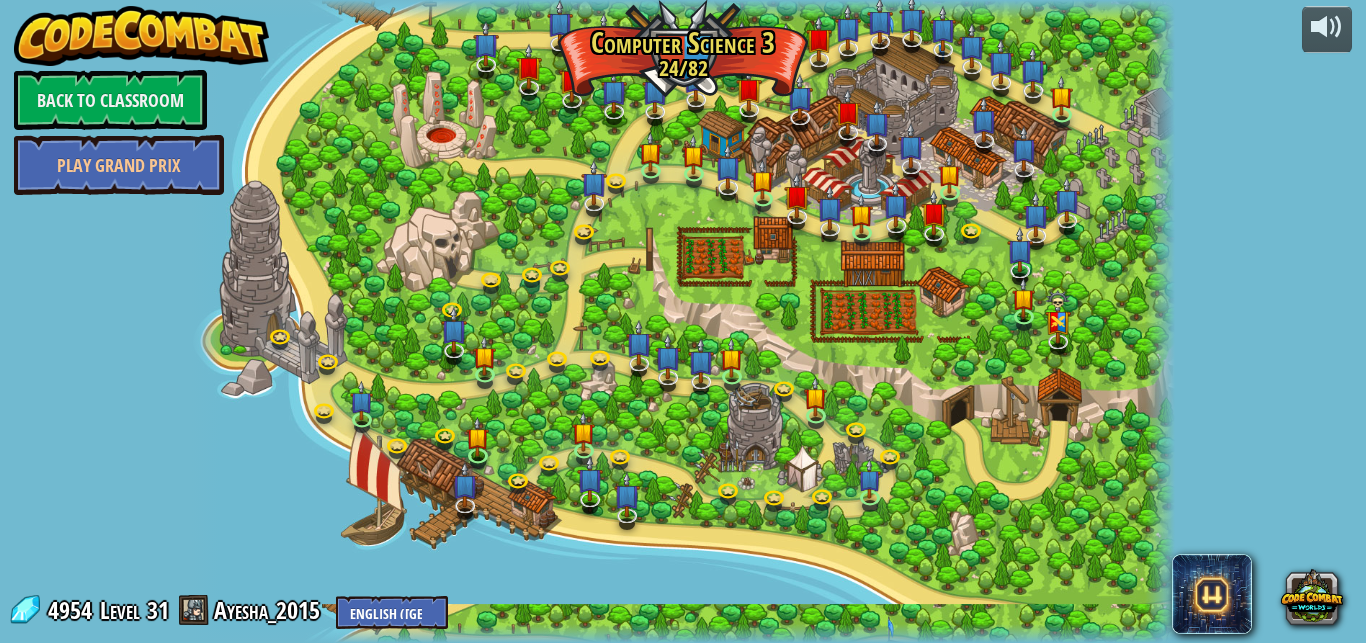 click at bounding box center [1019, 250] 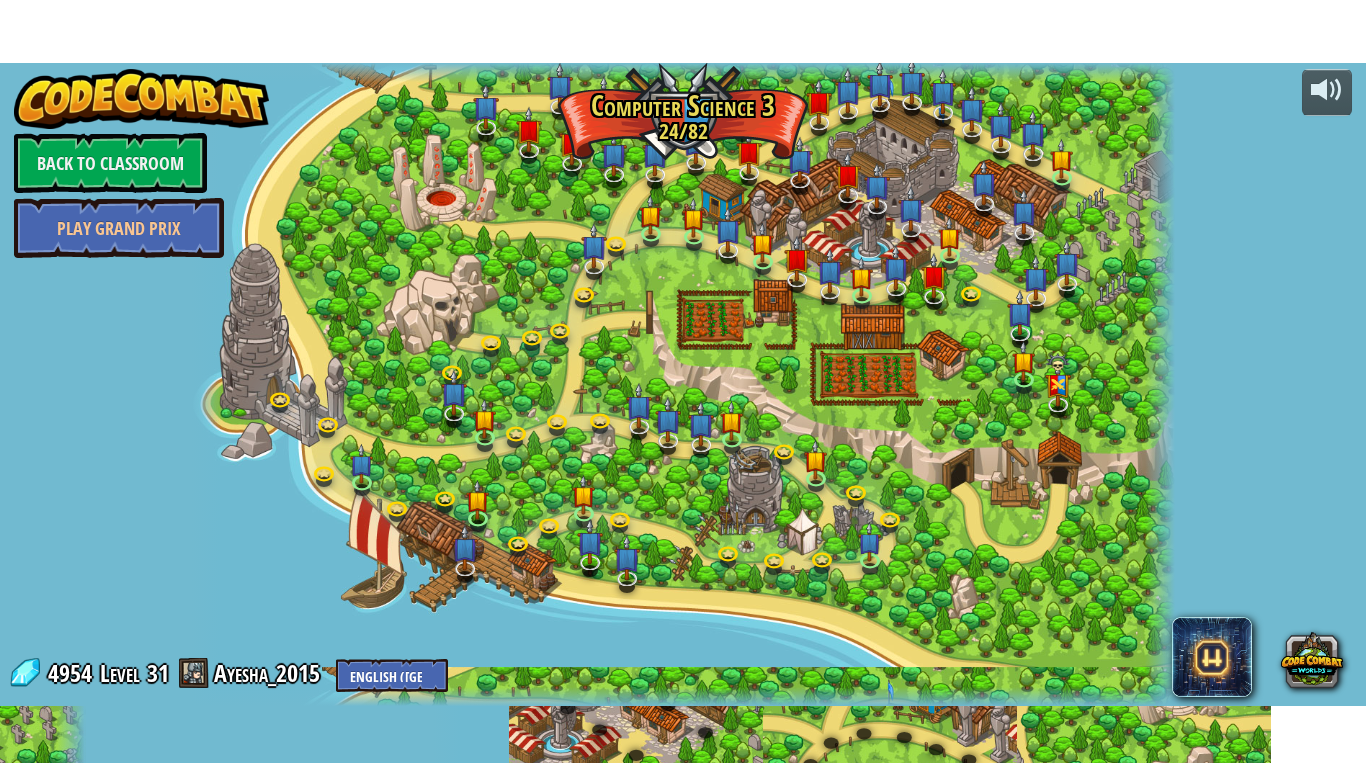 scroll, scrollTop: 0, scrollLeft: 0, axis: both 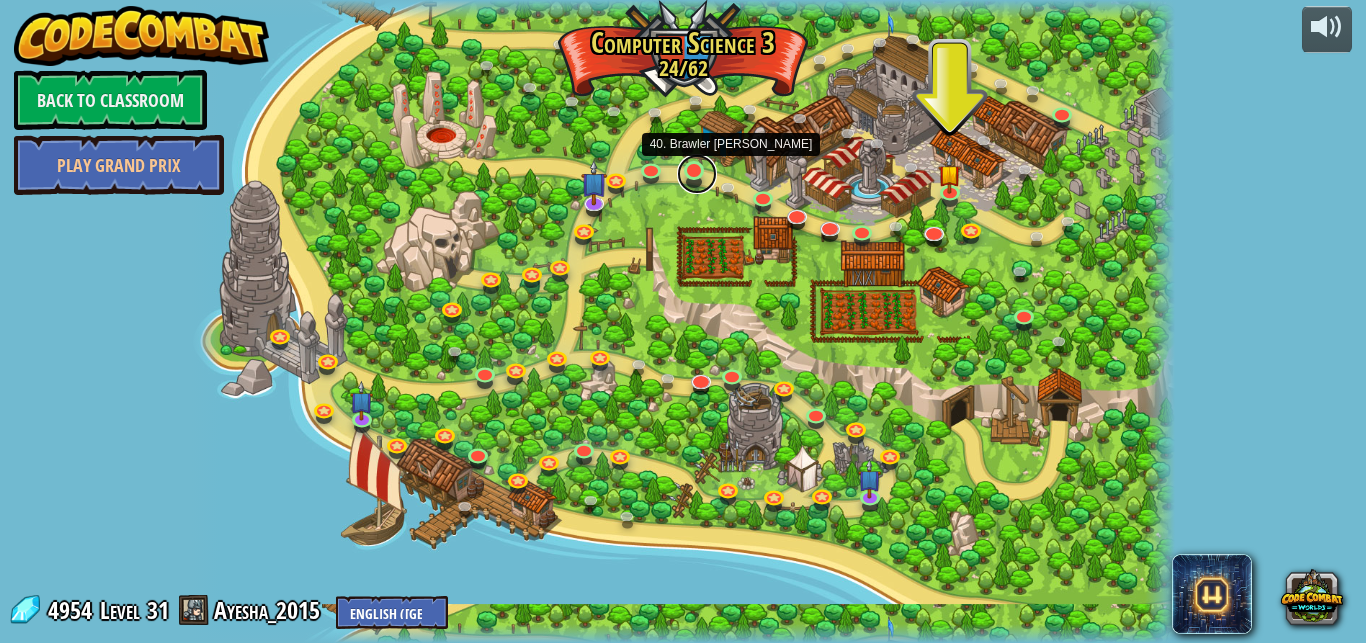click at bounding box center (697, 174) 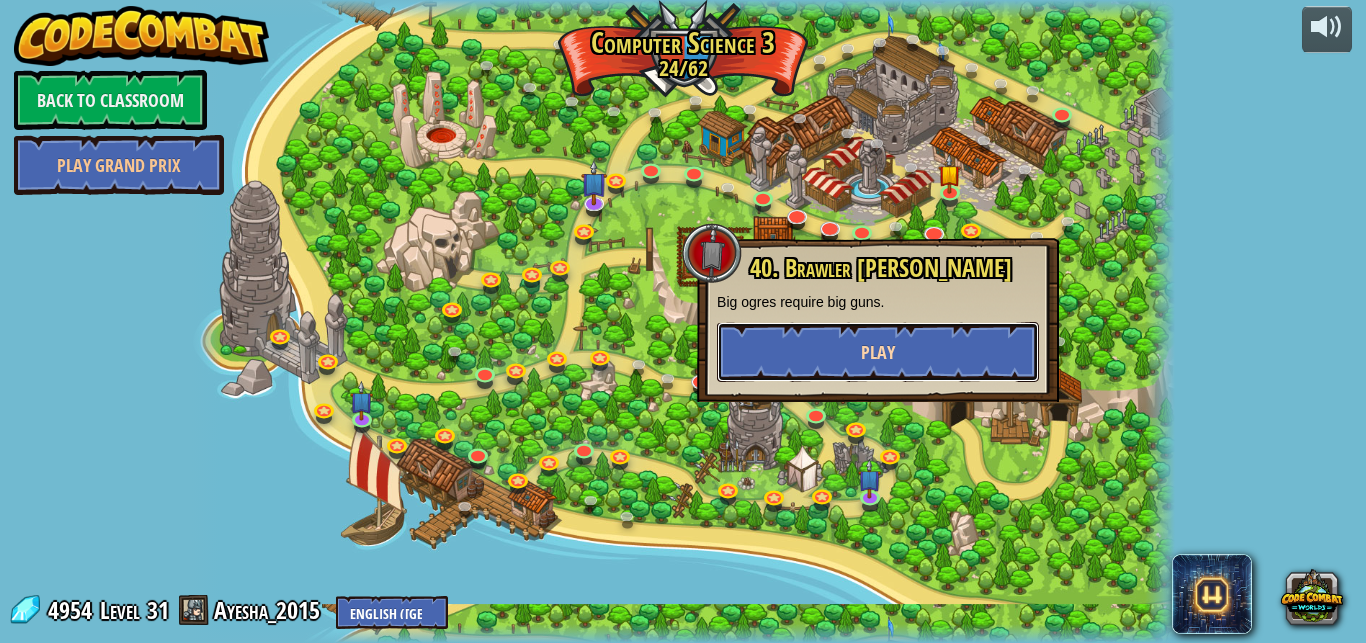 click on "Play" at bounding box center [878, 352] 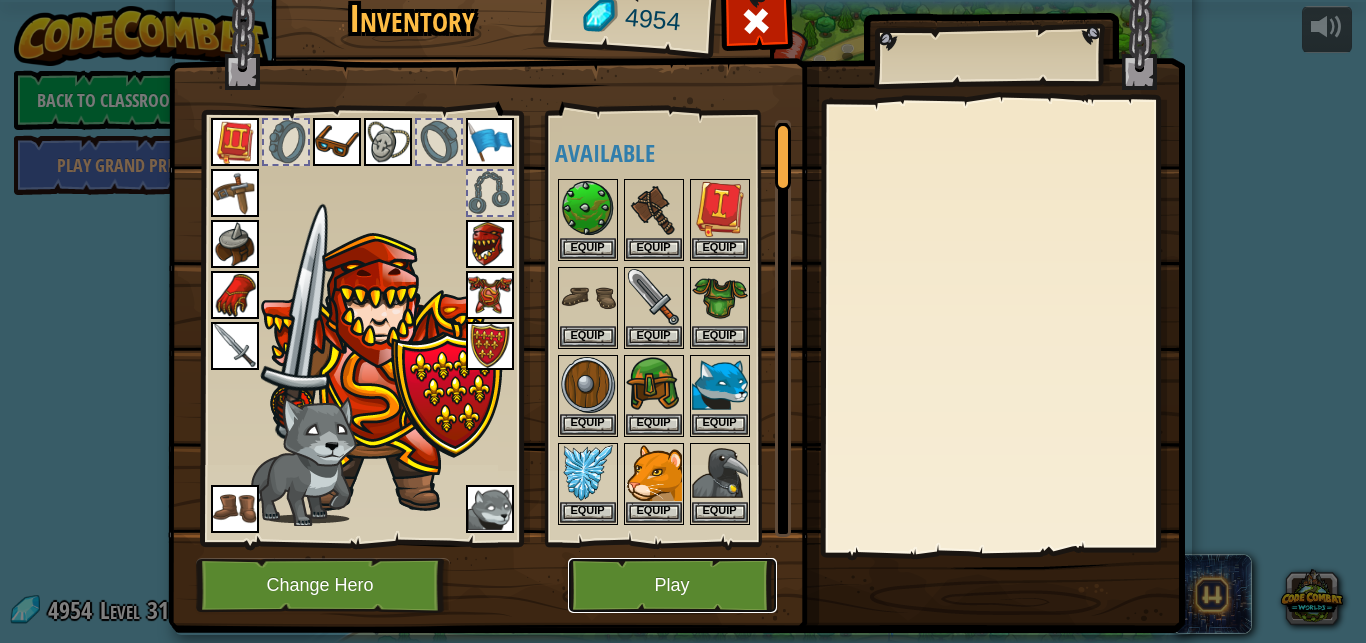 click on "Play" at bounding box center [672, 585] 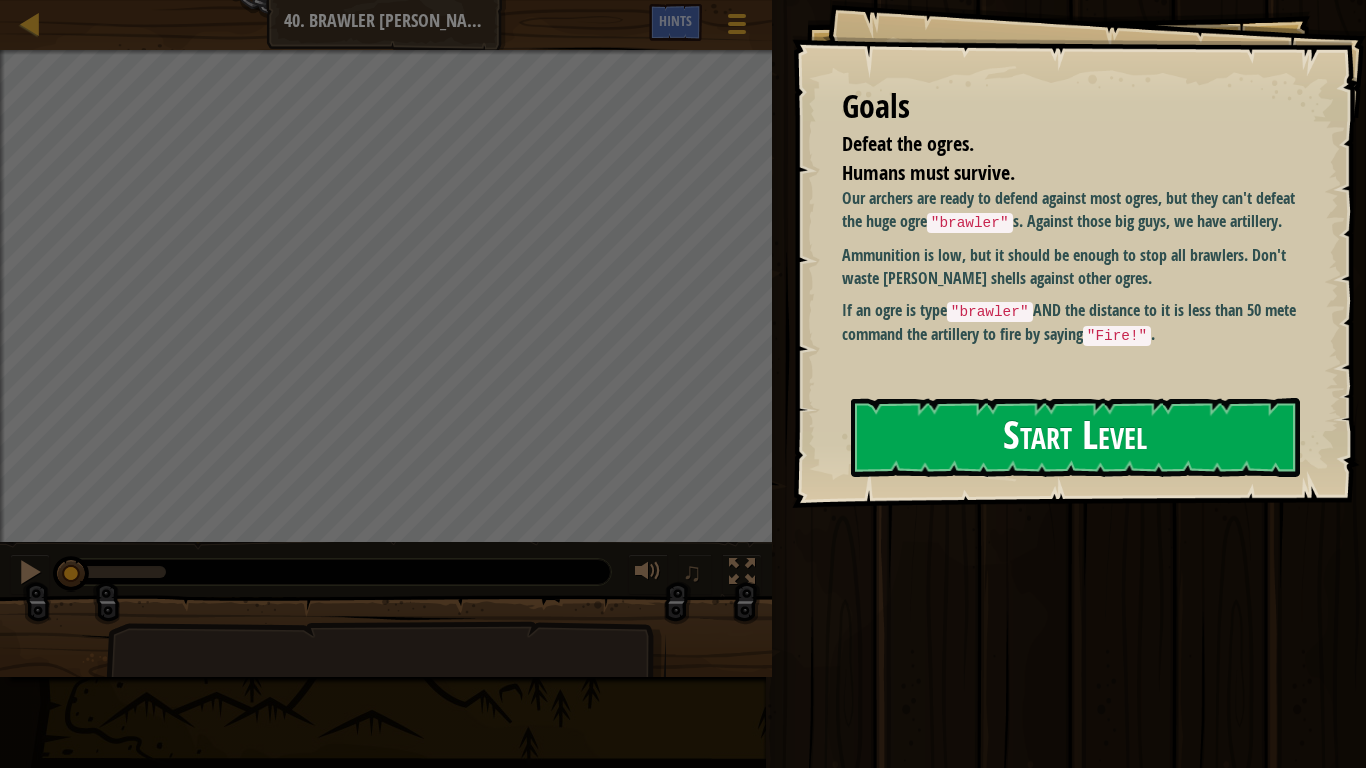 click on "If an ogre is type  "brawler"  AND the distance to it is less than 50 meters,
command the artillery to fire by saying  "Fire!" ." at bounding box center [1077, 322] 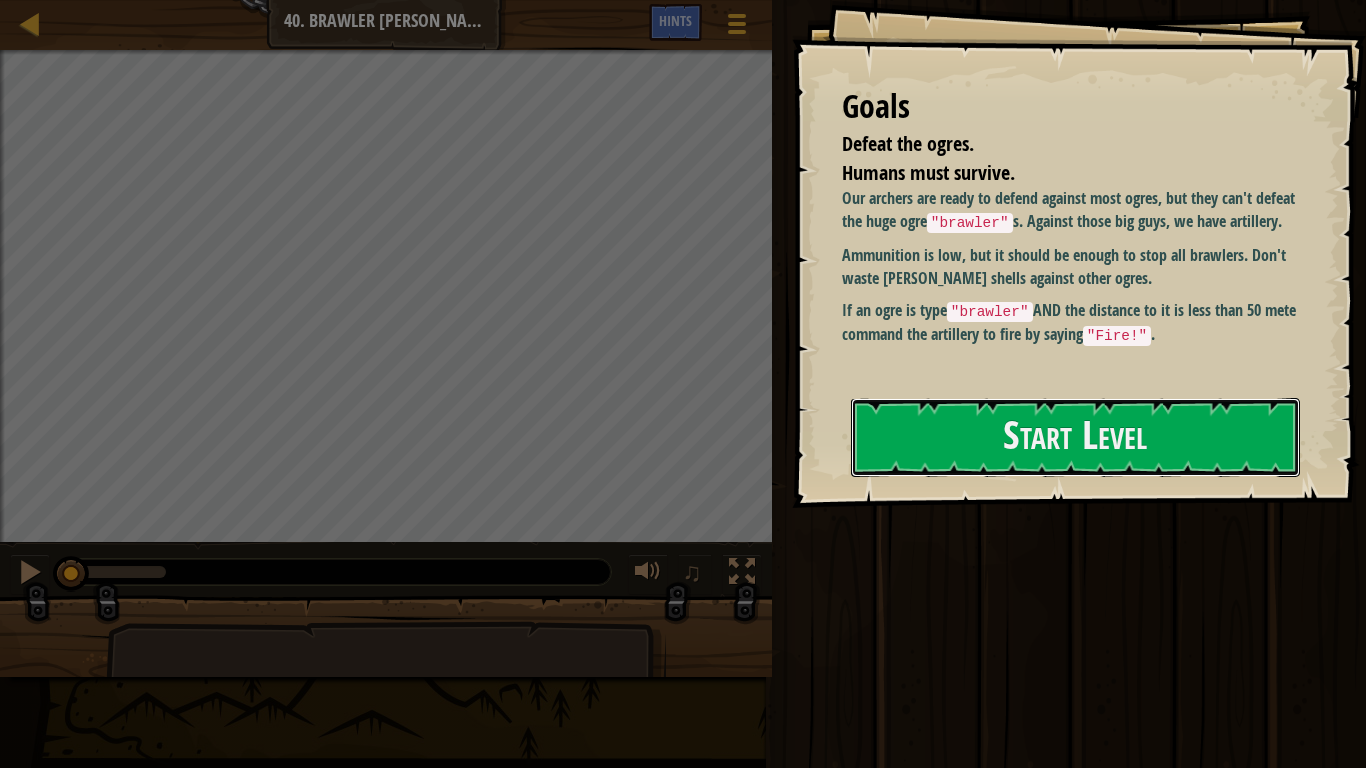 click on "Start Level" at bounding box center [1075, 437] 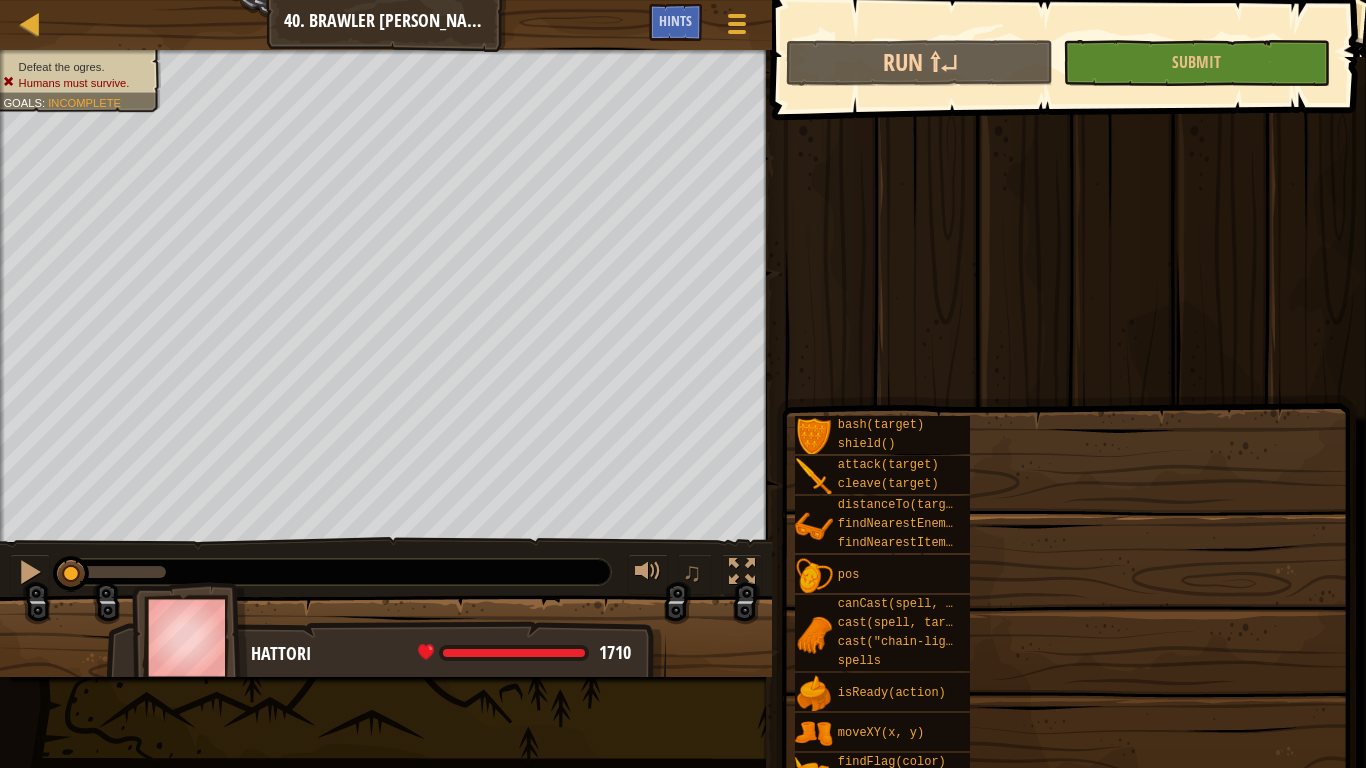 type 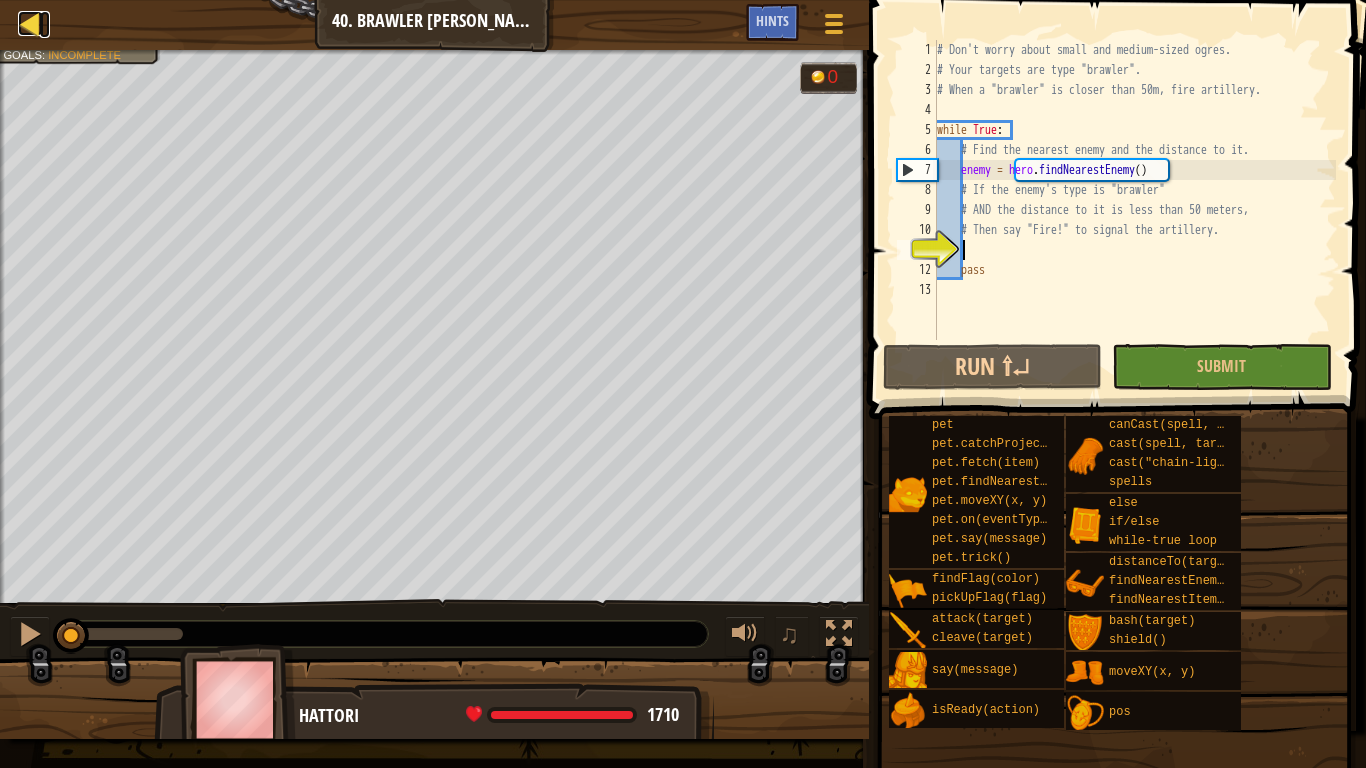 click at bounding box center [30, 23] 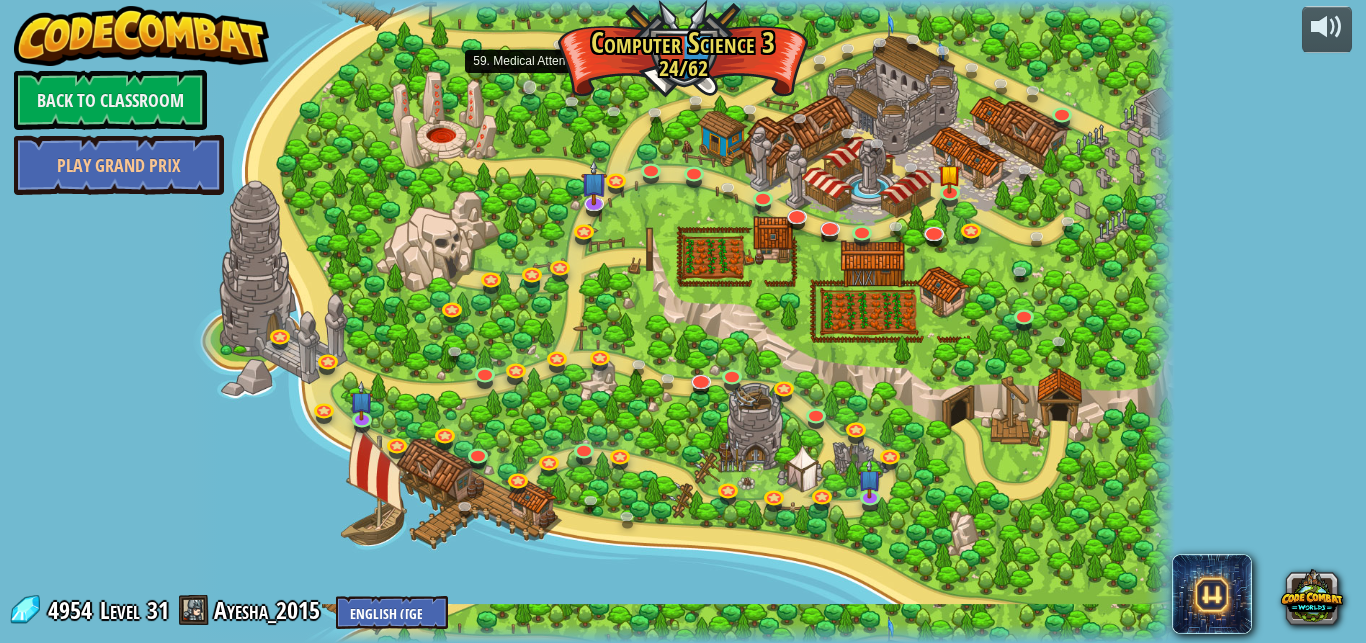 scroll, scrollTop: 0, scrollLeft: 0, axis: both 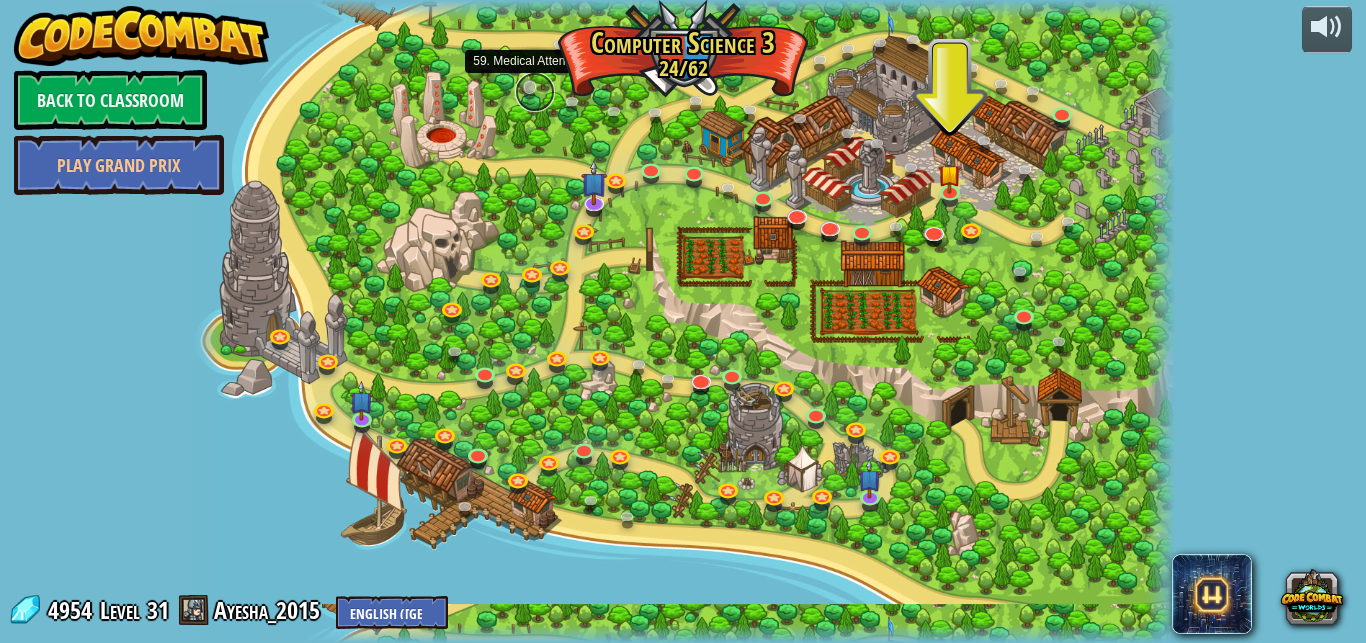 click at bounding box center [535, 92] 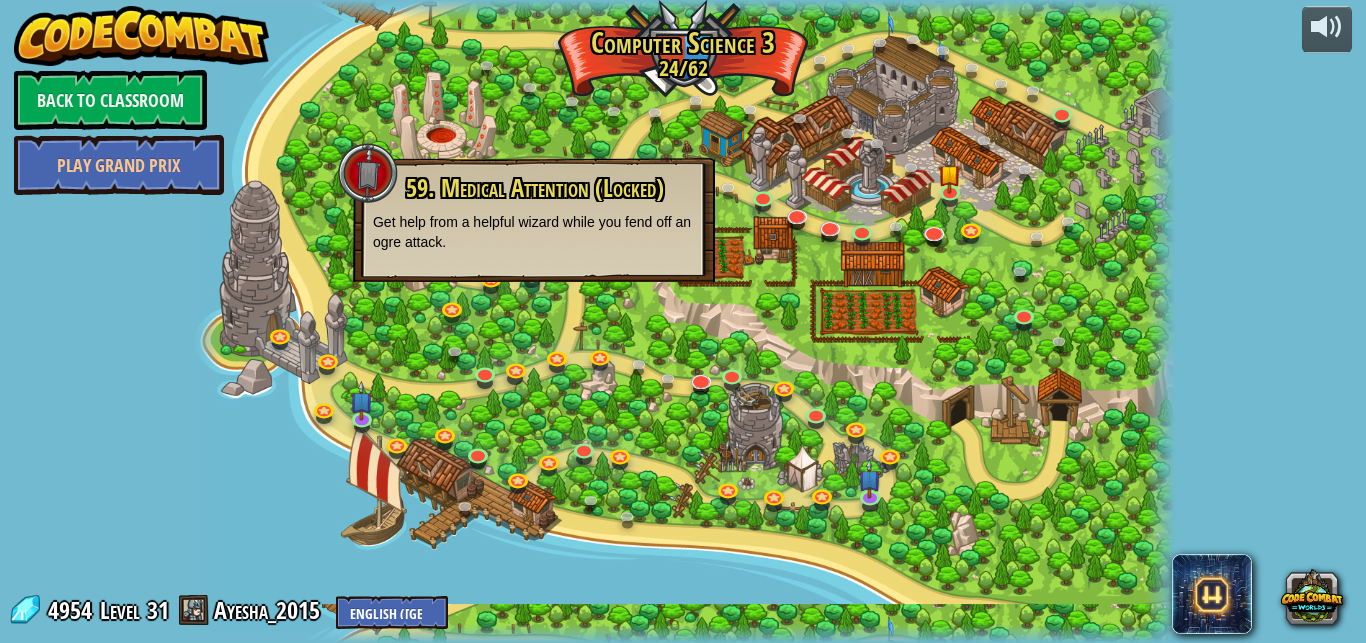 click at bounding box center (683, 321) 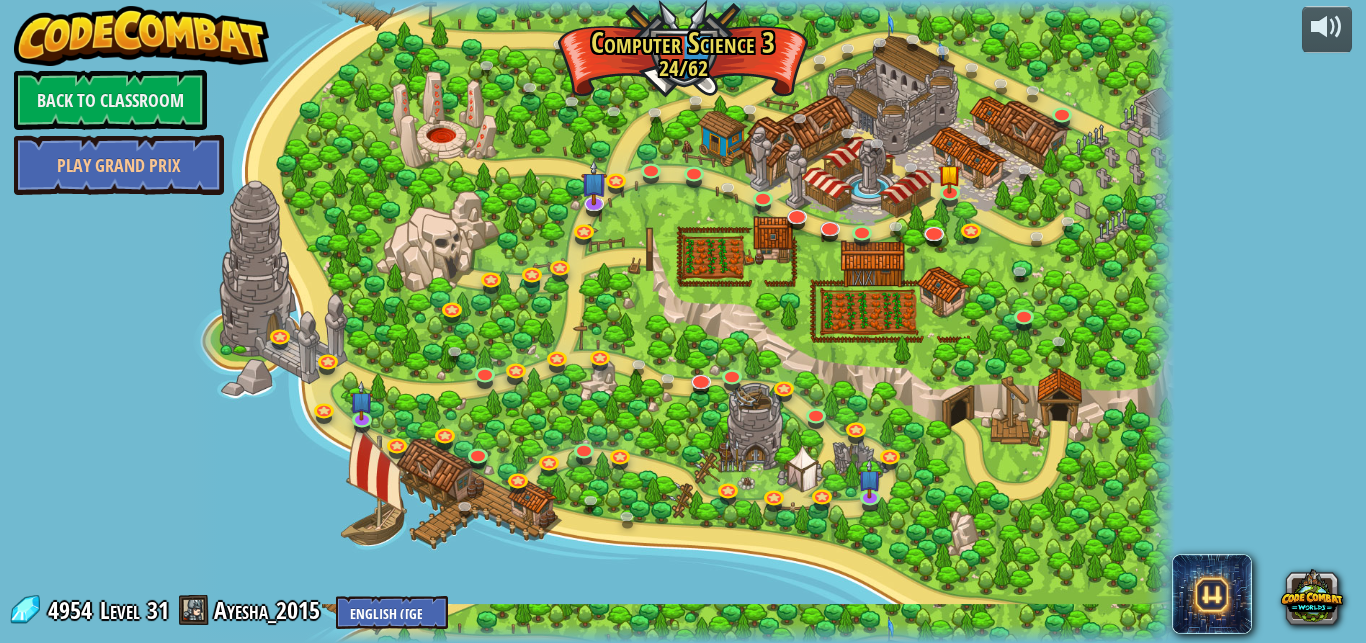 click on "powered by Back to Classroom Play Grand Prix 70. Fast and Furry-ous (Locked) Nobody can catch the Road Runner.
69. Combo Challenge. Escape to the Spring (Locked) Use  continue ,  break ,  time  and  gold  to escape this place rich... and alive.
61. Combo Challenge. Valley of a Thousand Rocks (Locked) Use all of your programming prowess to pass through the valley safely.
68. Concept Challenge. Master Of Camouflage (Locked) Use  continue  to do nothing. Sometimes.
71. Sand Mushrooms (Locked) Drink mushrooms. Eat potions. Oh, vice versa.
62. Keeping Time (Locked) Raise funds to support your allies in time to fight off the ogre horde!
67. Continuous Alchemy (Locked) Never give a water to a dehydrated Scout after midnight.
64. Hoarding Gold (Locked) You can get lost forever in the desert if you let the mirage of greed lead you.
65. Decoy Drill (Locked) Gather gold to field test a new buildable unit: the decoy.
60. Concept Challenge. Valley of the King (Locked)
63. Crux of the Desert (Locked)" at bounding box center [683, 321] 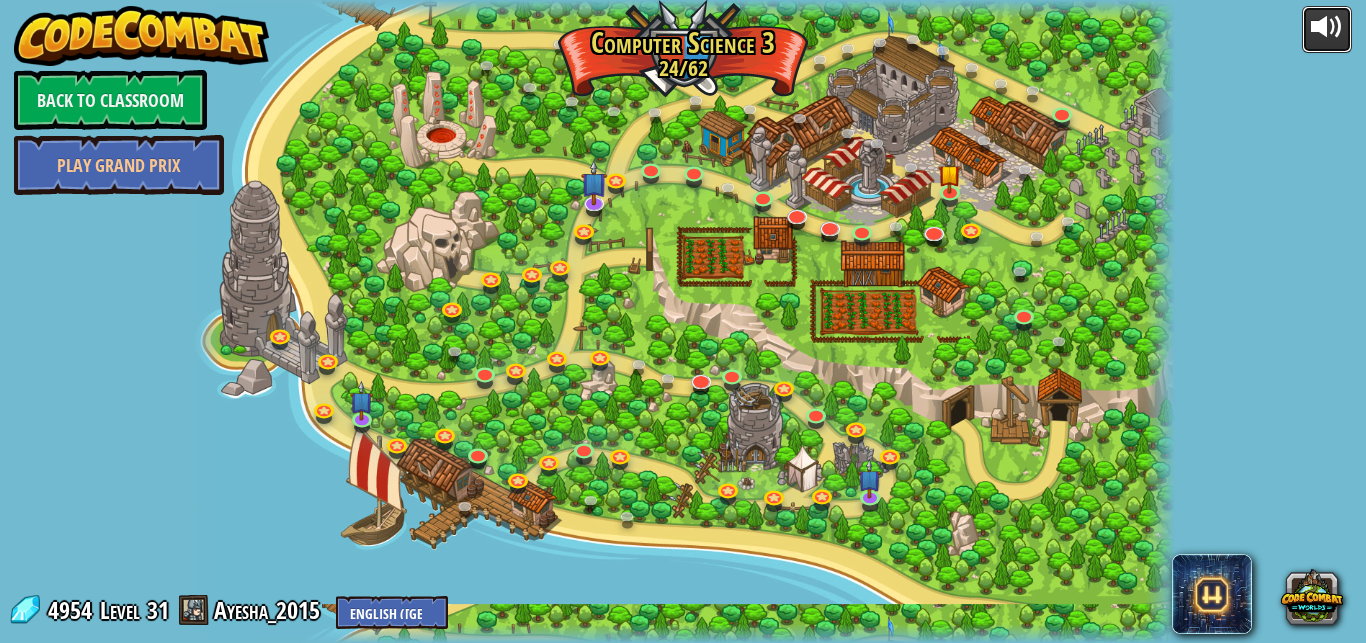 click at bounding box center [1327, 27] 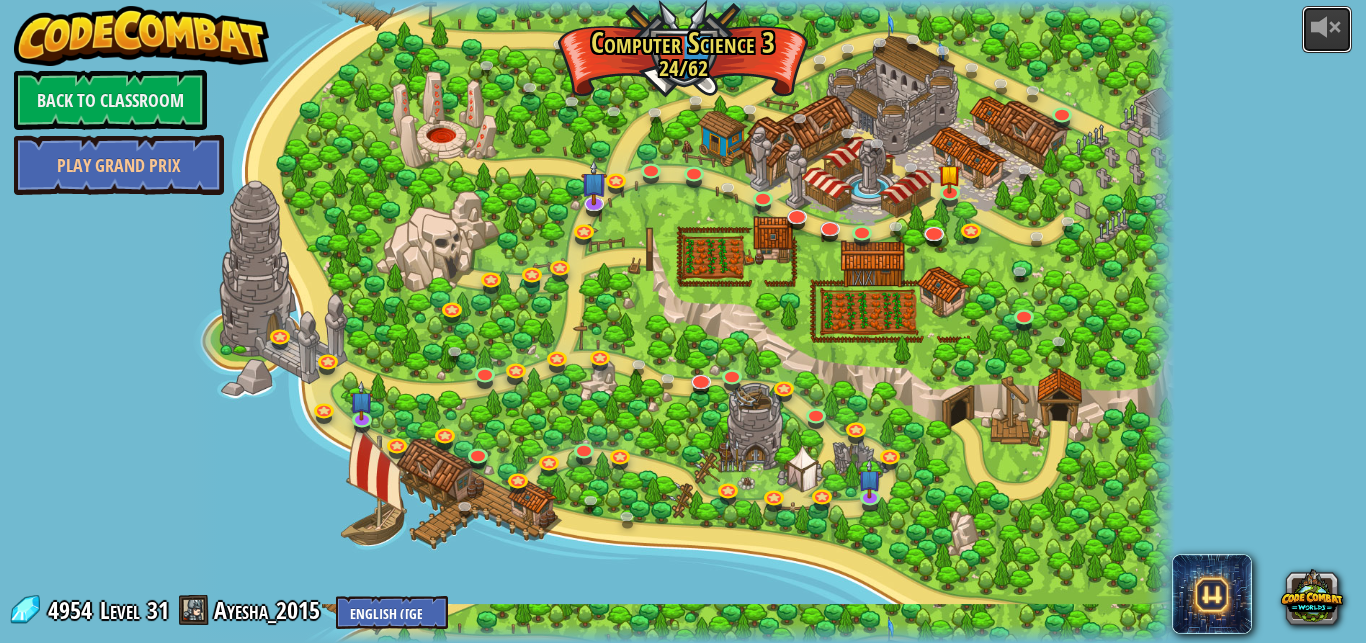 click at bounding box center [1327, 27] 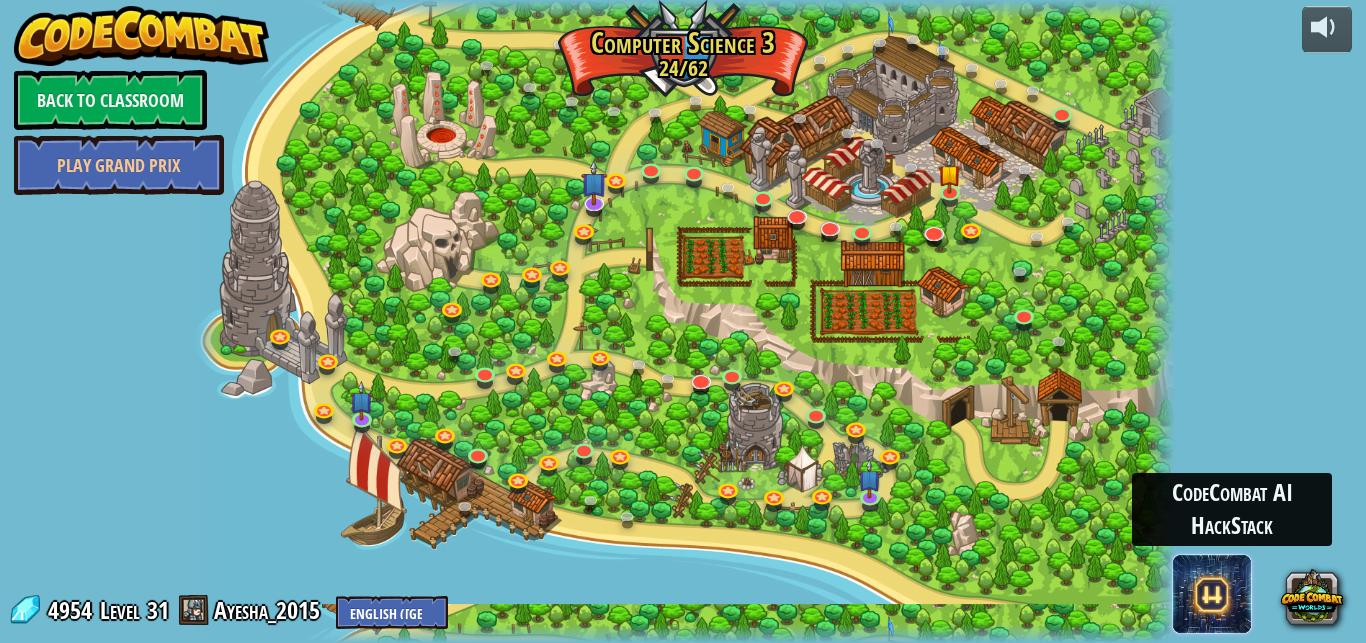 click at bounding box center (1212, 594) 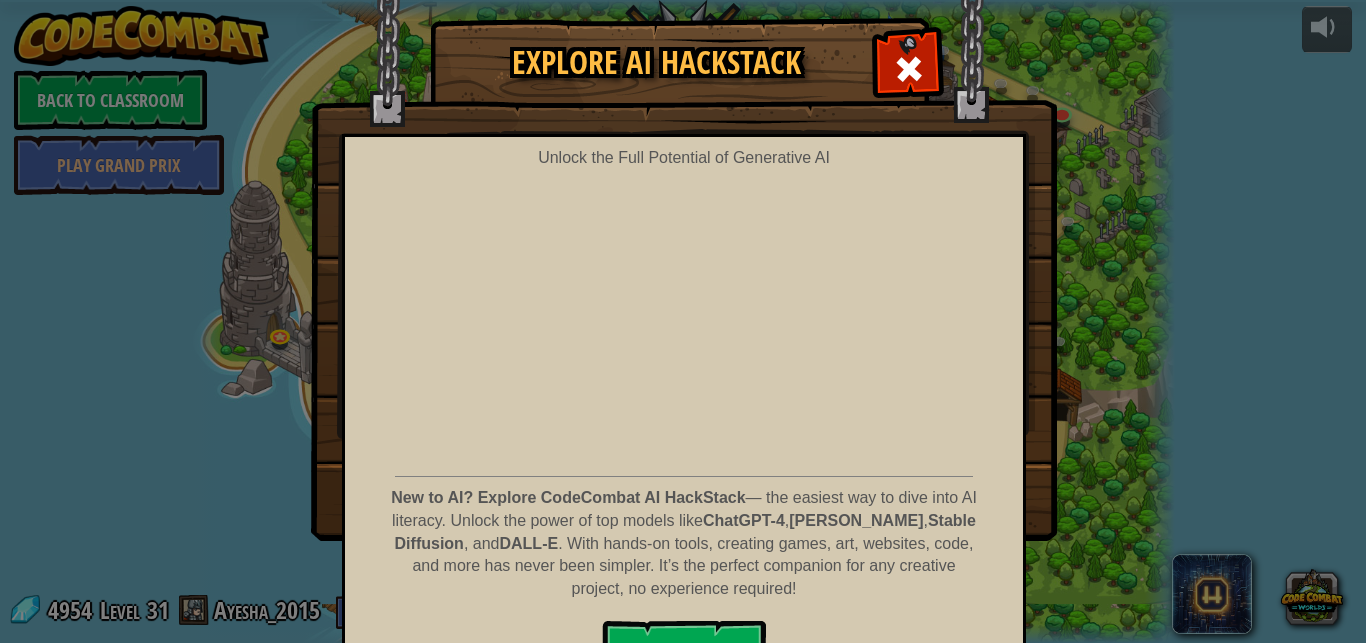scroll, scrollTop: 92, scrollLeft: 0, axis: vertical 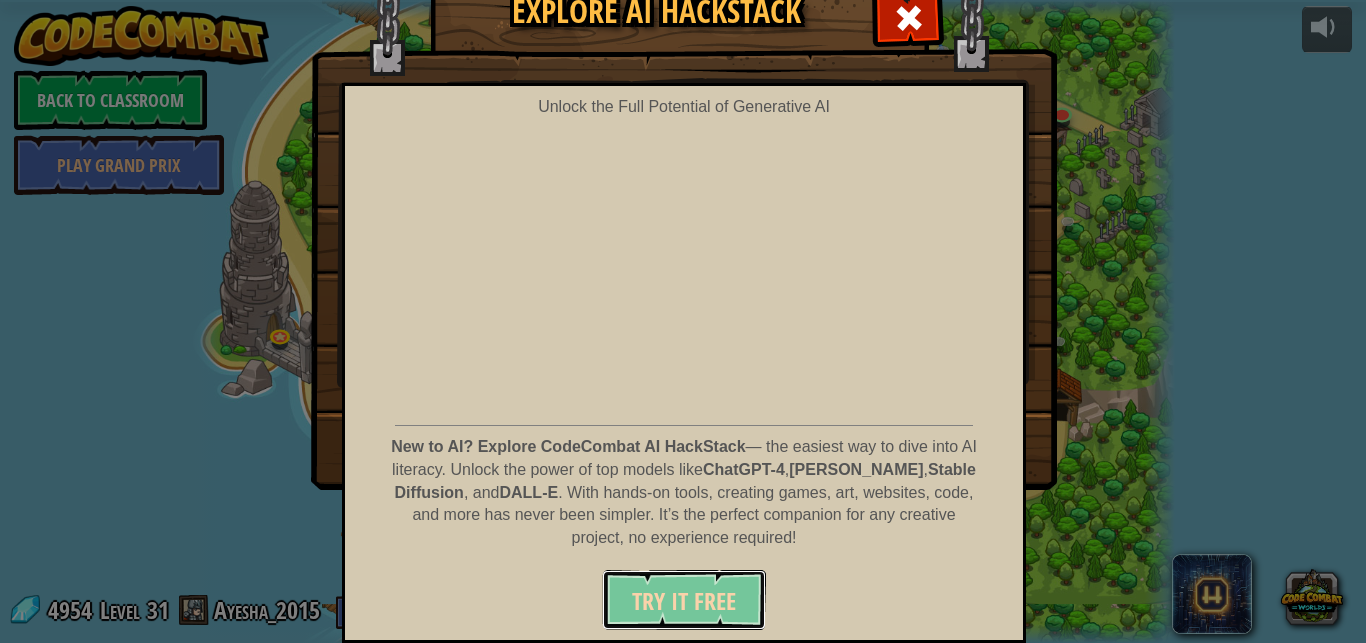 click on "Try It Free" at bounding box center (684, 601) 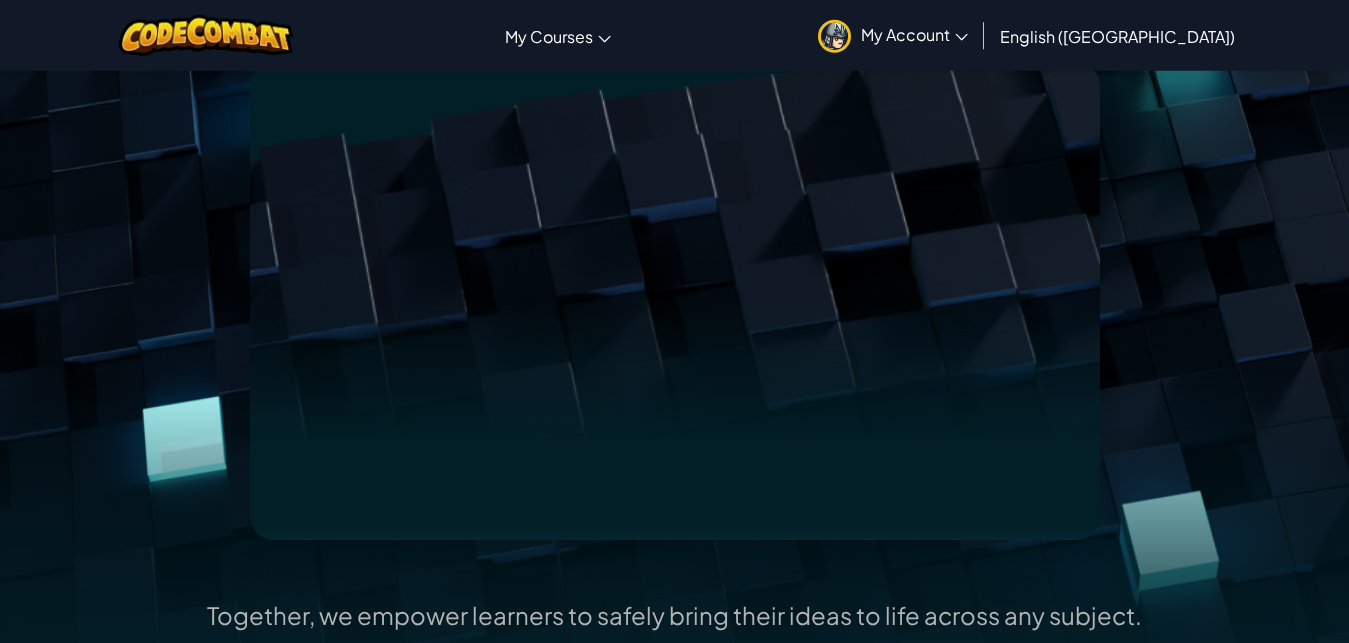 scroll, scrollTop: 219, scrollLeft: 0, axis: vertical 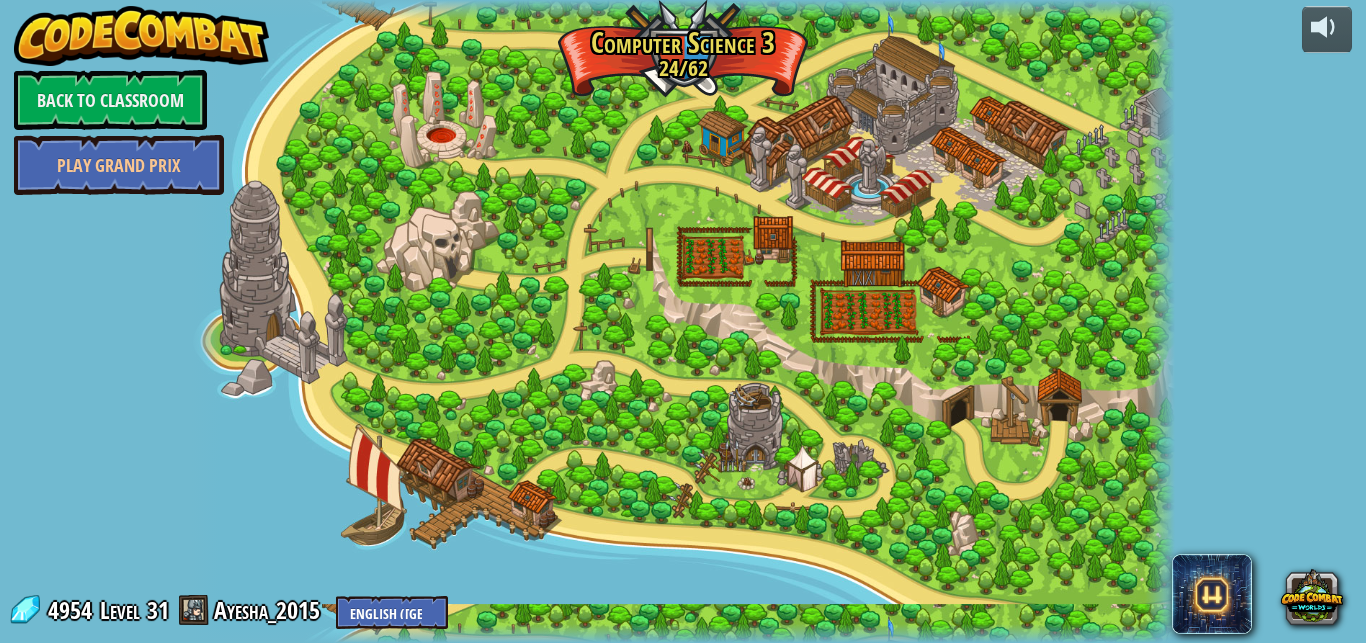 drag, startPoint x: 499, startPoint y: 165, endPoint x: 375, endPoint y: -15, distance: 218.57722 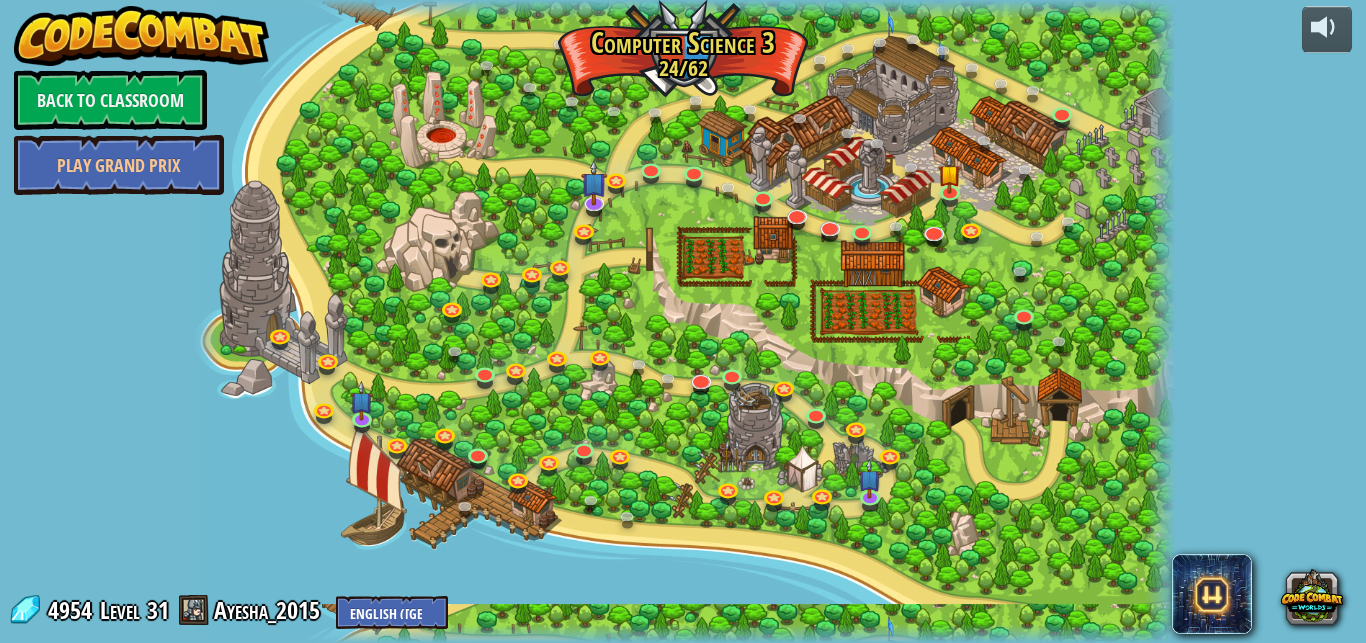click at bounding box center (206, 321) 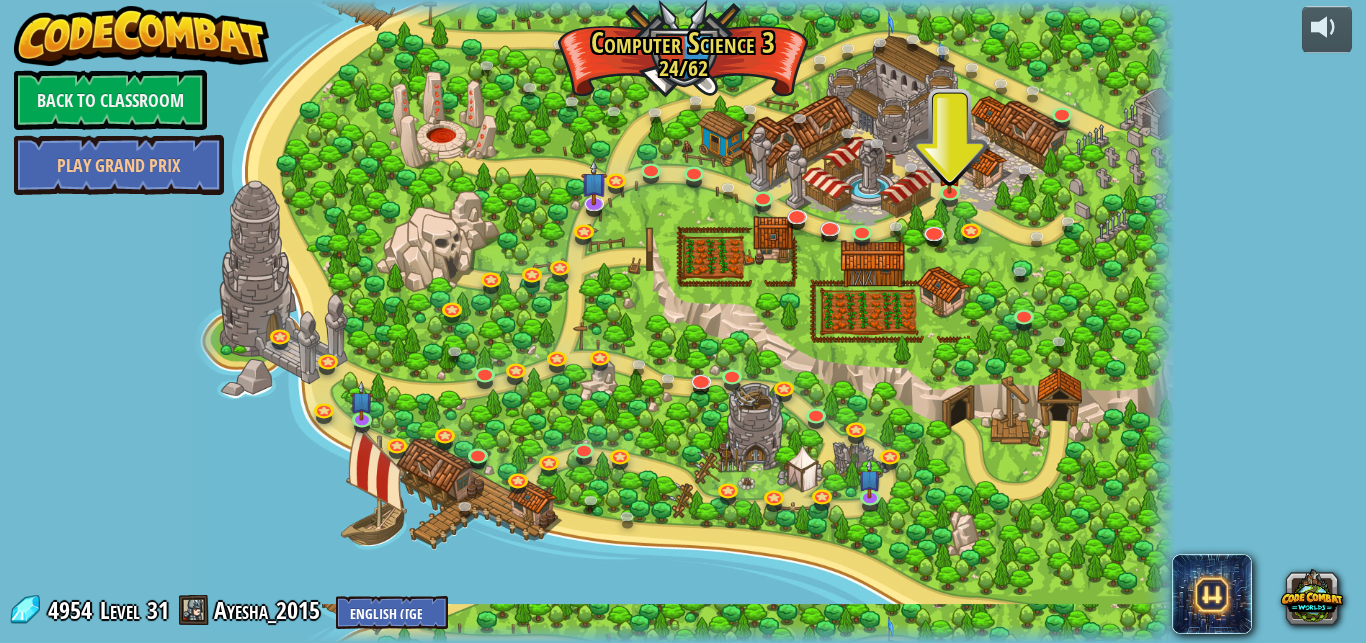 drag, startPoint x: 12, startPoint y: 438, endPoint x: 716, endPoint y: 563, distance: 715.01117 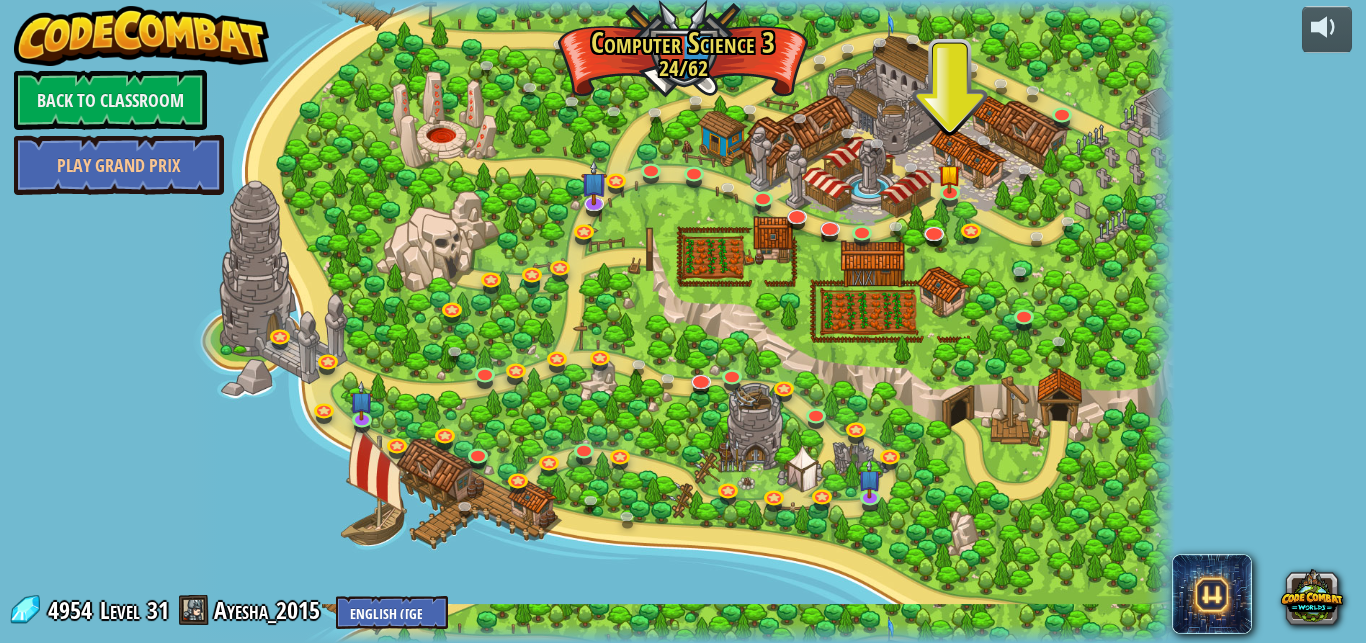 click on "powered by Back to Classroom Play Grand Prix 70. Fast and Furry-ous (Locked) Nobody can catch the Road Runner.
69. Combo Challenge. Escape to the Spring (Locked) Use  continue ,  break ,  time  and  gold  to escape this place rich... and alive.
61. Combo Challenge. Valley of a Thousand Rocks (Locked) Use all of your programming prowess to pass through the valley safely.
68. Concept Challenge. Master Of Camouflage (Locked) Use  continue  to do nothing. Sometimes.
71. Sand Mushrooms (Locked) Drink mushrooms. Eat potions. Oh, vice versa.
62. Keeping Time (Locked) Raise funds to support your allies in time to fight off the ogre horde!
67. Continuous Alchemy (Locked) Never give a water to a dehydrated Scout after midnight.
64. Hoarding Gold (Locked) You can get lost forever in the desert if you let the mirage of greed lead you.
65. Decoy Drill (Locked) Gather gold to field test a new buildable unit: the decoy.
60. Concept Challenge. Valley of the King (Locked)
63. Crux of the Desert (Locked)" at bounding box center (683, 321) 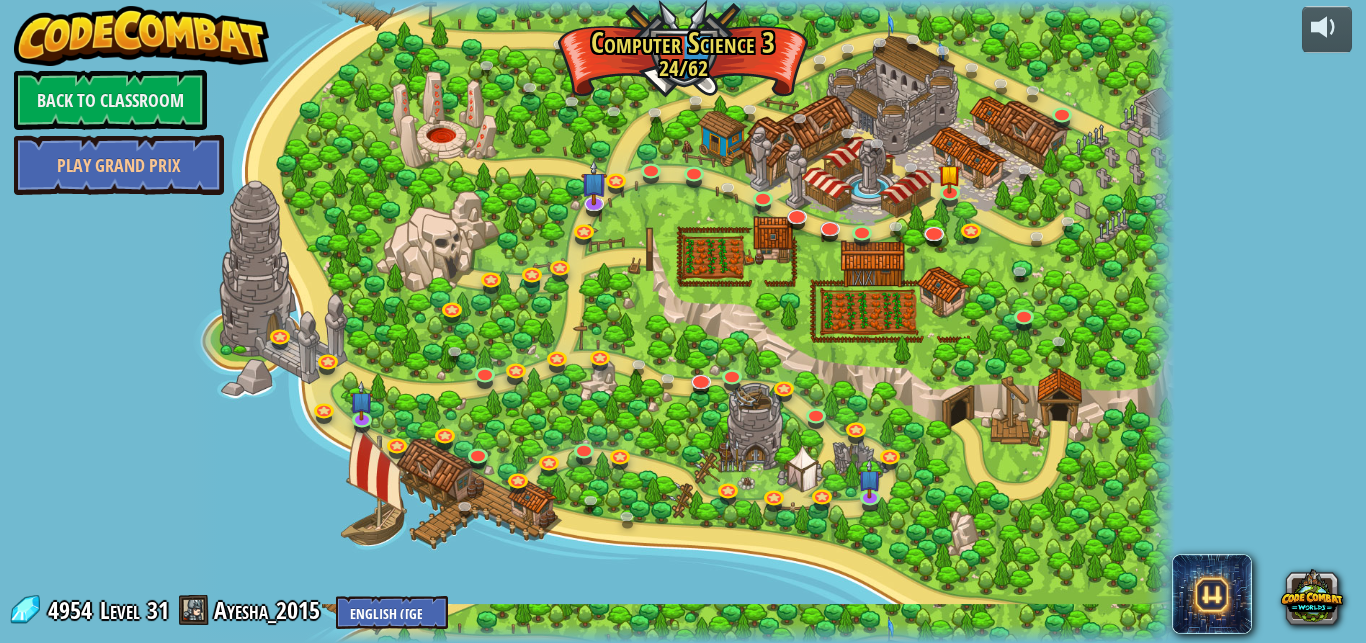 click on "powered by Back to Classroom Play Grand Prix 70. Fast and Furry-ous (Locked) Nobody can catch the Road Runner.
69. Combo Challenge. Escape to the Spring (Locked) Use  continue ,  break ,  time  and  gold  to escape this place rich... and alive.
61. Combo Challenge. Valley of a Thousand Rocks (Locked) Use all of your programming prowess to pass through the valley safely.
68. Concept Challenge. Master Of Camouflage (Locked) Use  continue  to do nothing. Sometimes.
71. Sand Mushrooms (Locked) Drink mushrooms. Eat potions. Oh, vice versa.
62. Keeping Time (Locked) Raise funds to support your allies in time to fight off the ogre horde!
67. Continuous Alchemy (Locked) Never give a water to a dehydrated Scout after midnight.
64. Hoarding Gold (Locked) You can get lost forever in the desert if you let the mirage of greed lead you.
65. Decoy Drill (Locked) Gather gold to field test a new buildable unit: the decoy.
60. Concept Challenge. Valley of the King (Locked)
63. Crux of the Desert (Locked)" at bounding box center [683, 321] 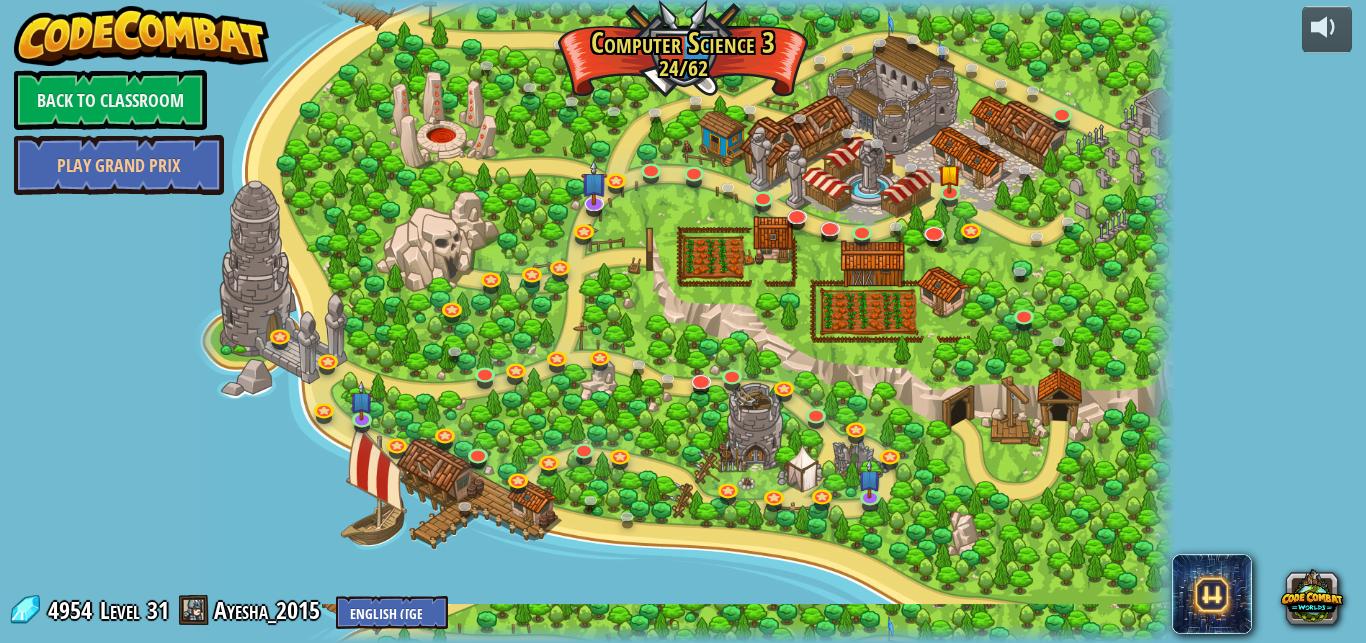drag, startPoint x: 1265, startPoint y: 221, endPoint x: 695, endPoint y: 70, distance: 589.66174 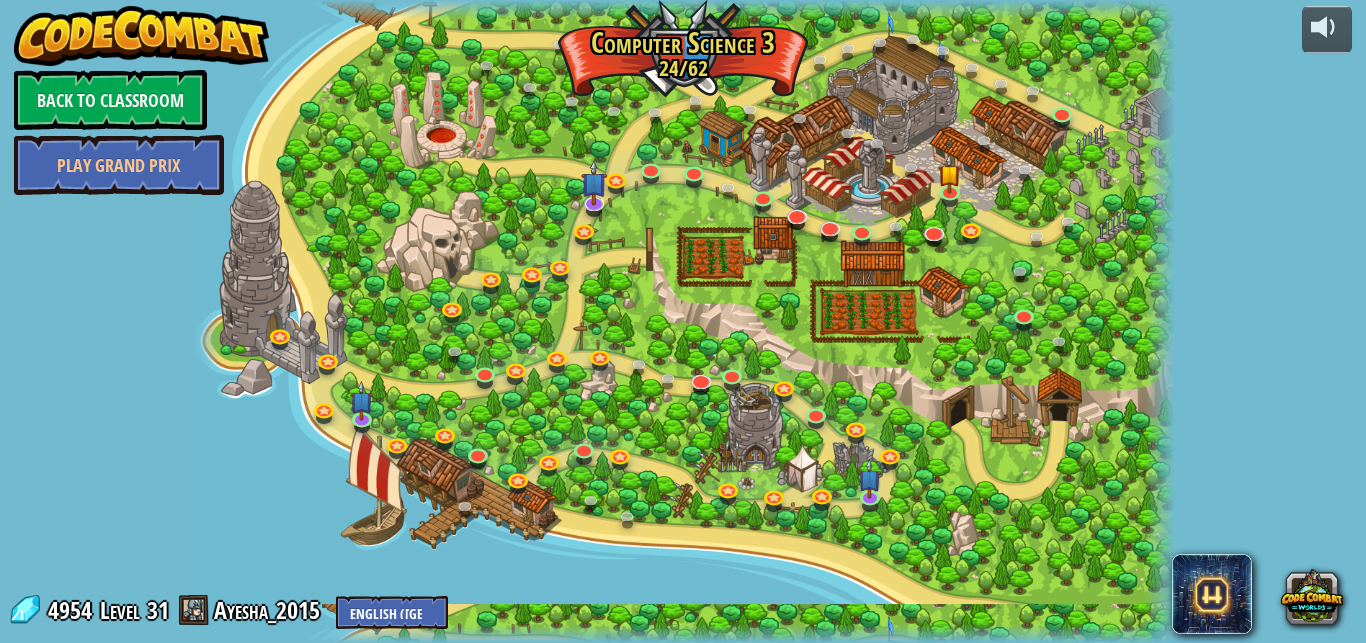 drag, startPoint x: 500, startPoint y: 141, endPoint x: 440, endPoint y: 5, distance: 148.64723 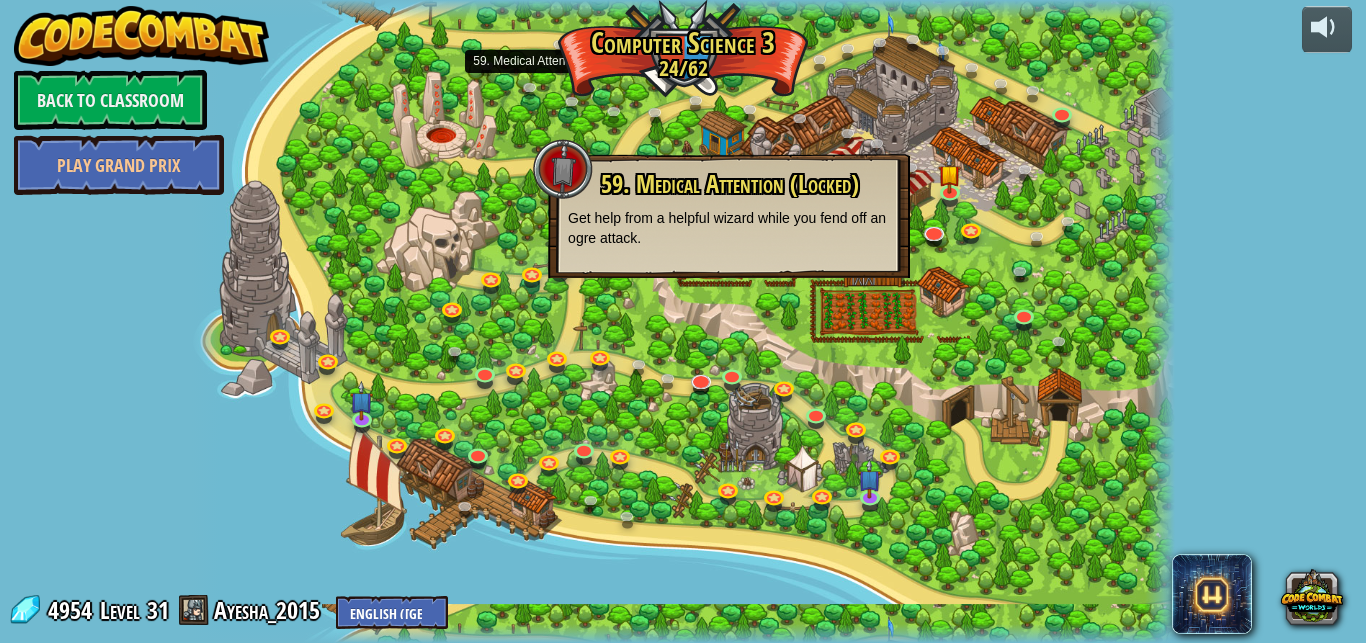 scroll, scrollTop: 0, scrollLeft: 0, axis: both 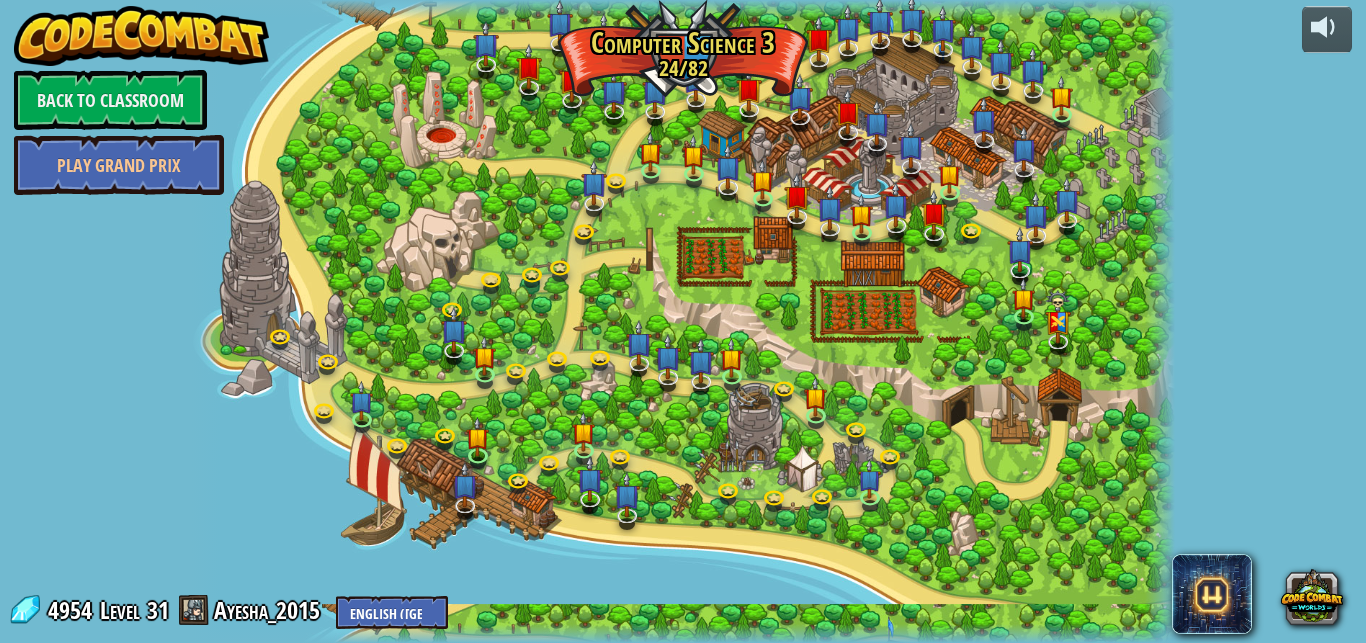 click at bounding box center (683, 321) 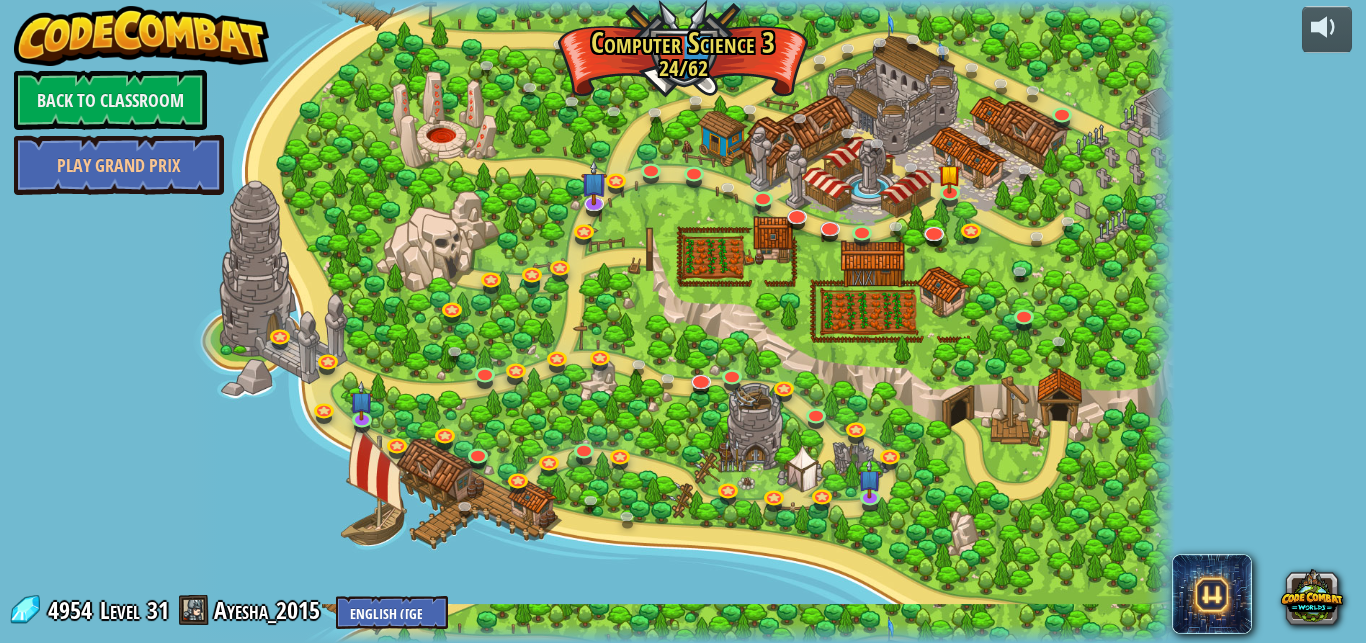 scroll, scrollTop: 0, scrollLeft: 0, axis: both 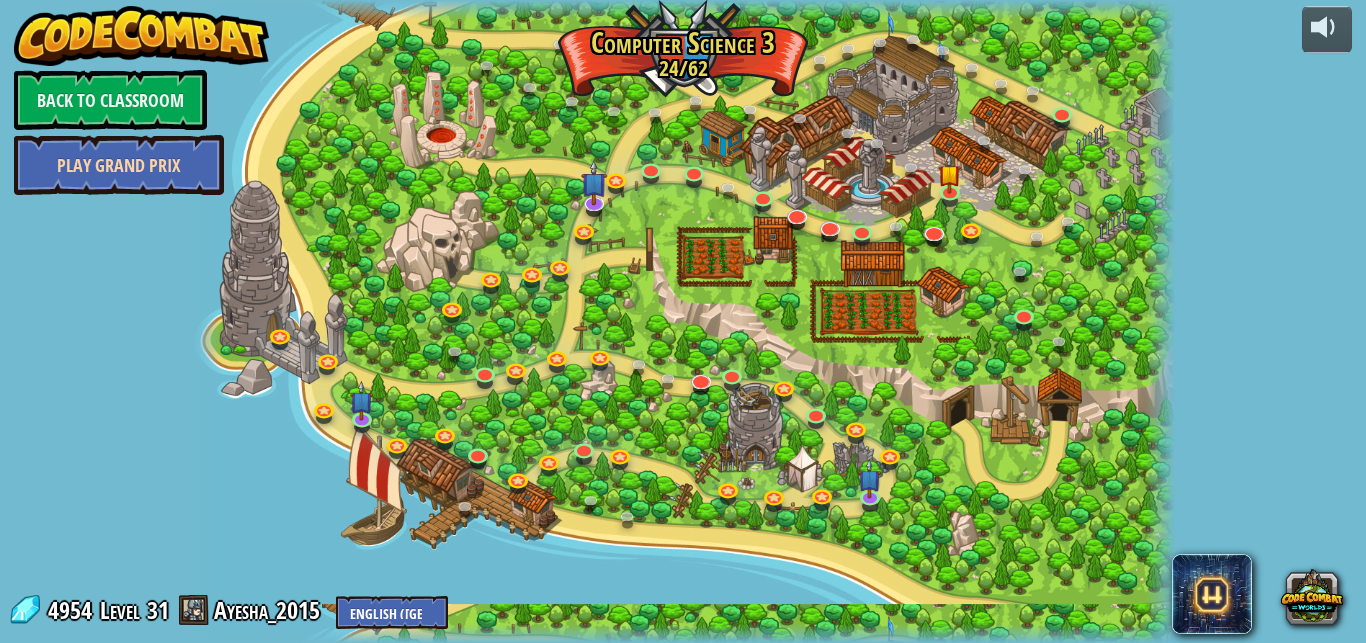 click on "Play Grand Prix" at bounding box center (119, 165) 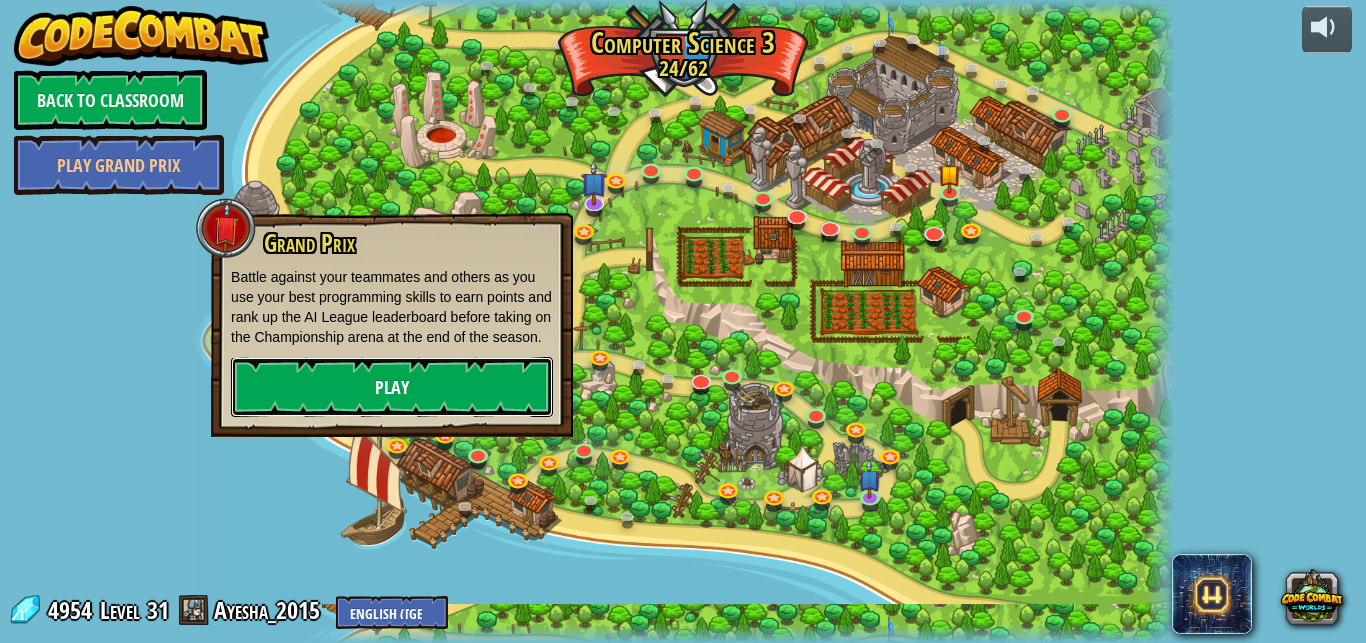 click on "Play" at bounding box center (392, 387) 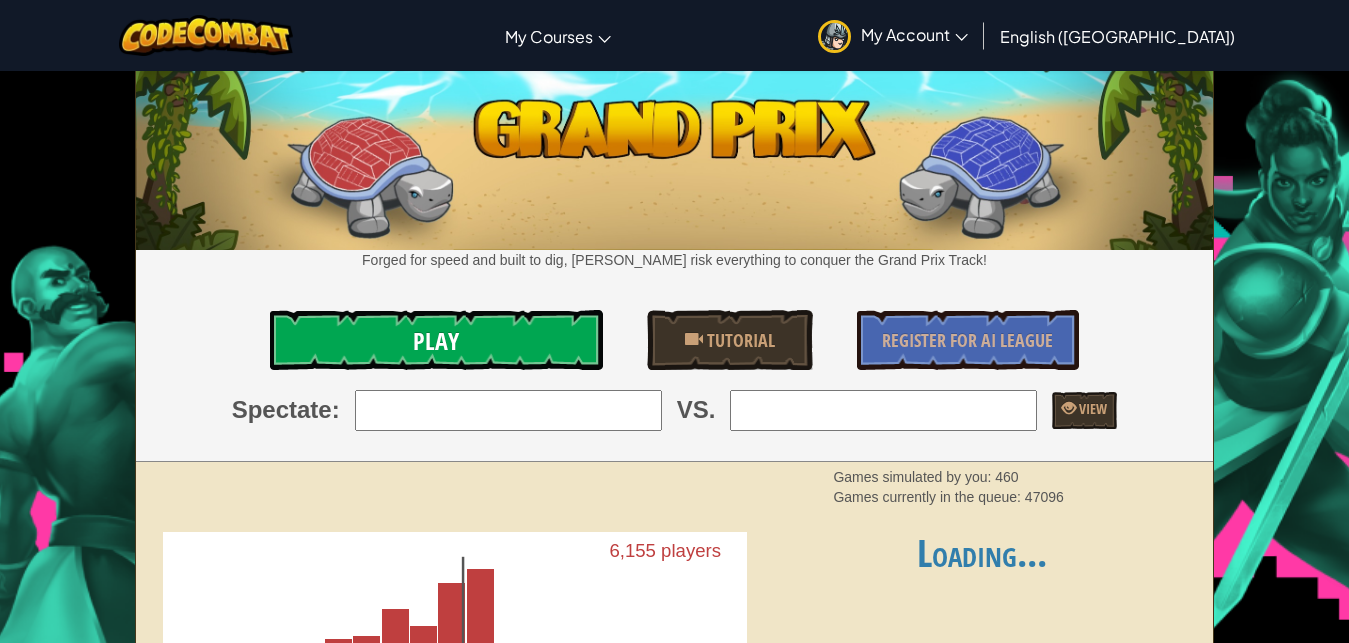 click on "Play" at bounding box center [436, 340] 